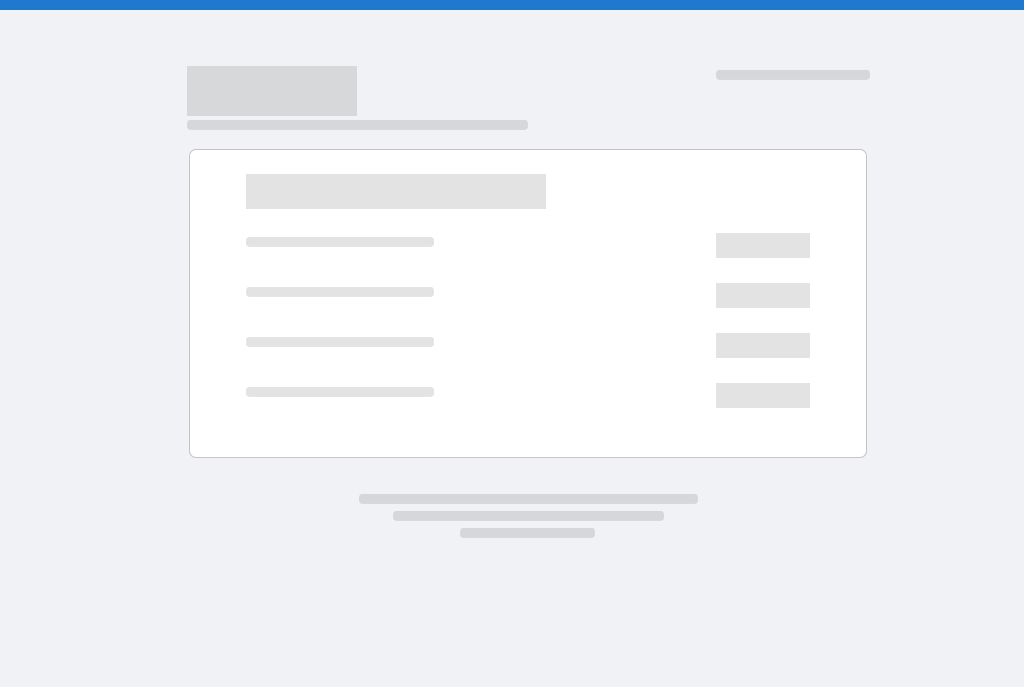 scroll, scrollTop: 0, scrollLeft: 0, axis: both 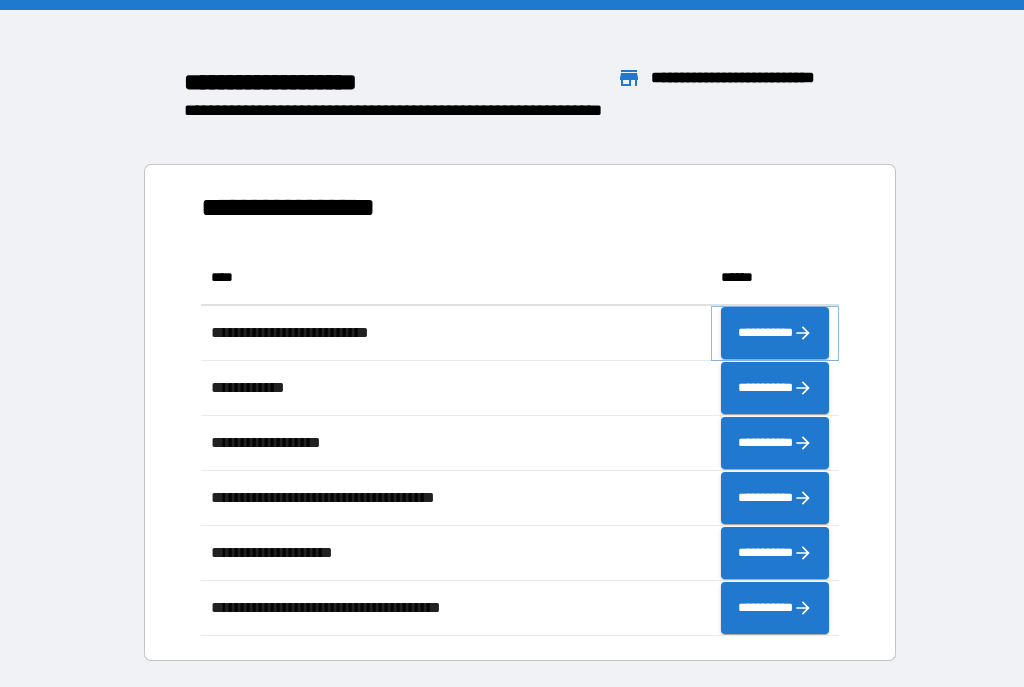 click on "**********" at bounding box center [775, 333] 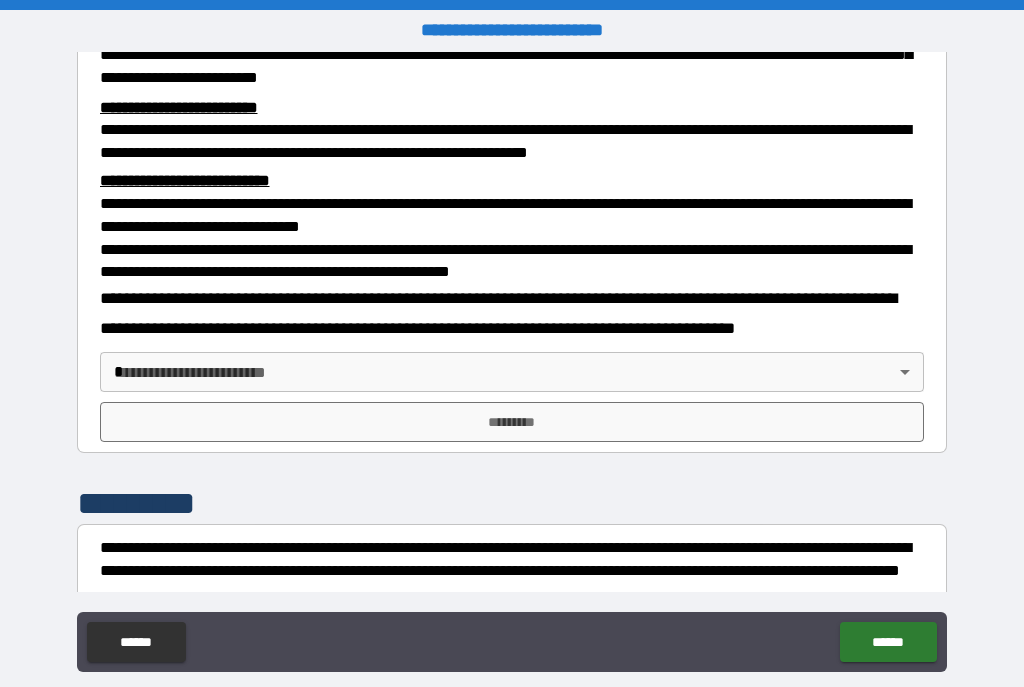 scroll, scrollTop: 582, scrollLeft: 0, axis: vertical 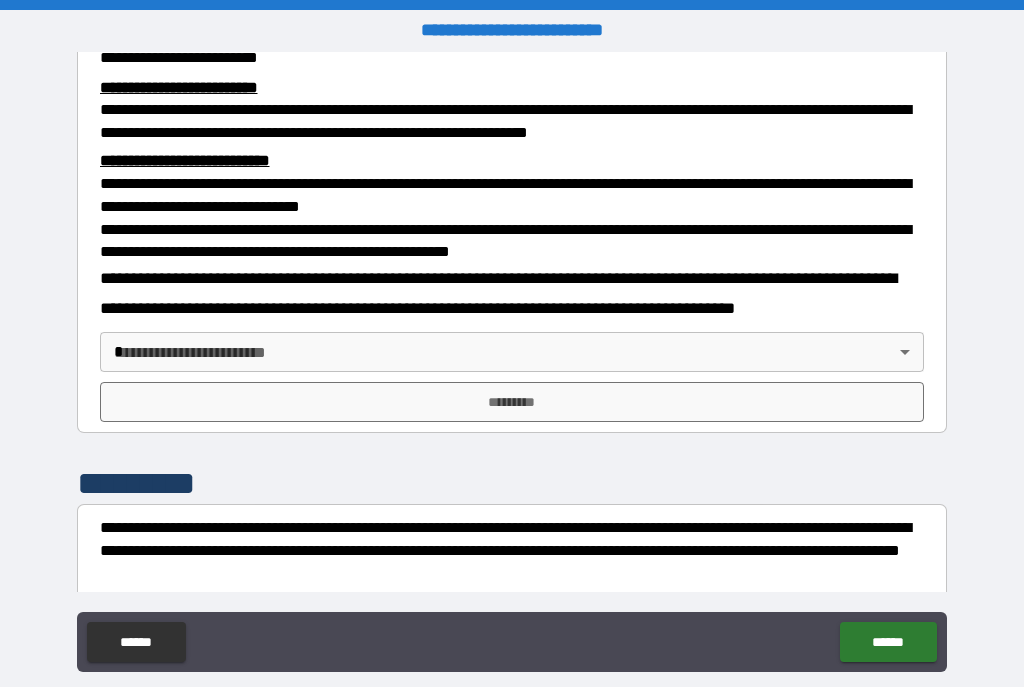 click on "**********" at bounding box center [512, 361] 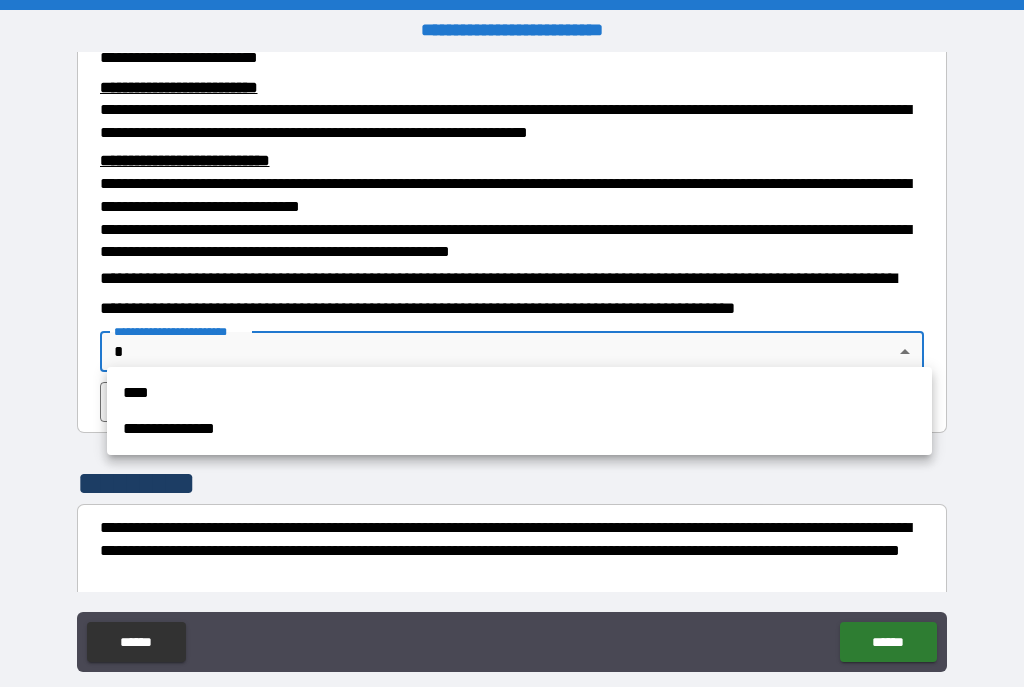 click on "**********" at bounding box center (519, 429) 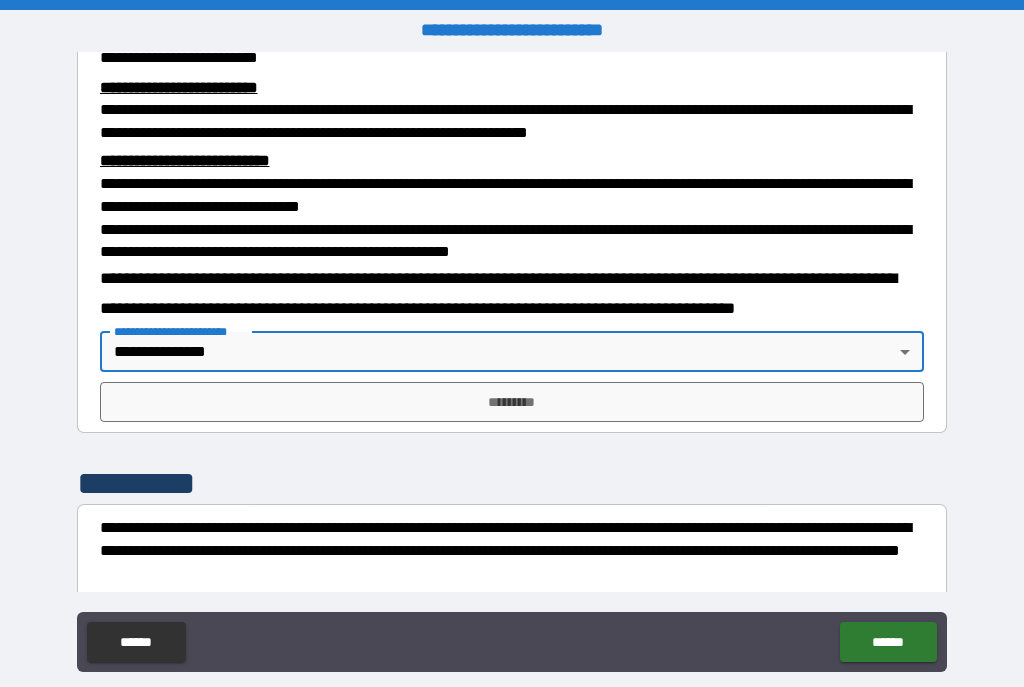 click on "**********" at bounding box center (512, 361) 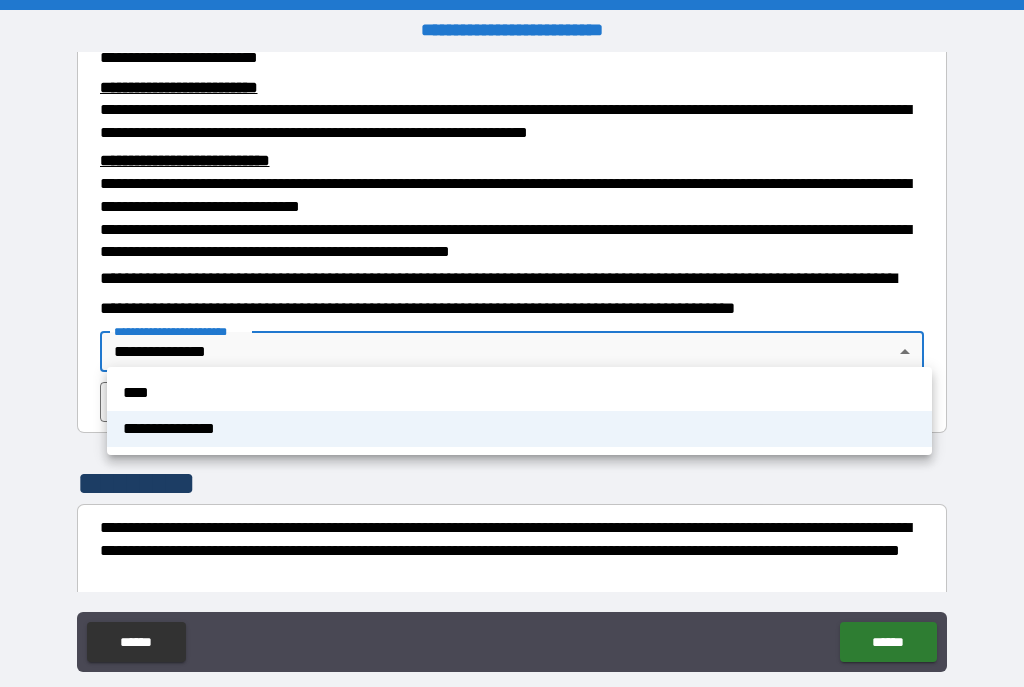 click on "****" at bounding box center (519, 393) 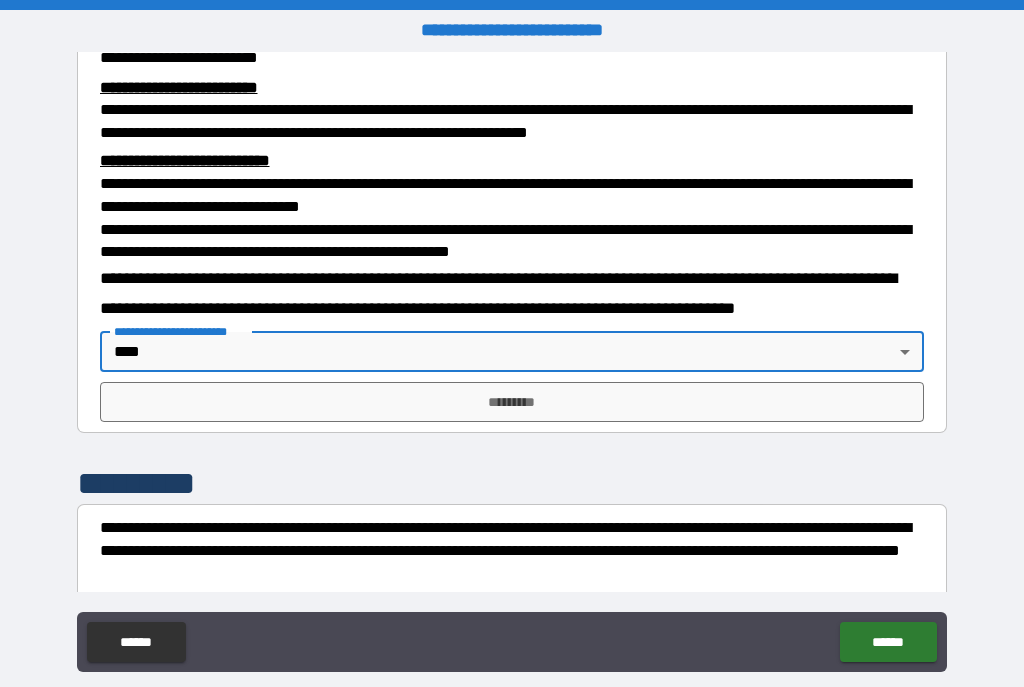 type on "****" 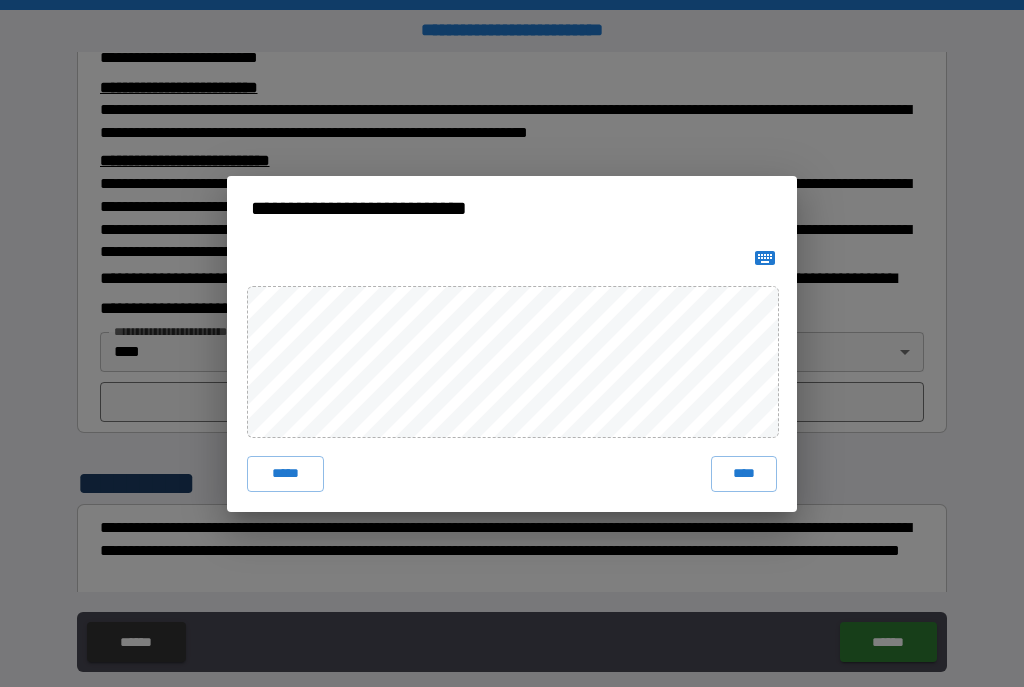 click on "****" at bounding box center [744, 474] 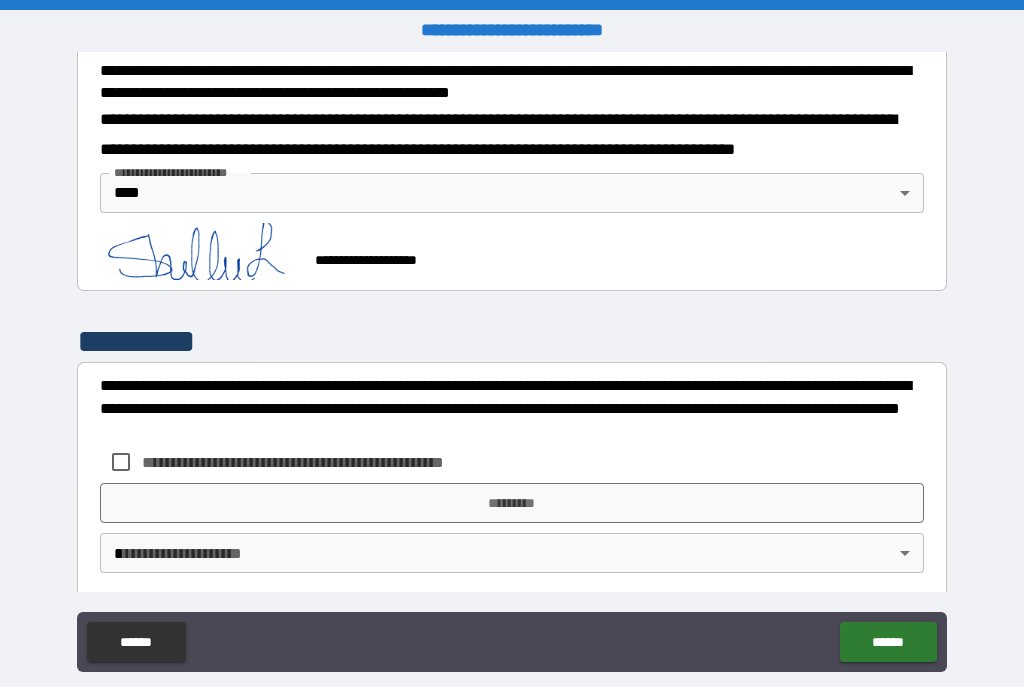 scroll, scrollTop: 740, scrollLeft: 0, axis: vertical 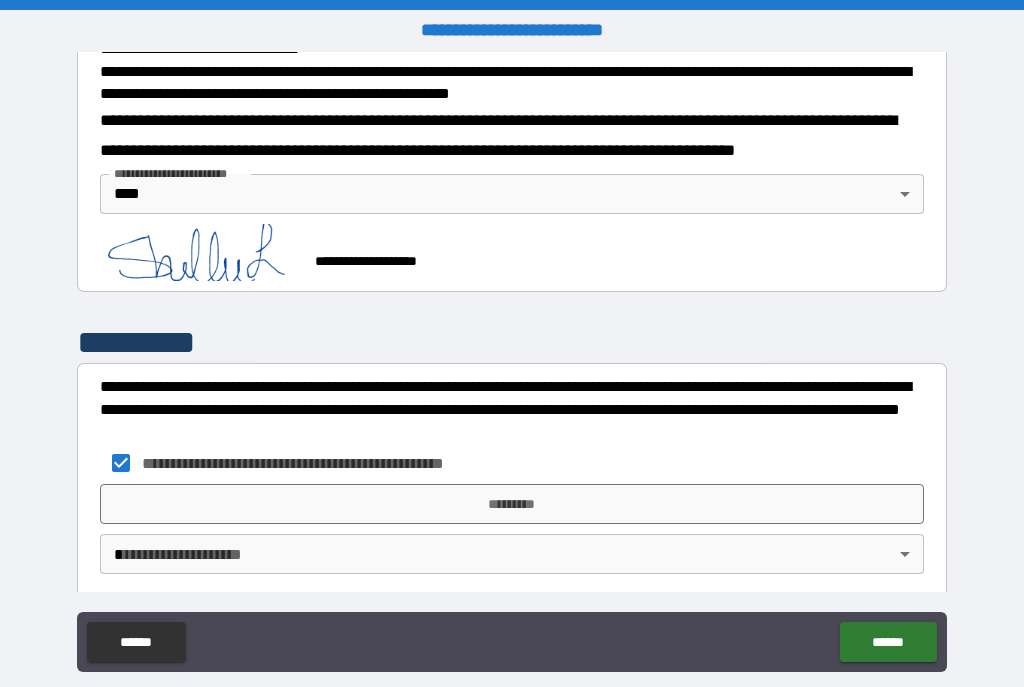 click on "*********" at bounding box center (512, 504) 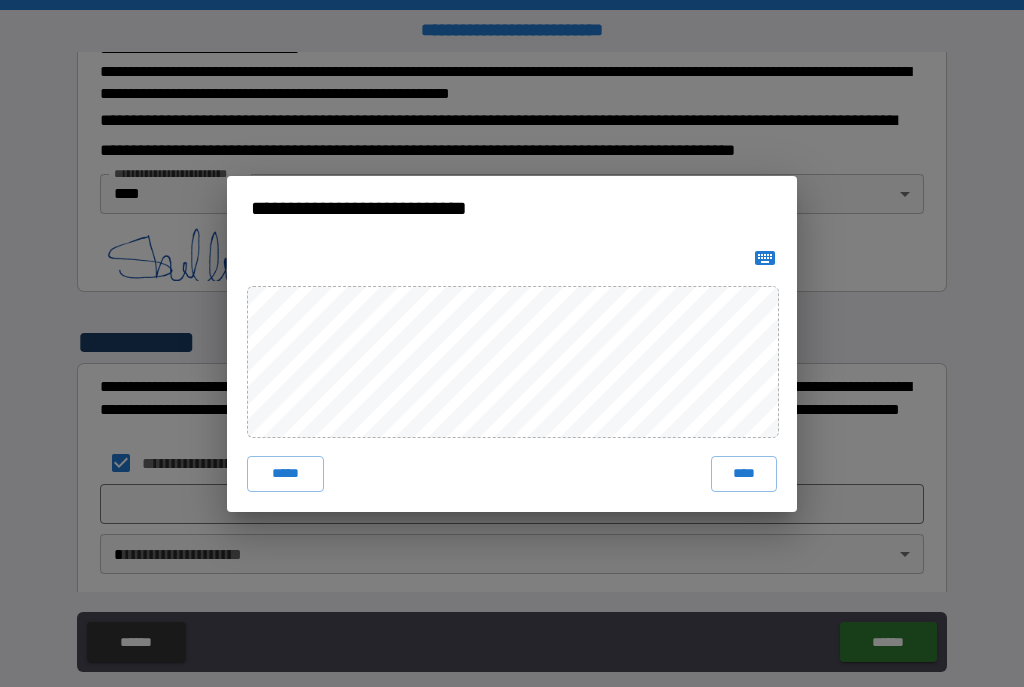 click on "****" at bounding box center (744, 474) 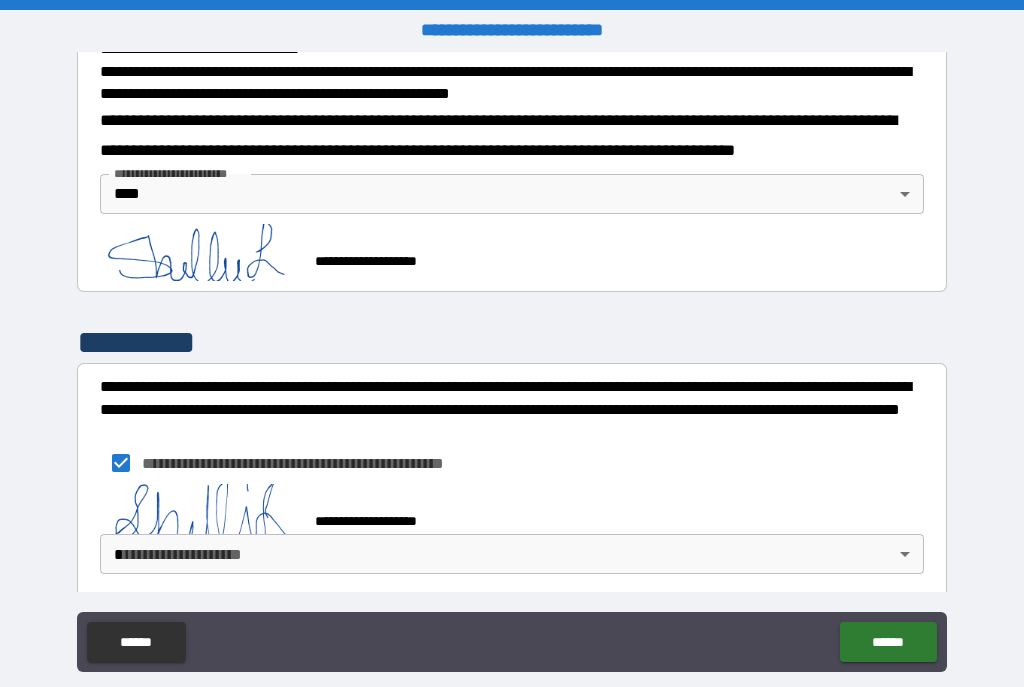 scroll, scrollTop: 730, scrollLeft: 0, axis: vertical 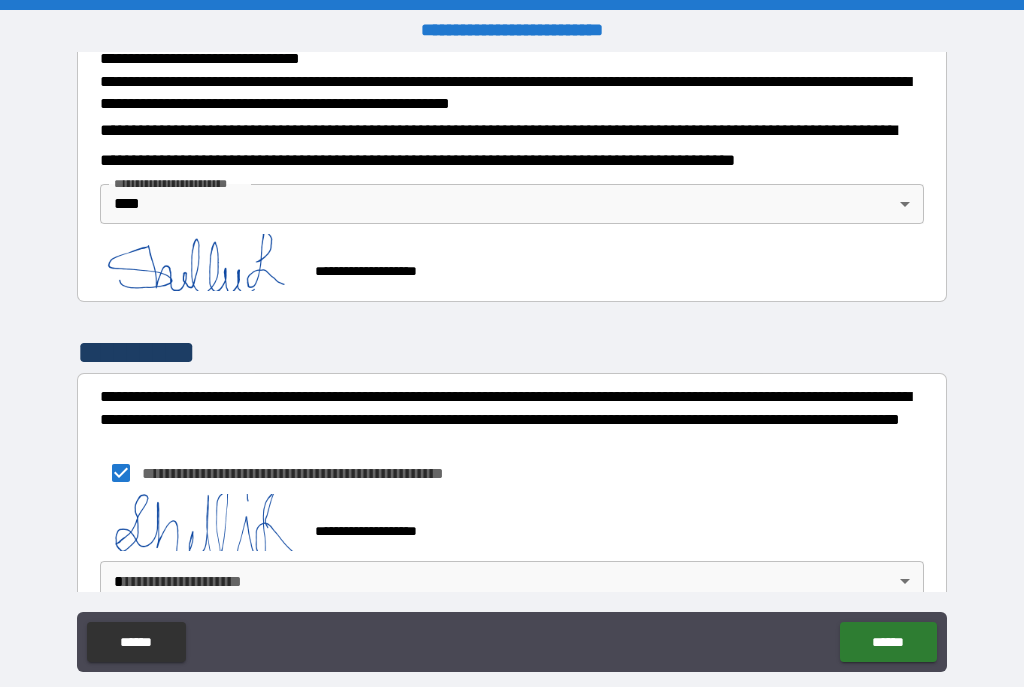 click on "**********" at bounding box center (512, 361) 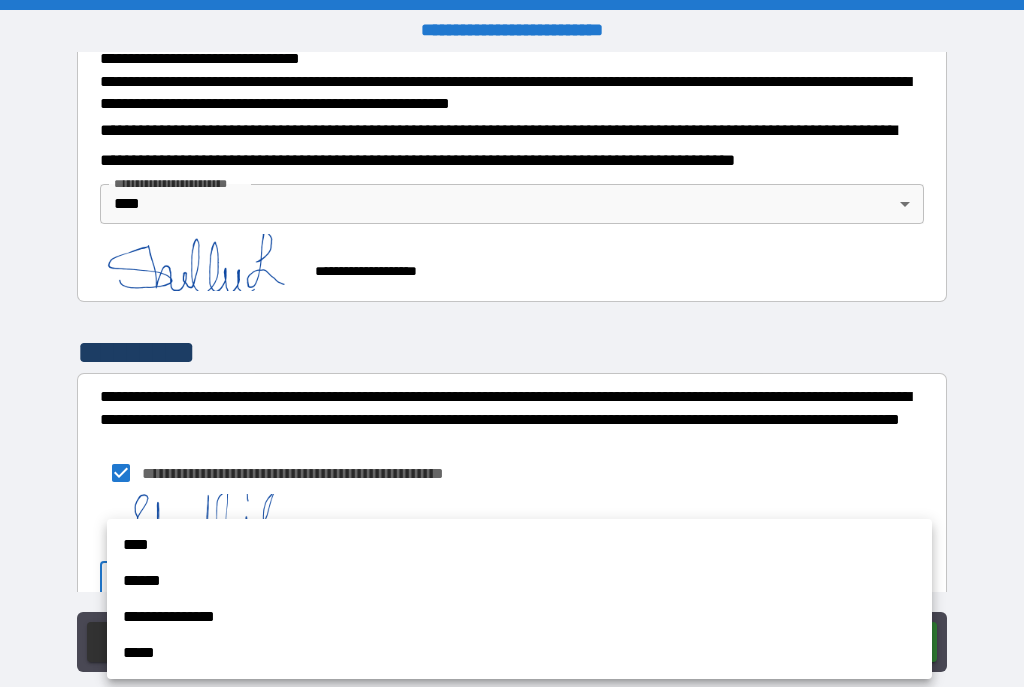 click on "****" at bounding box center [519, 545] 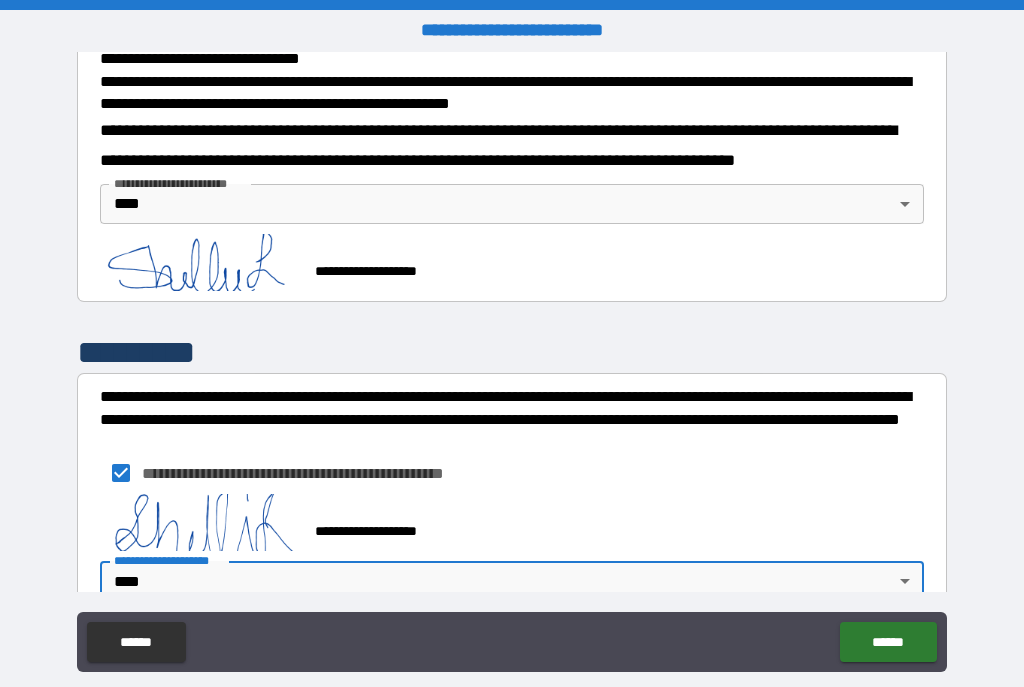 click on "******" at bounding box center [888, 642] 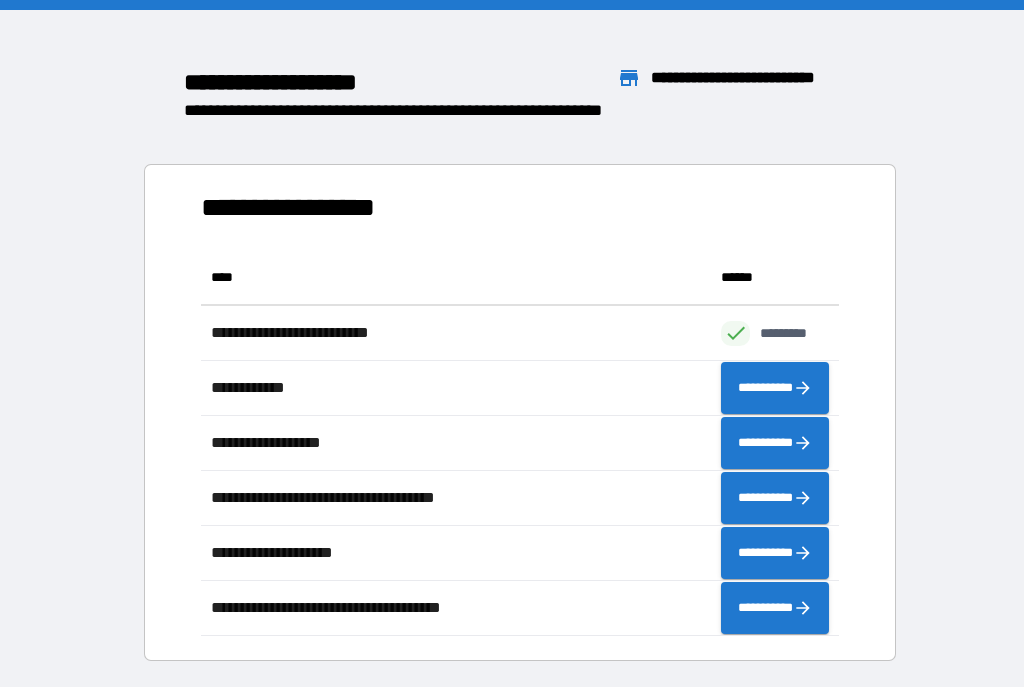scroll, scrollTop: 1, scrollLeft: 1, axis: both 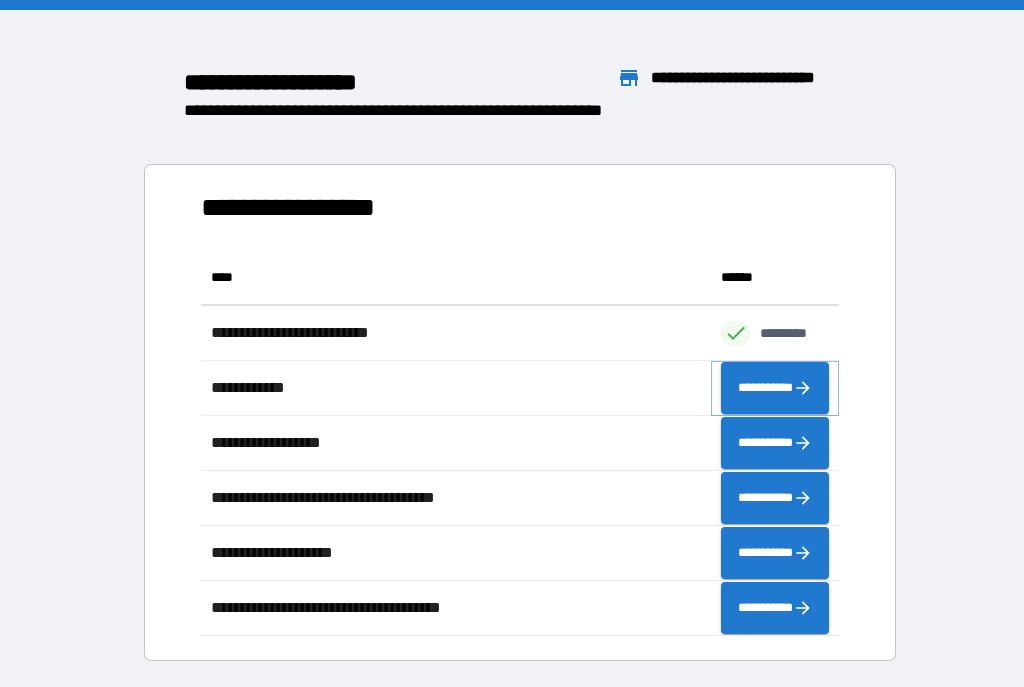 click on "**********" at bounding box center [775, 388] 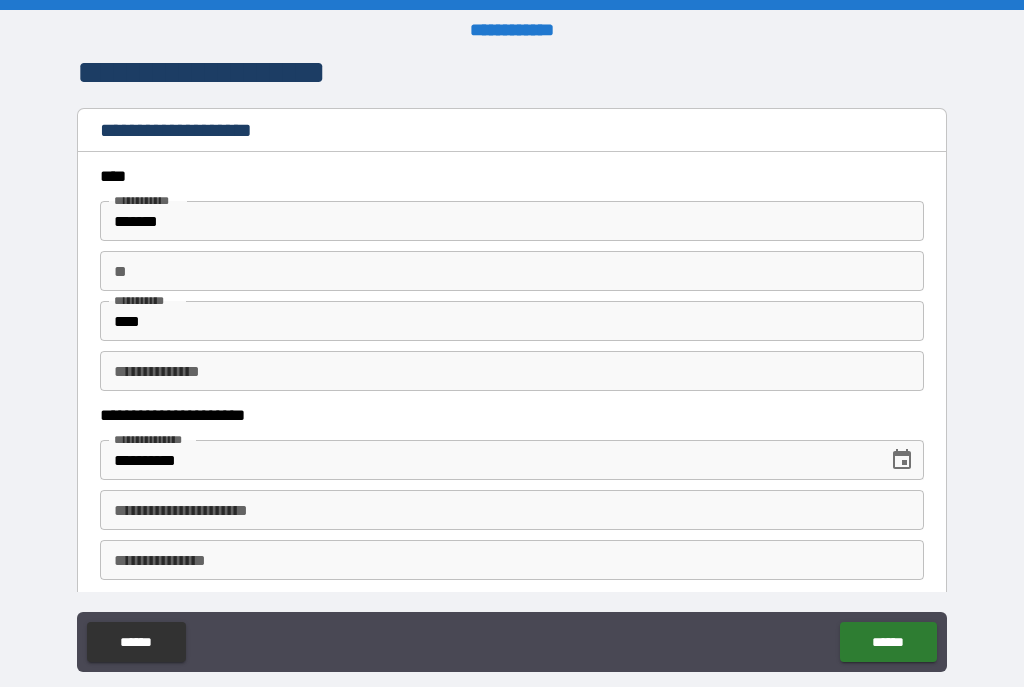 click on "**********" at bounding box center (512, 510) 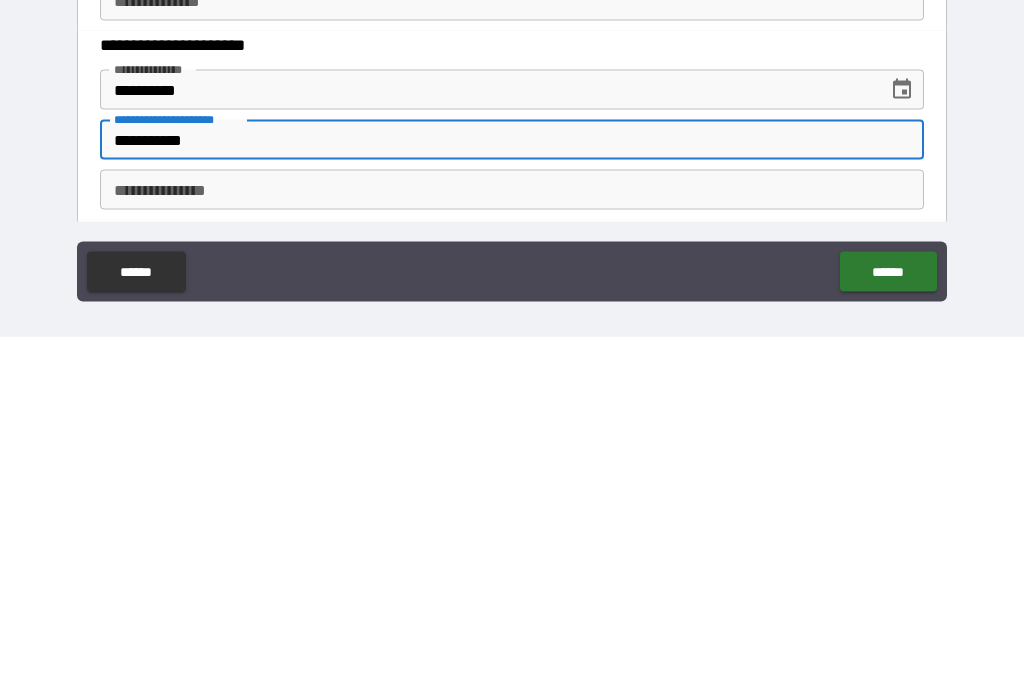 scroll, scrollTop: 36, scrollLeft: 0, axis: vertical 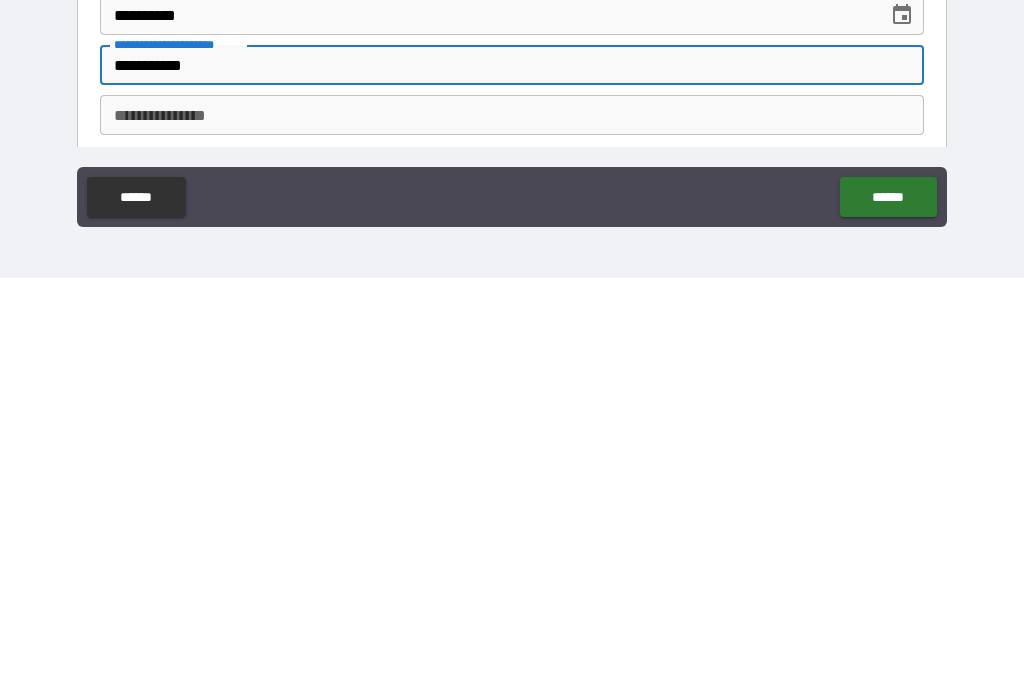 type on "**********" 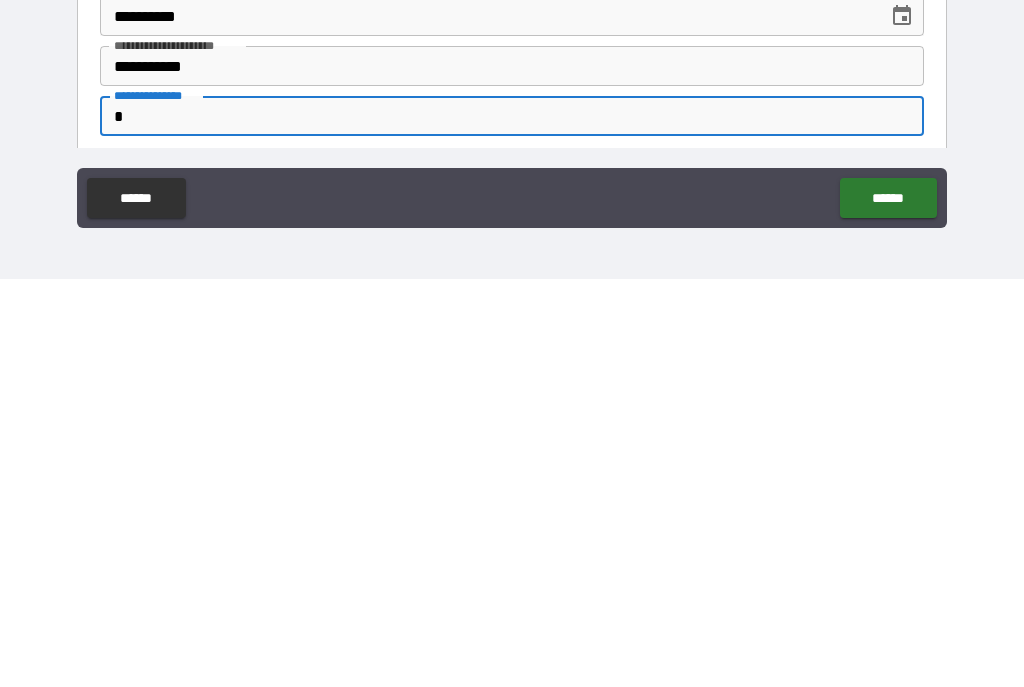 scroll, scrollTop: 36, scrollLeft: 0, axis: vertical 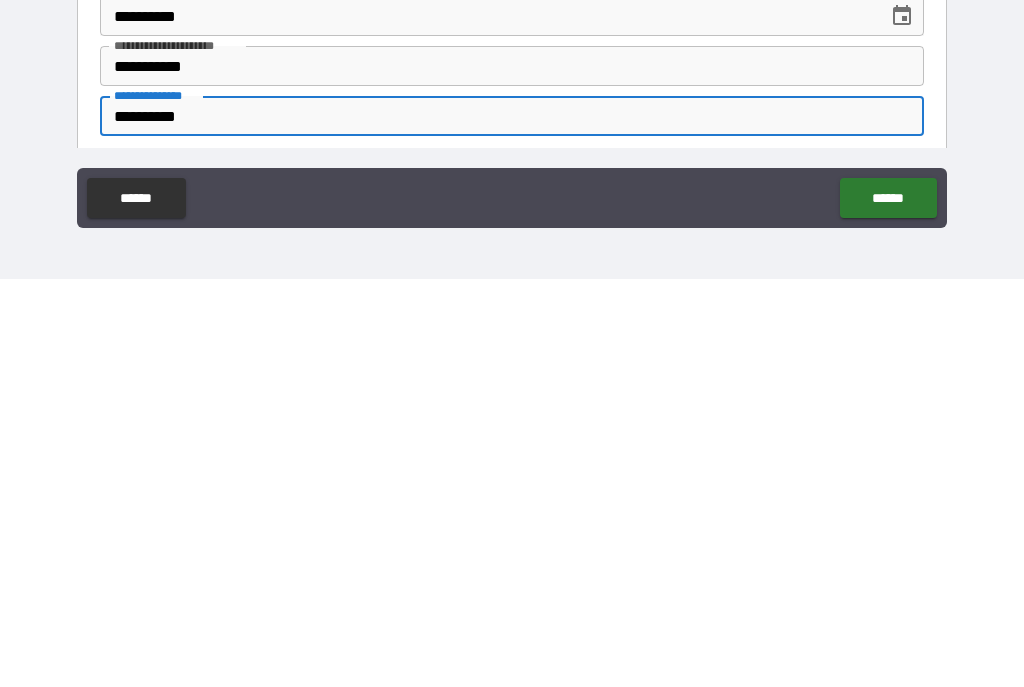 type on "**********" 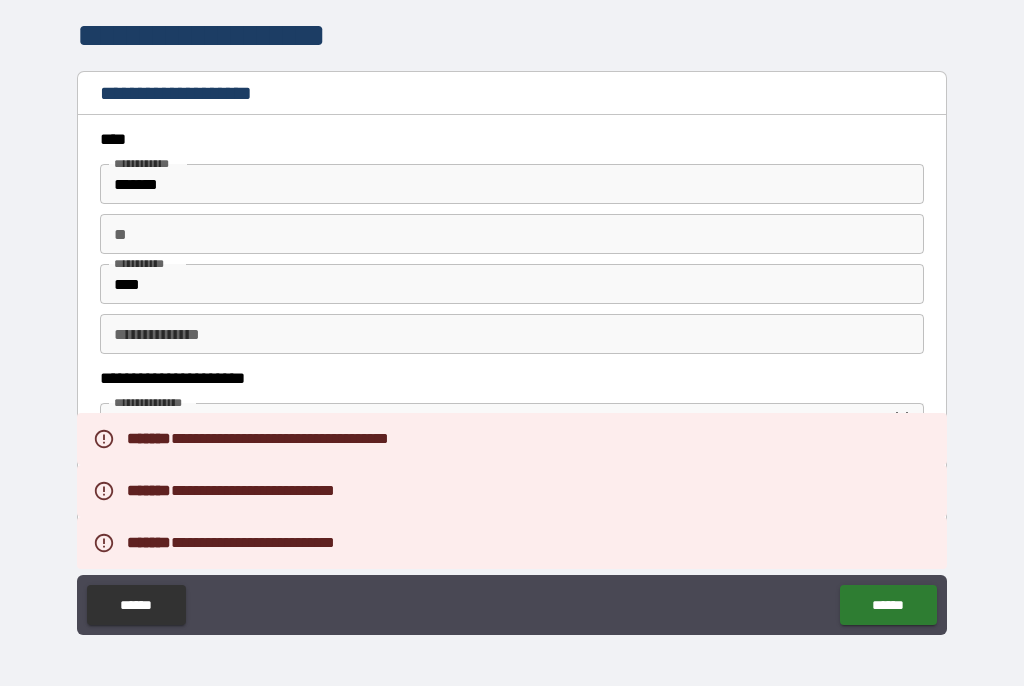 click on "**" at bounding box center [512, 235] 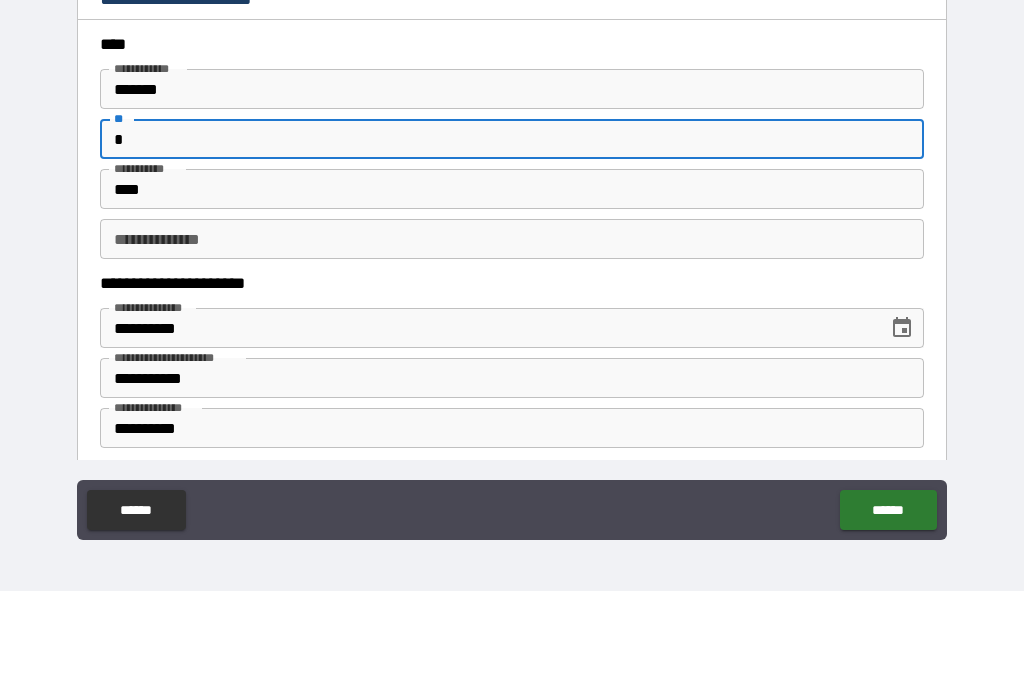 type on "*" 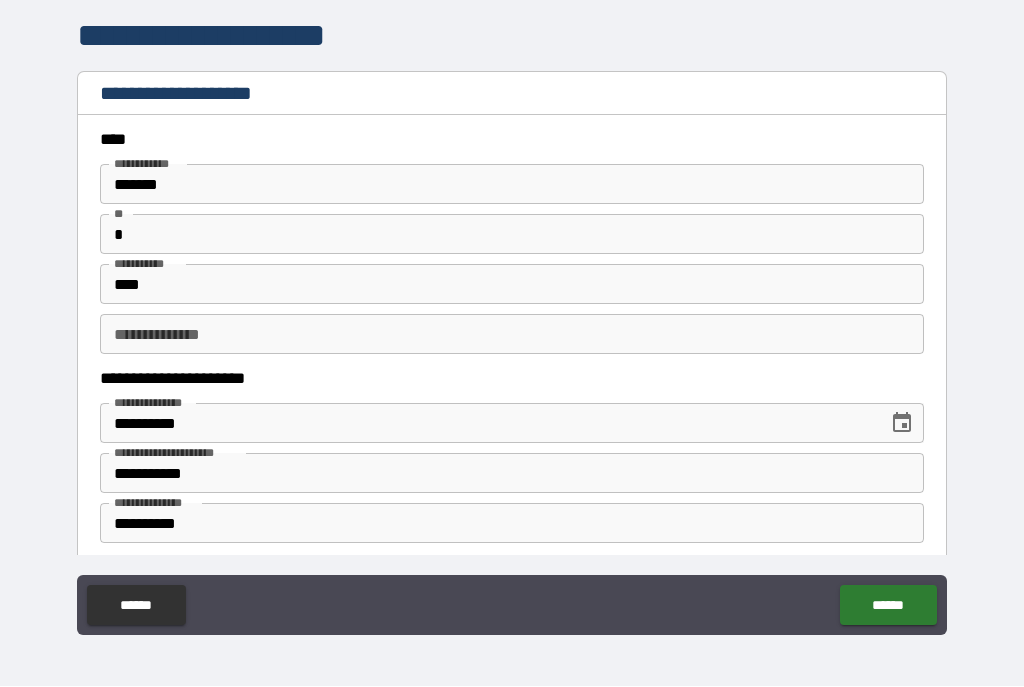 click on "******" at bounding box center [888, 606] 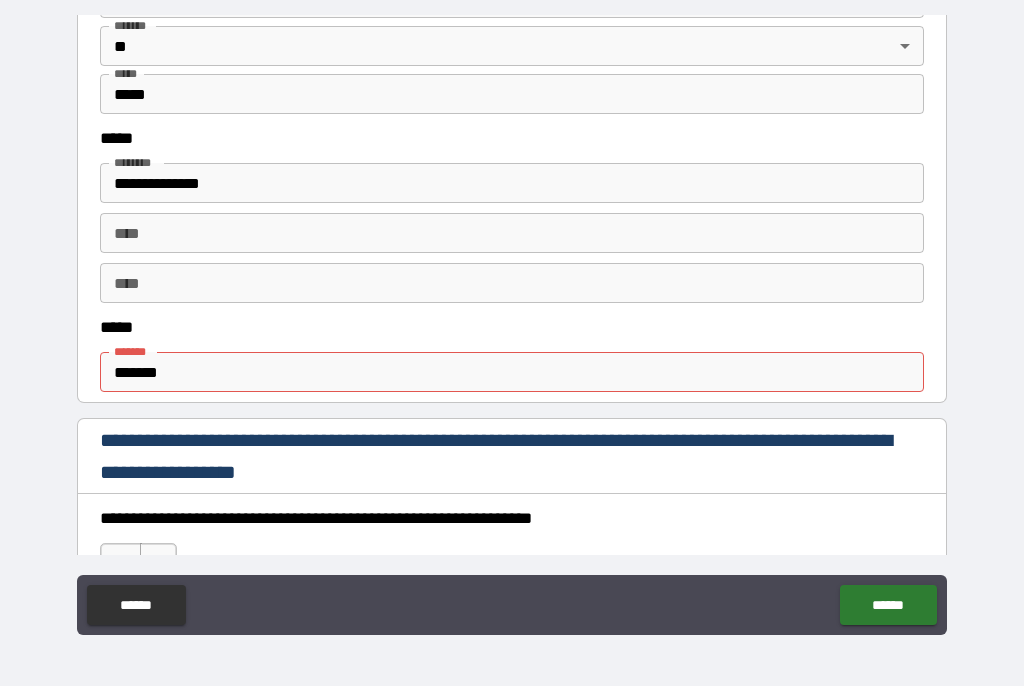 scroll, scrollTop: 980, scrollLeft: 0, axis: vertical 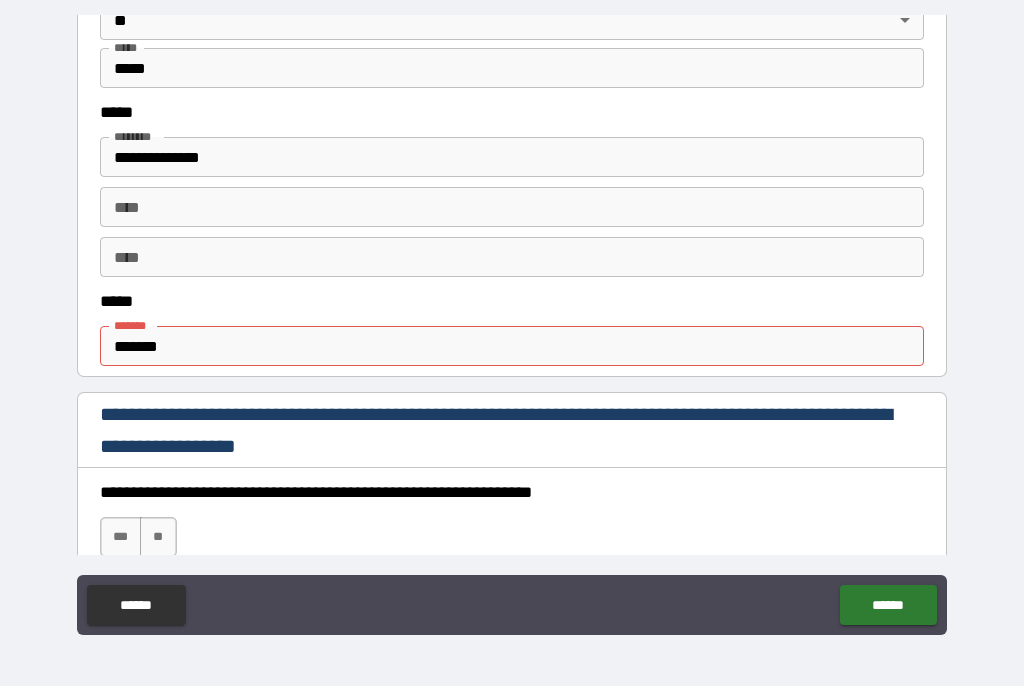 click on "*******" at bounding box center (512, 347) 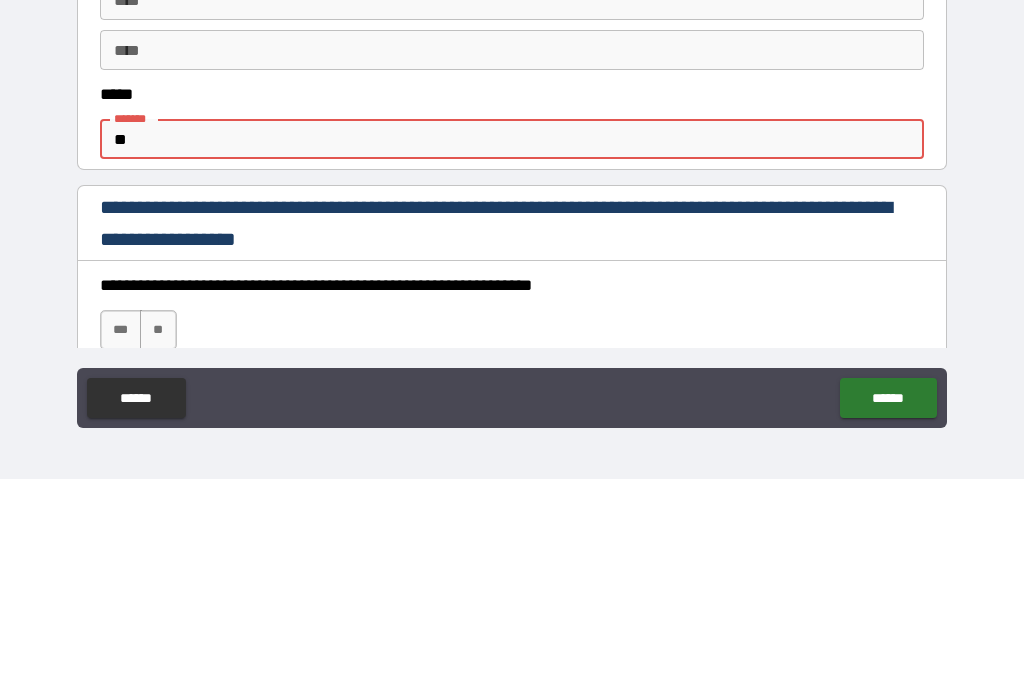 type on "*" 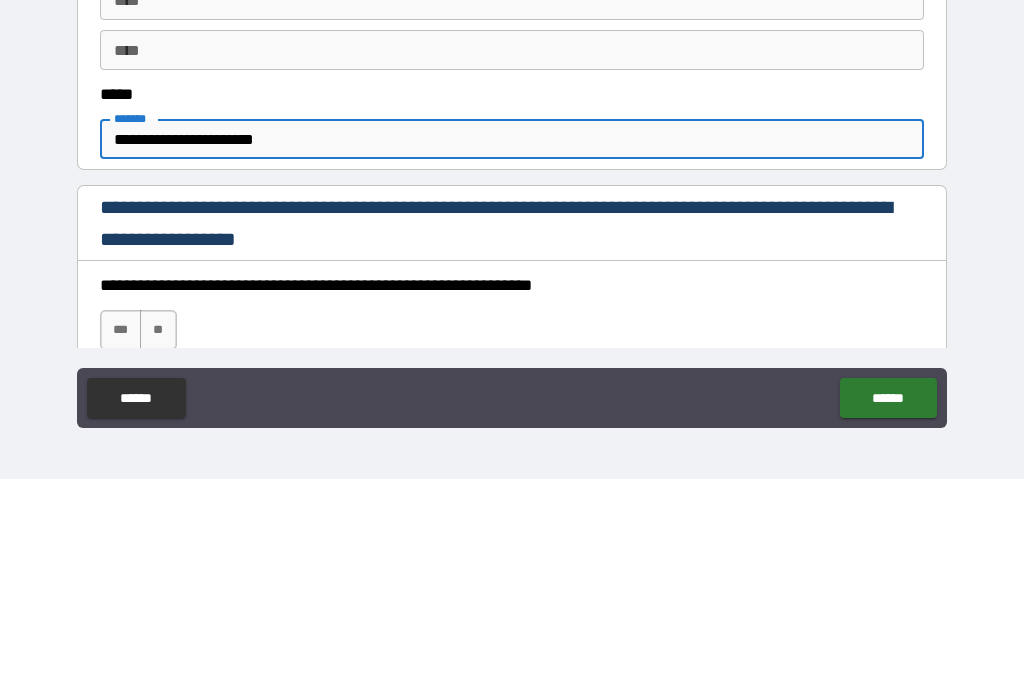 type on "**********" 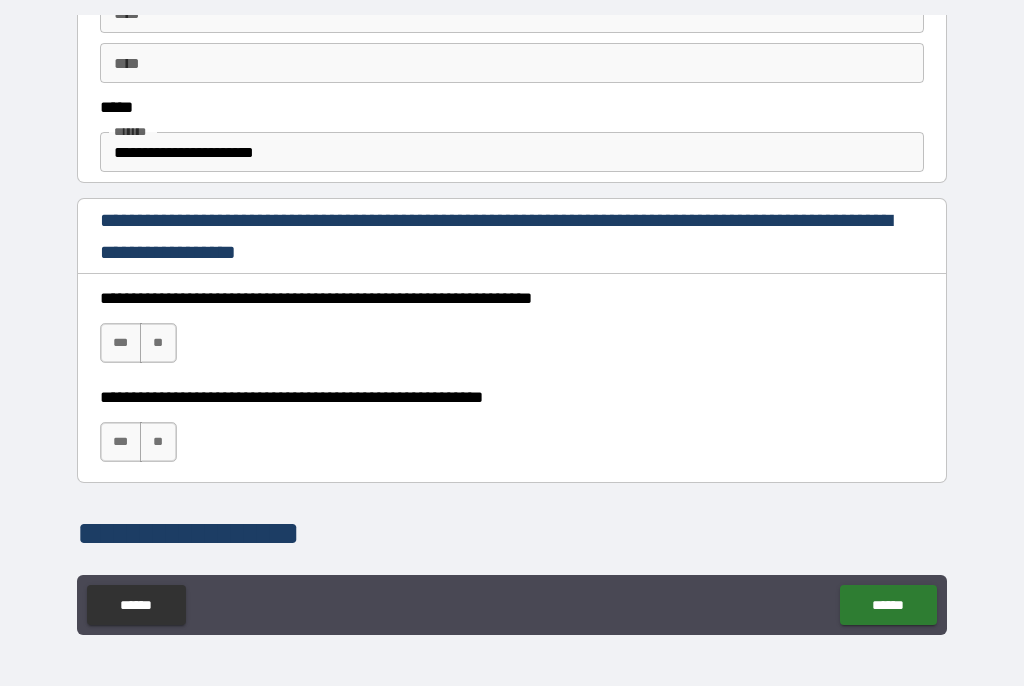 scroll, scrollTop: 1210, scrollLeft: 0, axis: vertical 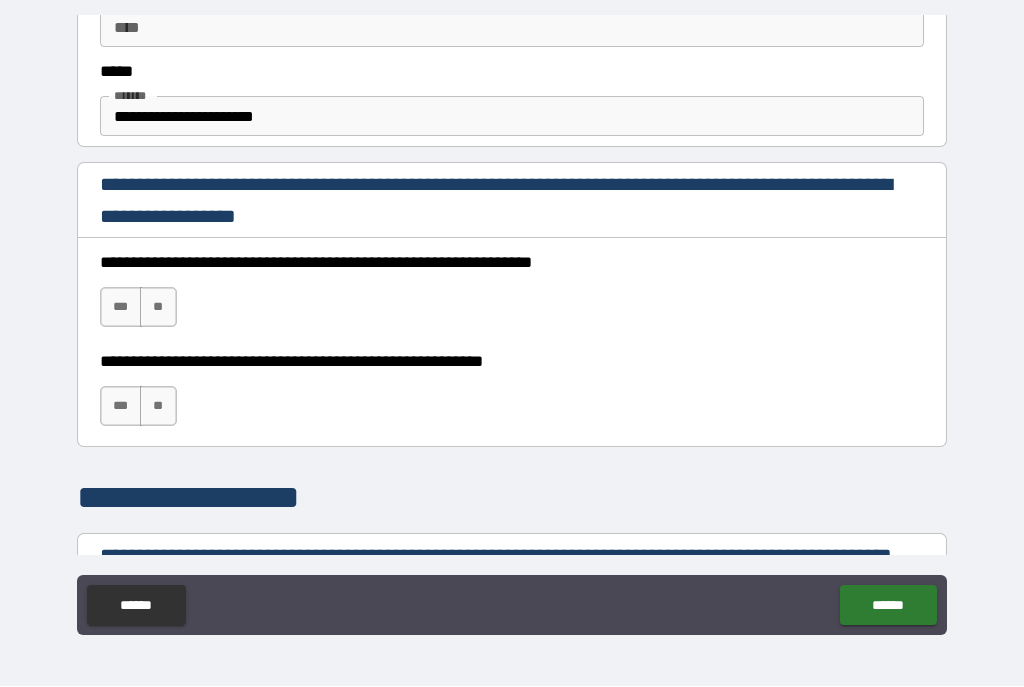 click on "***" at bounding box center [121, 308] 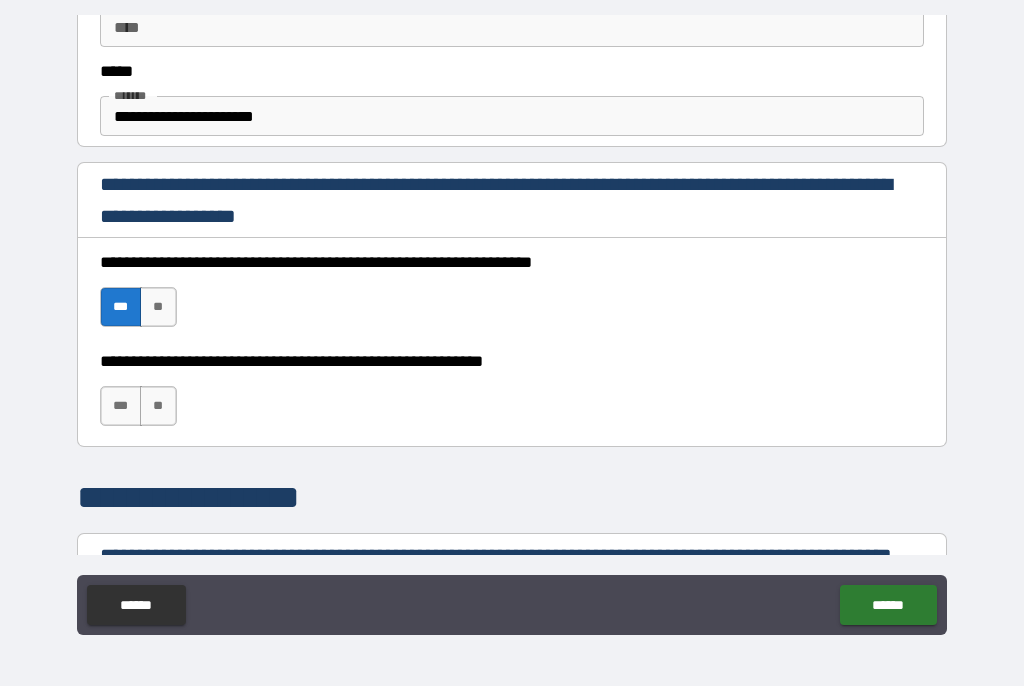 click on "***" at bounding box center [121, 407] 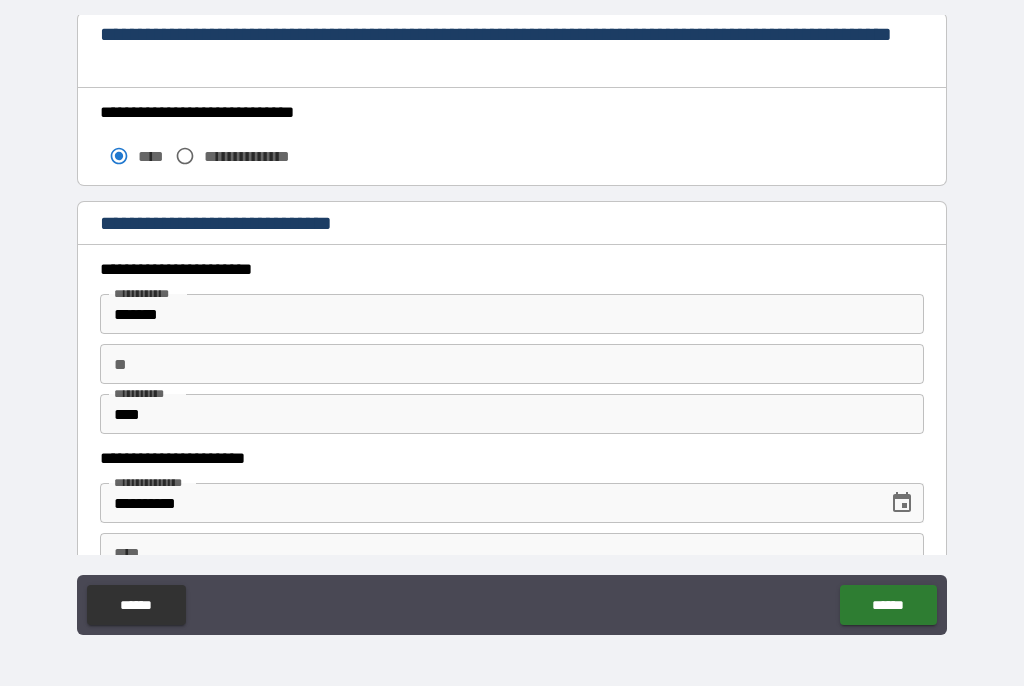scroll, scrollTop: 1734, scrollLeft: 0, axis: vertical 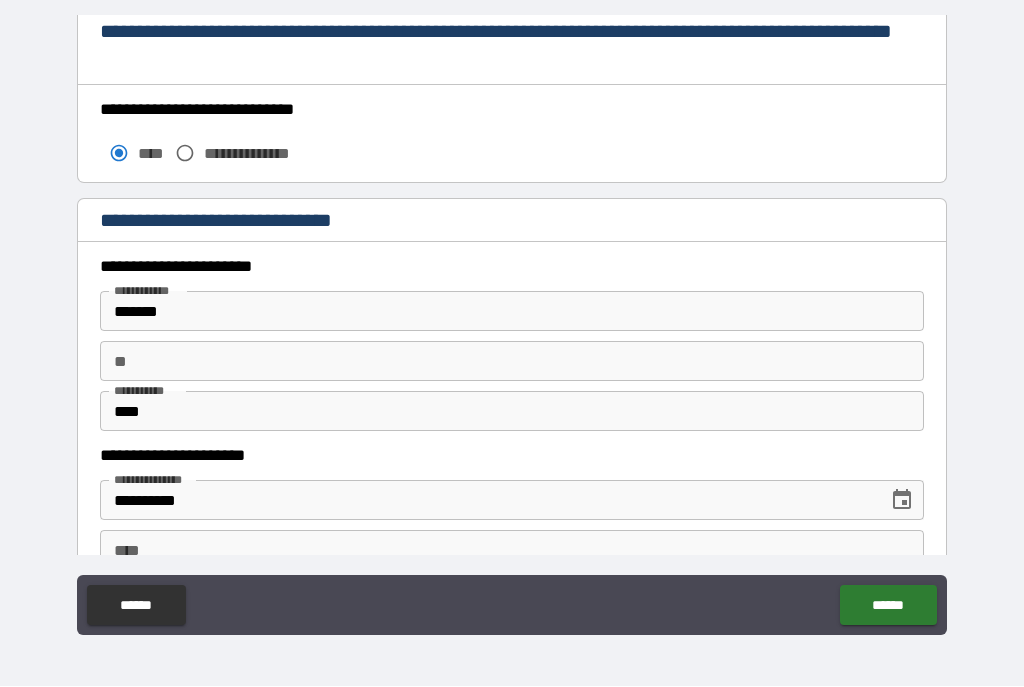 click on "**" at bounding box center (512, 362) 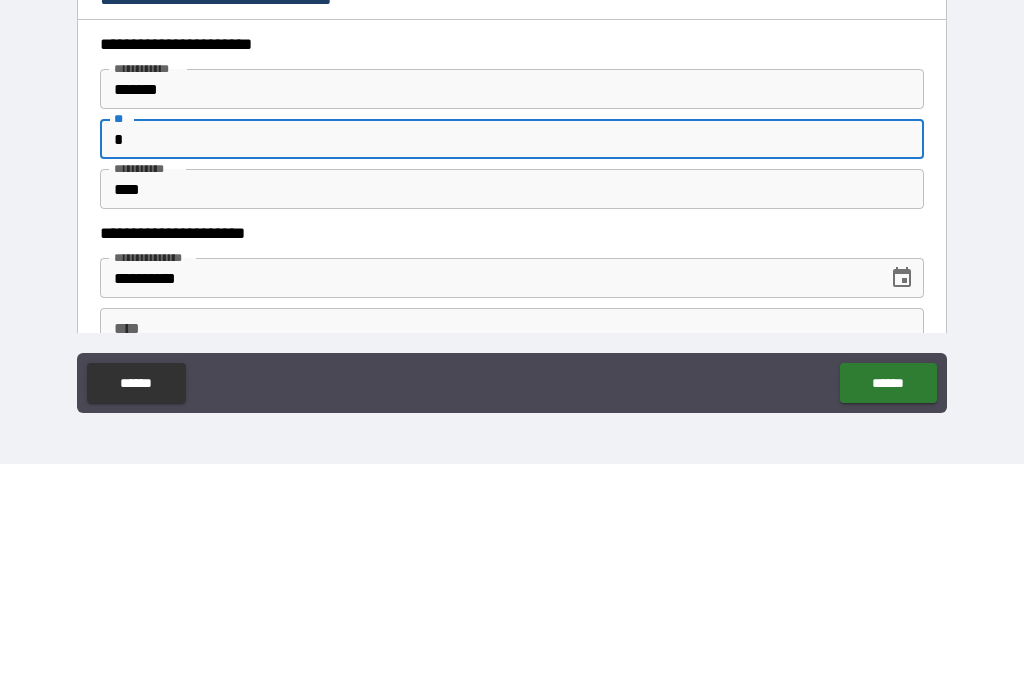 type on "*" 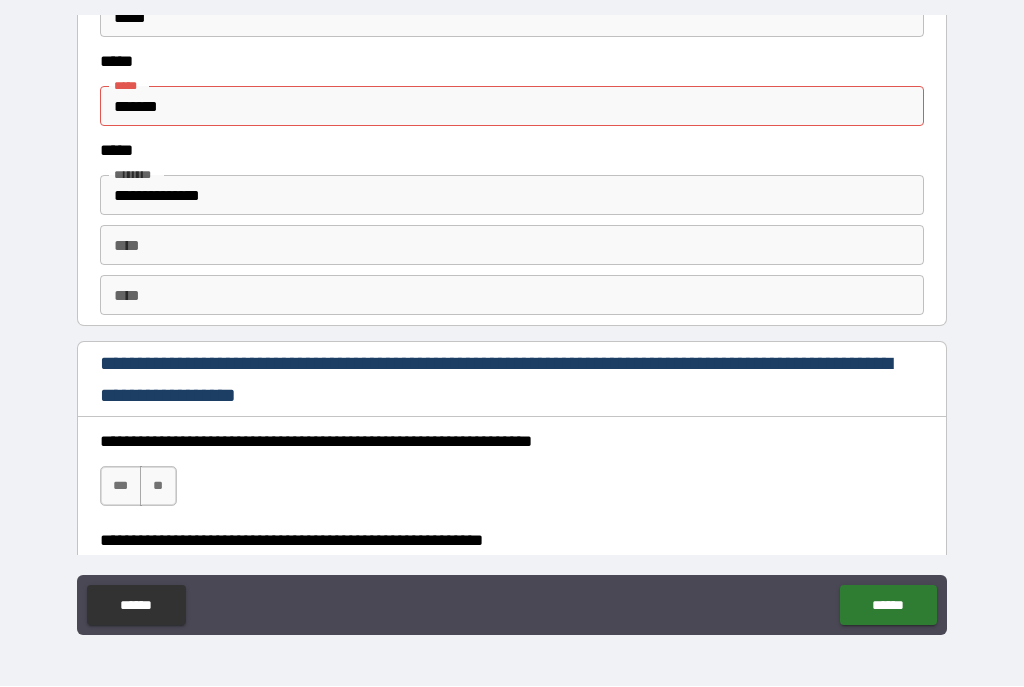 scroll, scrollTop: 2667, scrollLeft: 0, axis: vertical 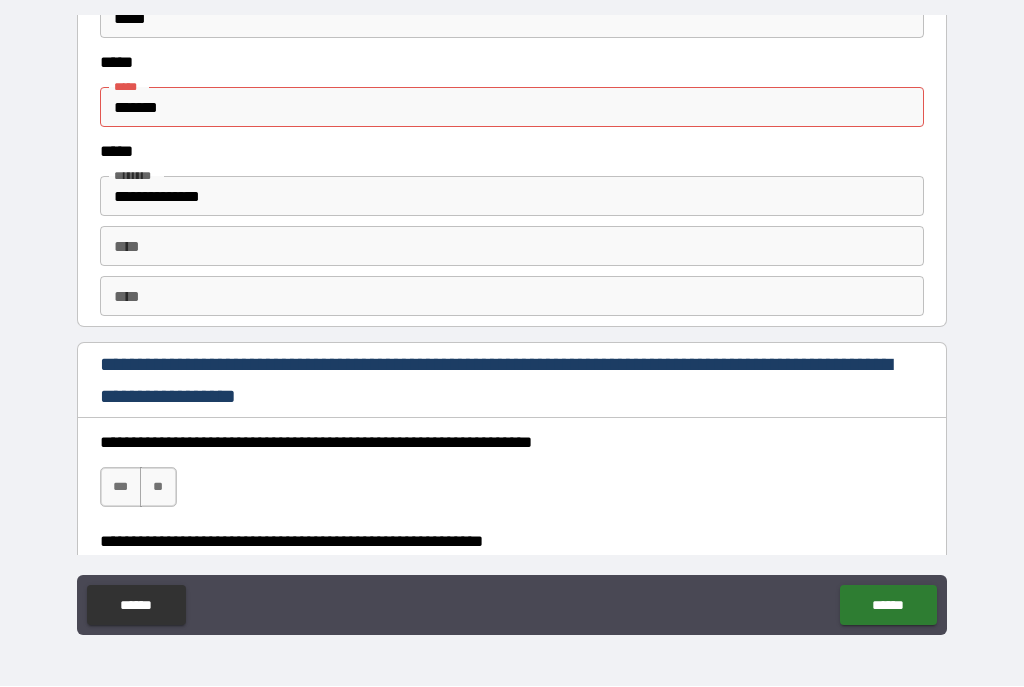 click on "*******" at bounding box center [512, 108] 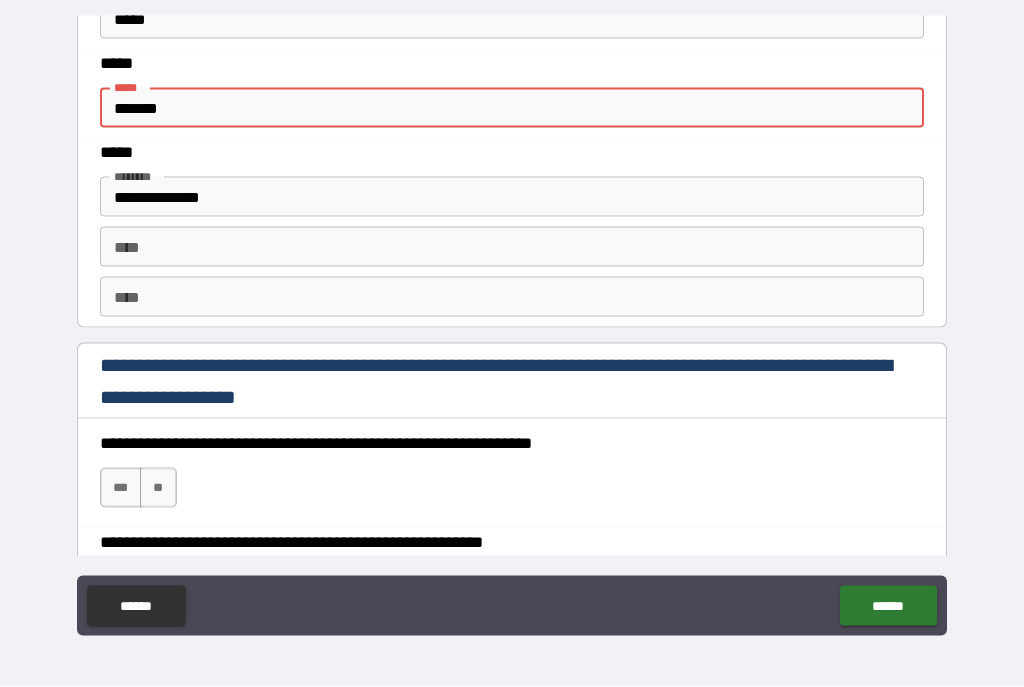 click on "*******" at bounding box center (512, 108) 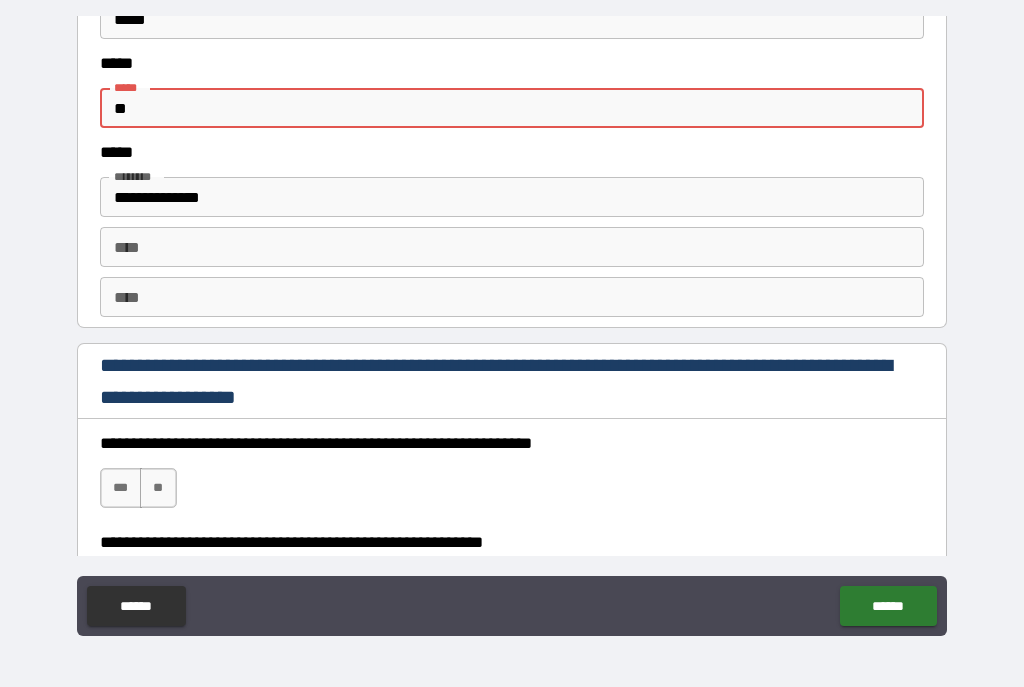 type on "*" 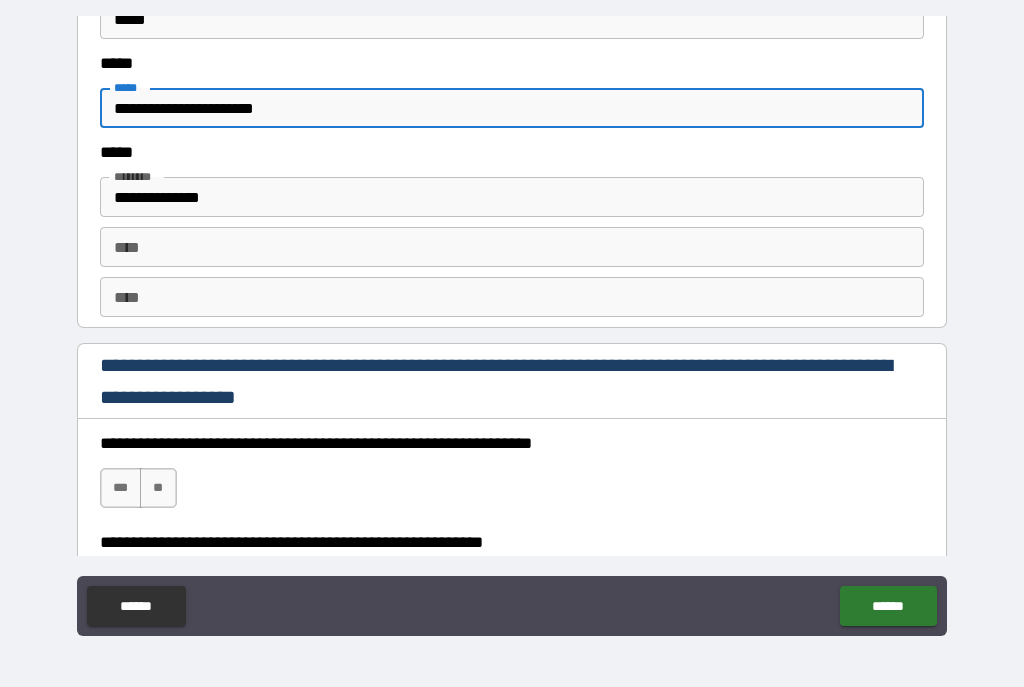 type on "**********" 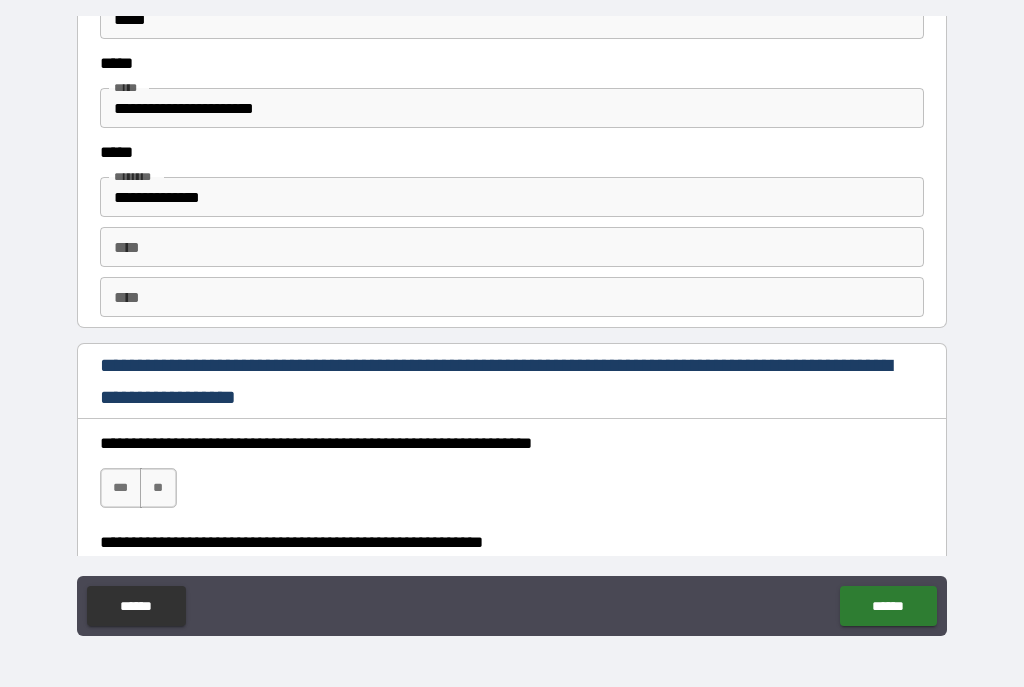 click on "***" at bounding box center [121, 488] 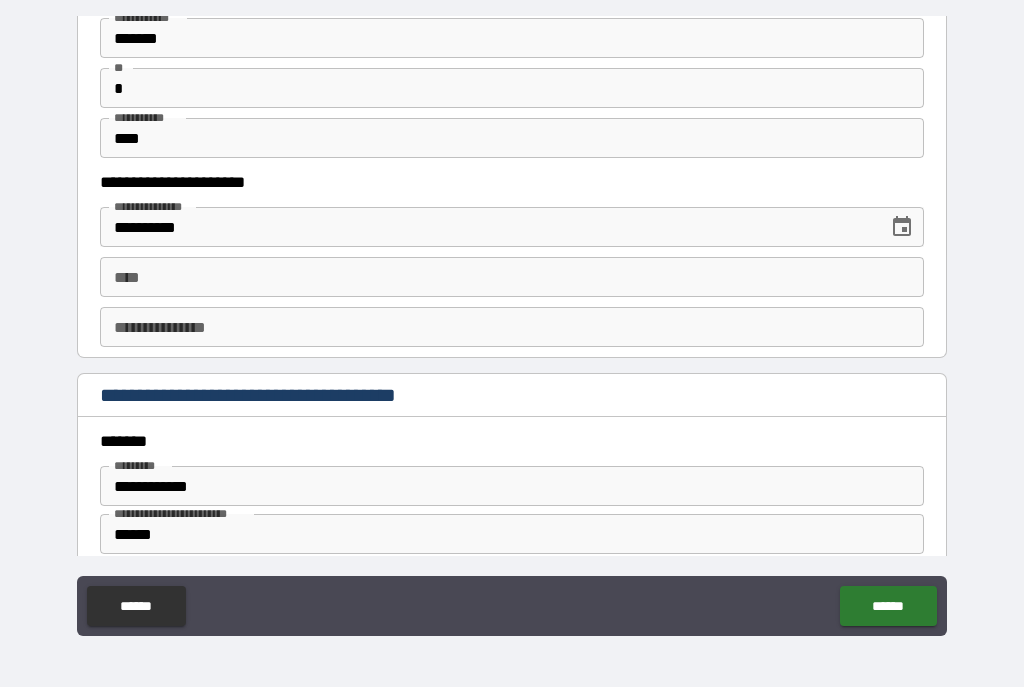 scroll, scrollTop: 2009, scrollLeft: 0, axis: vertical 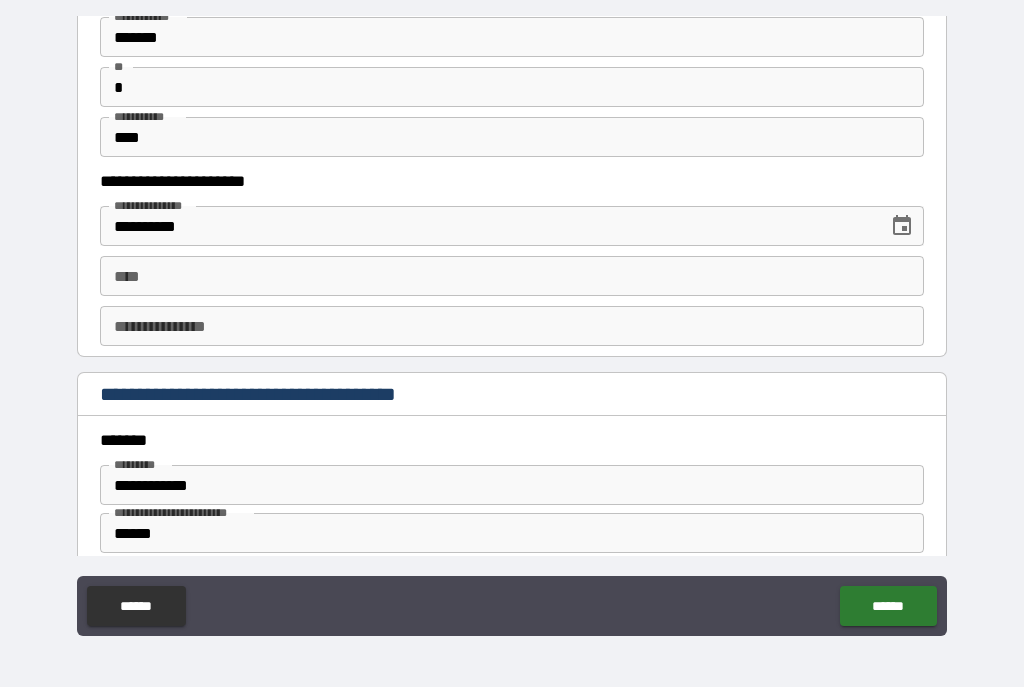 click on "****" at bounding box center (512, 276) 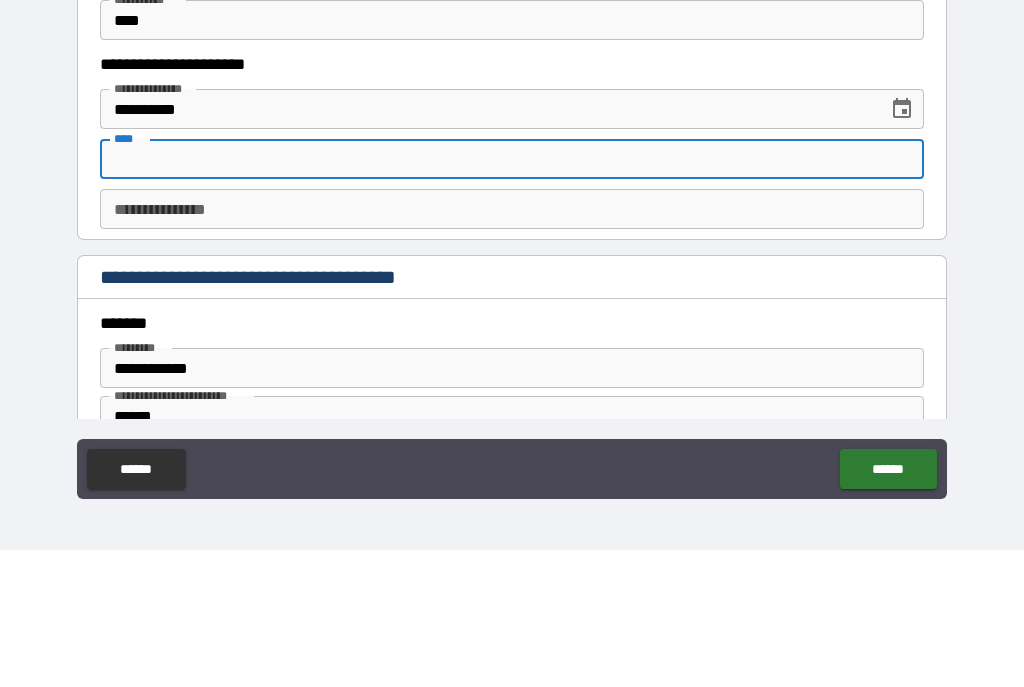 scroll, scrollTop: 1990, scrollLeft: 0, axis: vertical 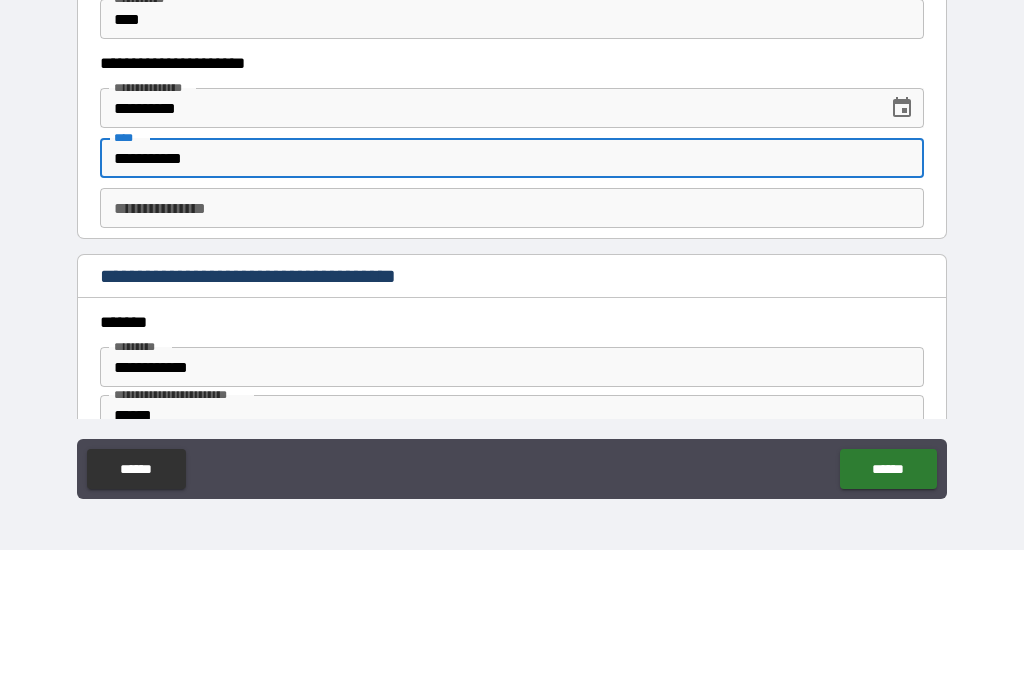 type on "**********" 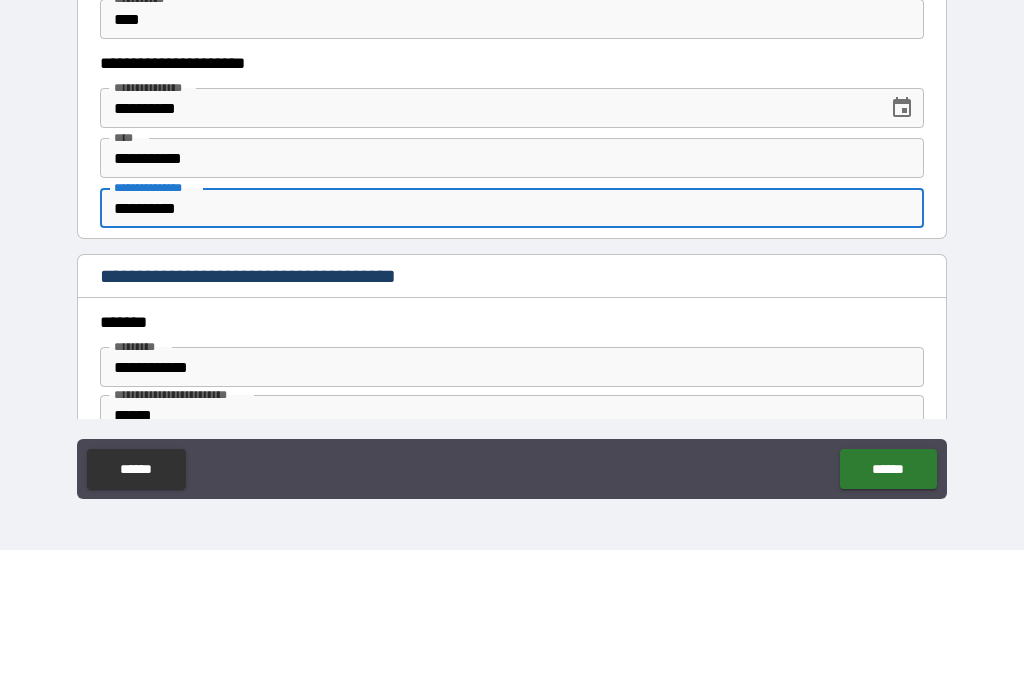 type on "**********" 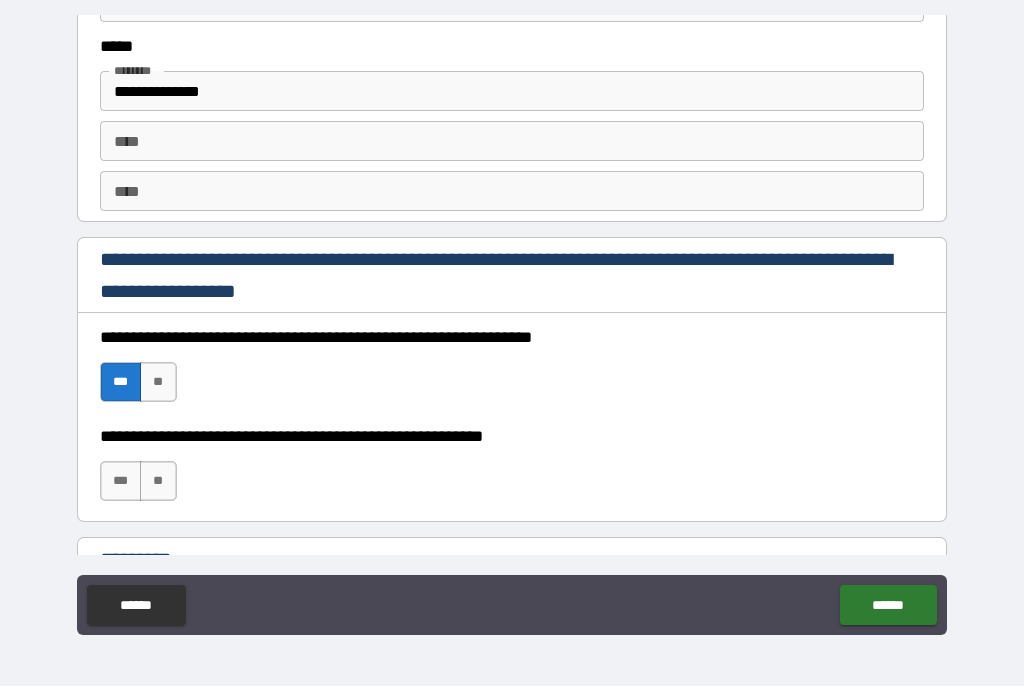 scroll, scrollTop: 2831, scrollLeft: 0, axis: vertical 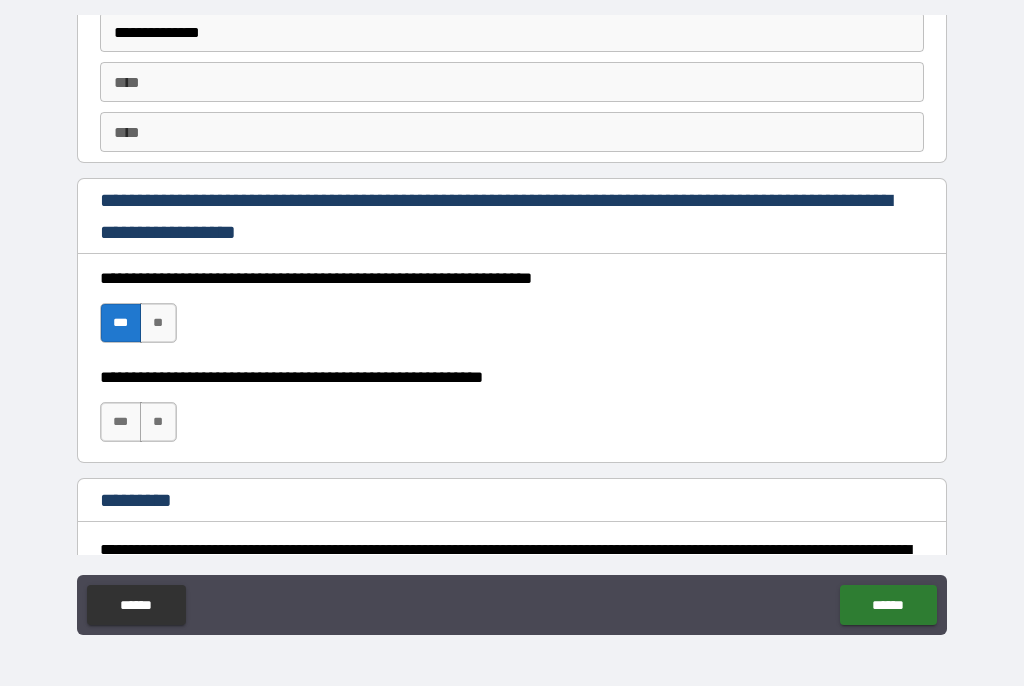 click on "***" at bounding box center [121, 423] 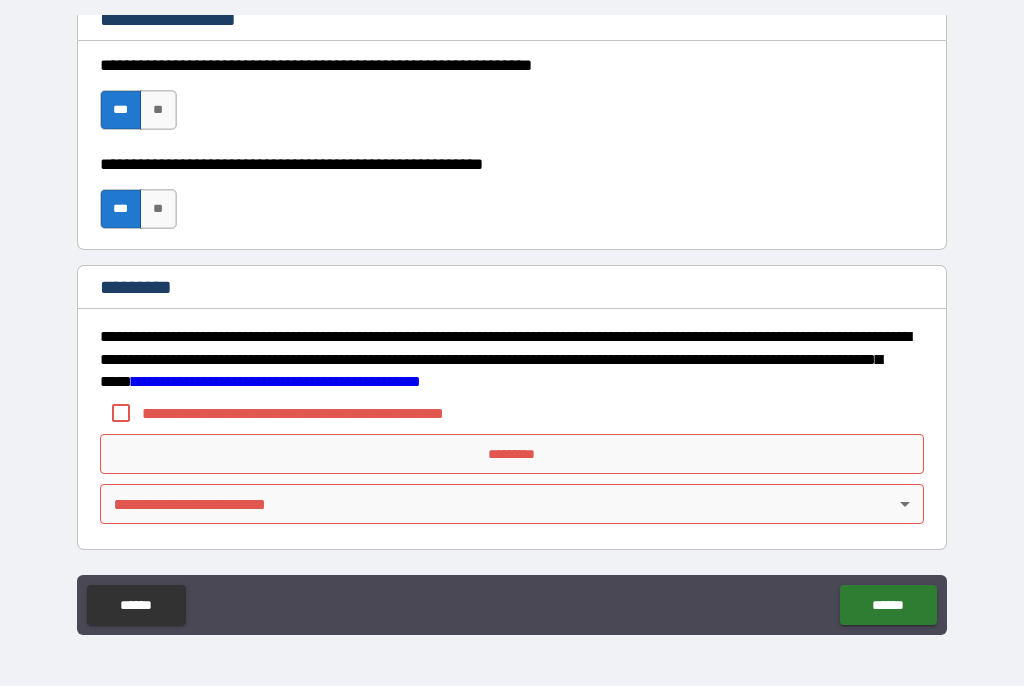 scroll, scrollTop: 3044, scrollLeft: 0, axis: vertical 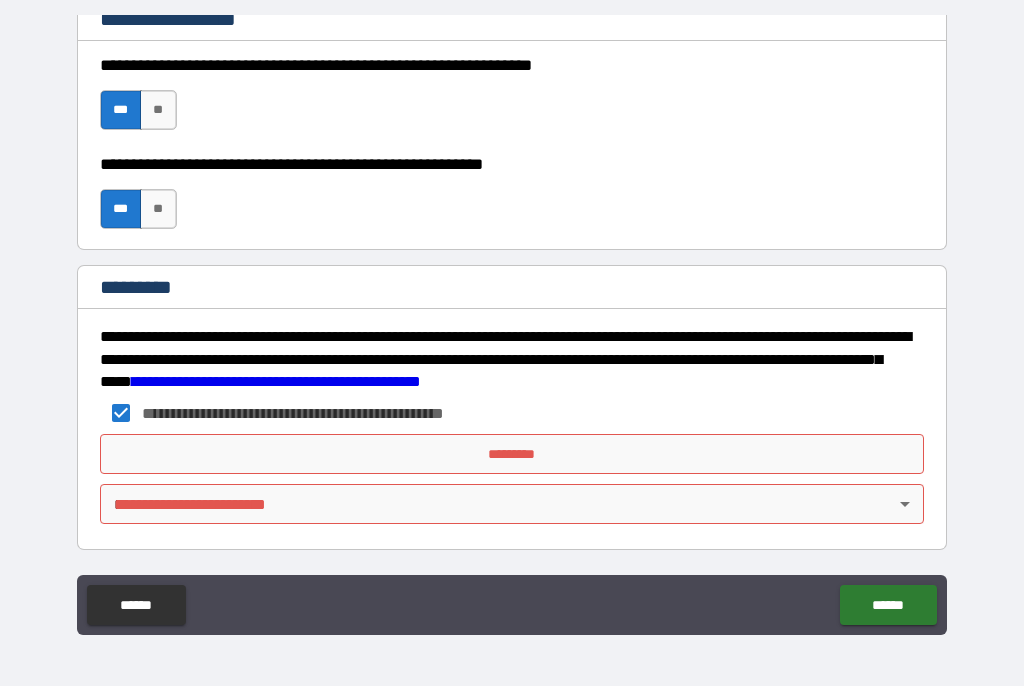 click on "*********" at bounding box center [512, 455] 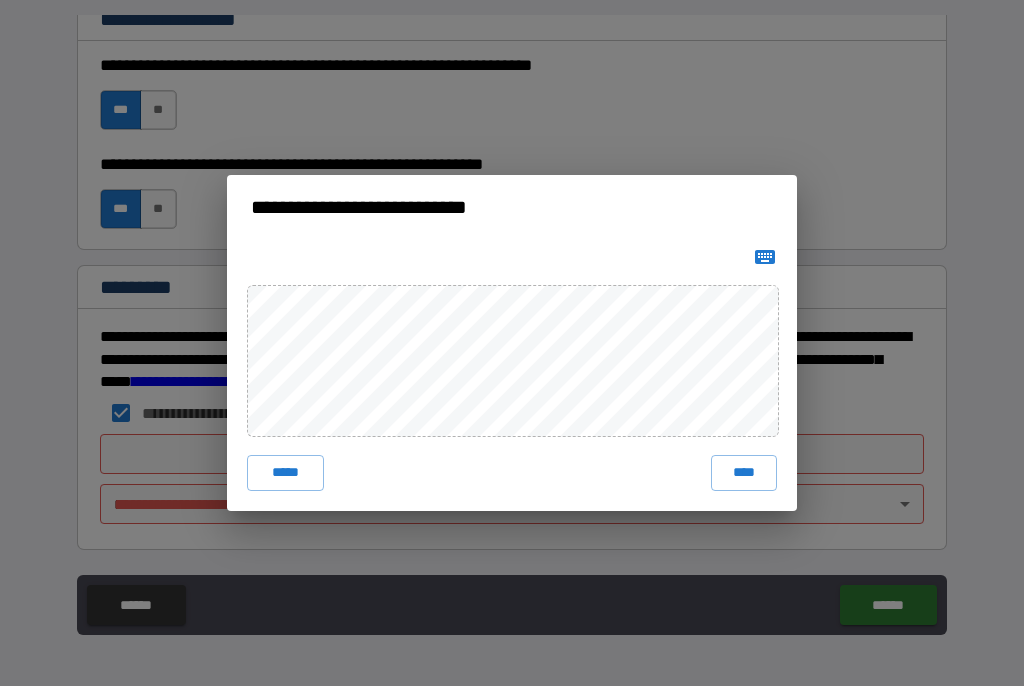 click on "****" at bounding box center [744, 474] 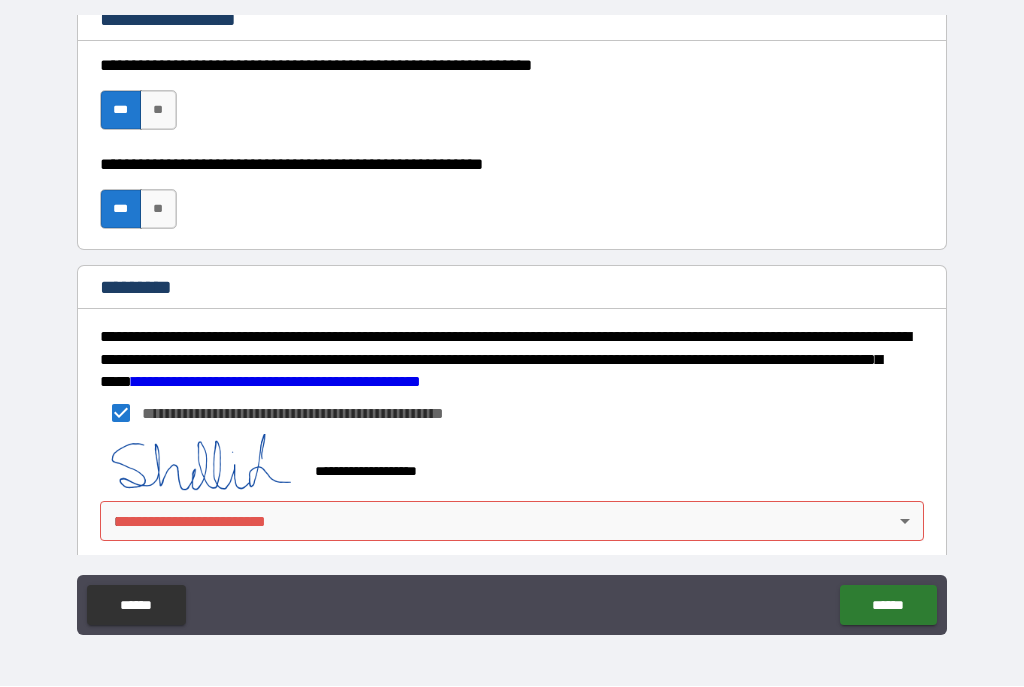 click on "**********" at bounding box center [512, 325] 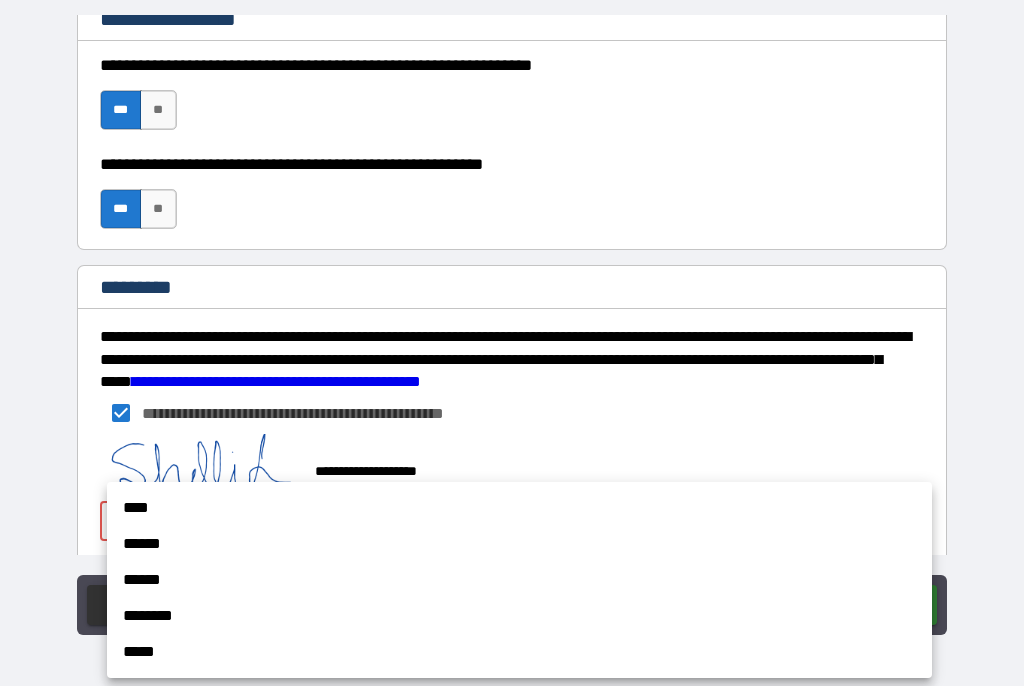 click on "****" at bounding box center [519, 509] 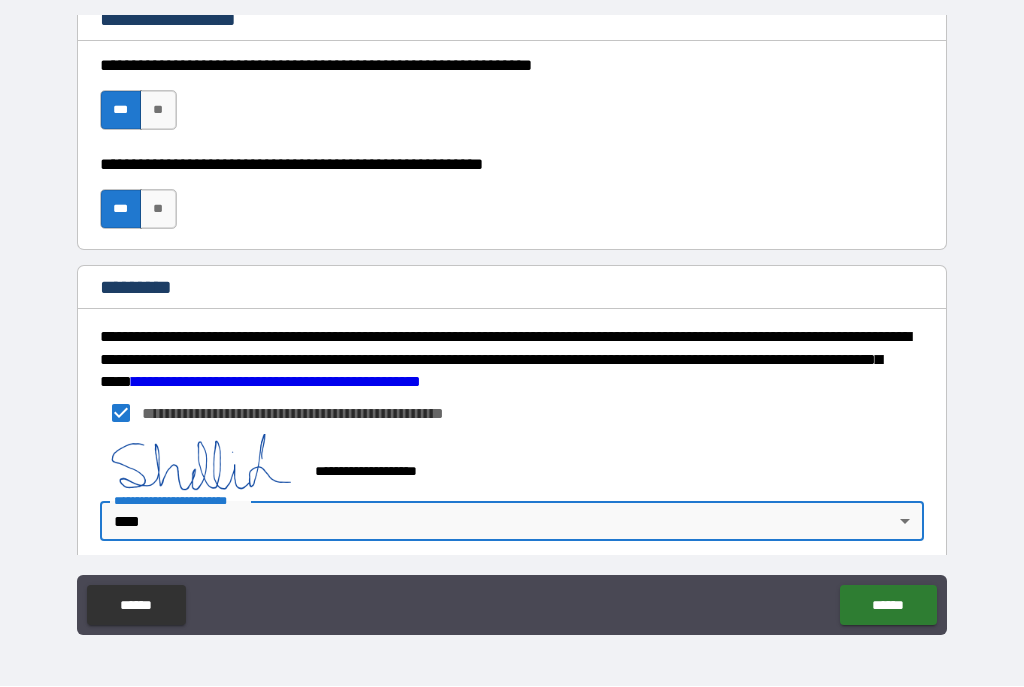 click on "******" at bounding box center [888, 606] 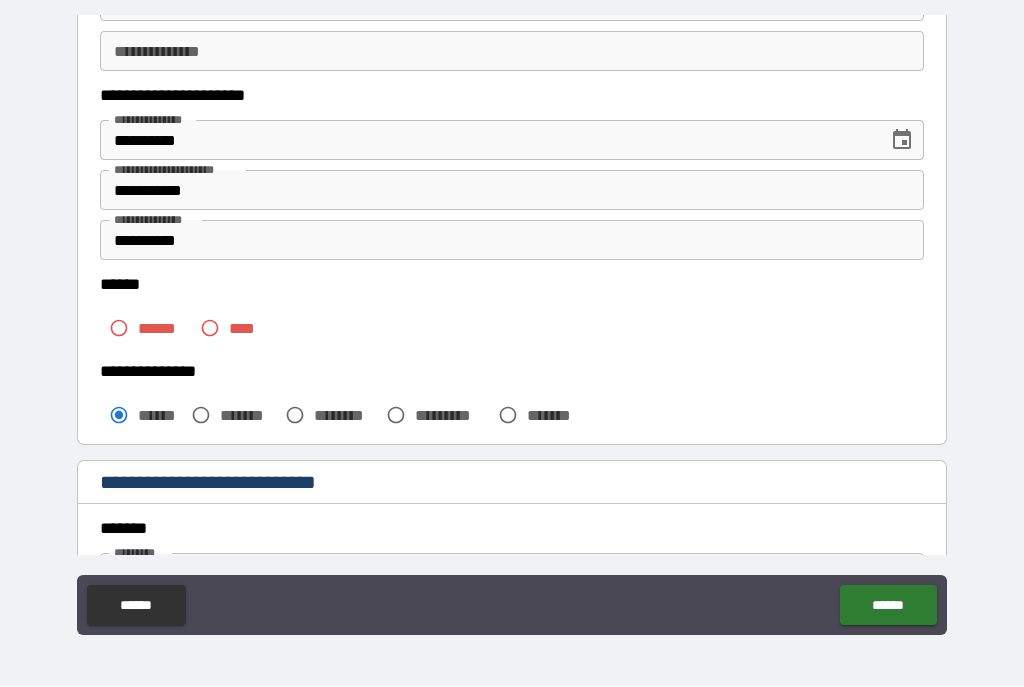scroll, scrollTop: 276, scrollLeft: 0, axis: vertical 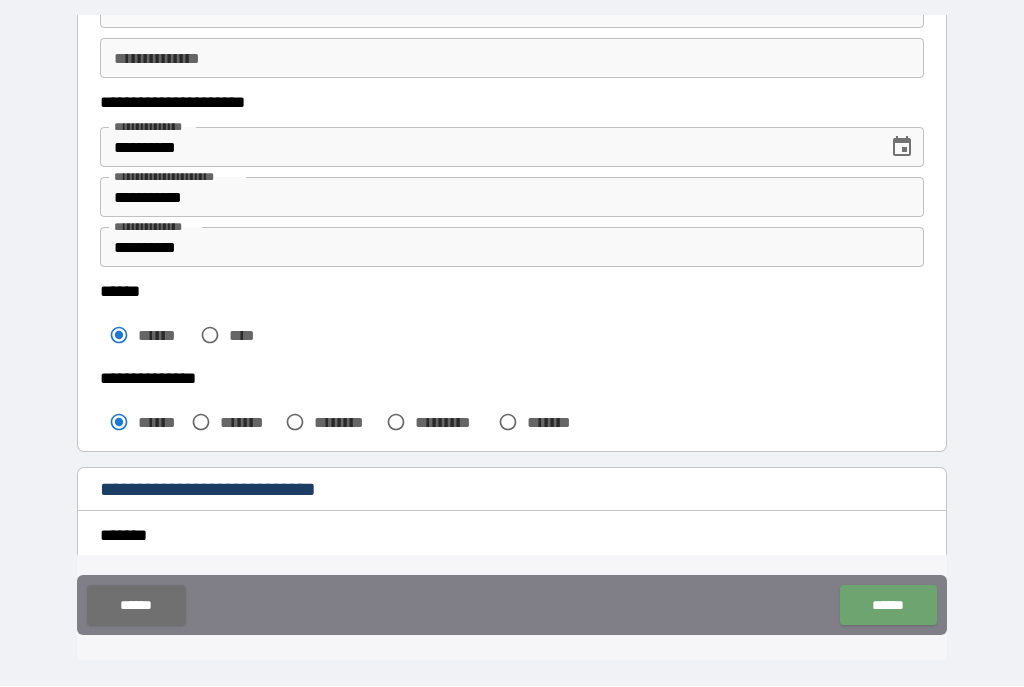 click on "******" at bounding box center [888, 606] 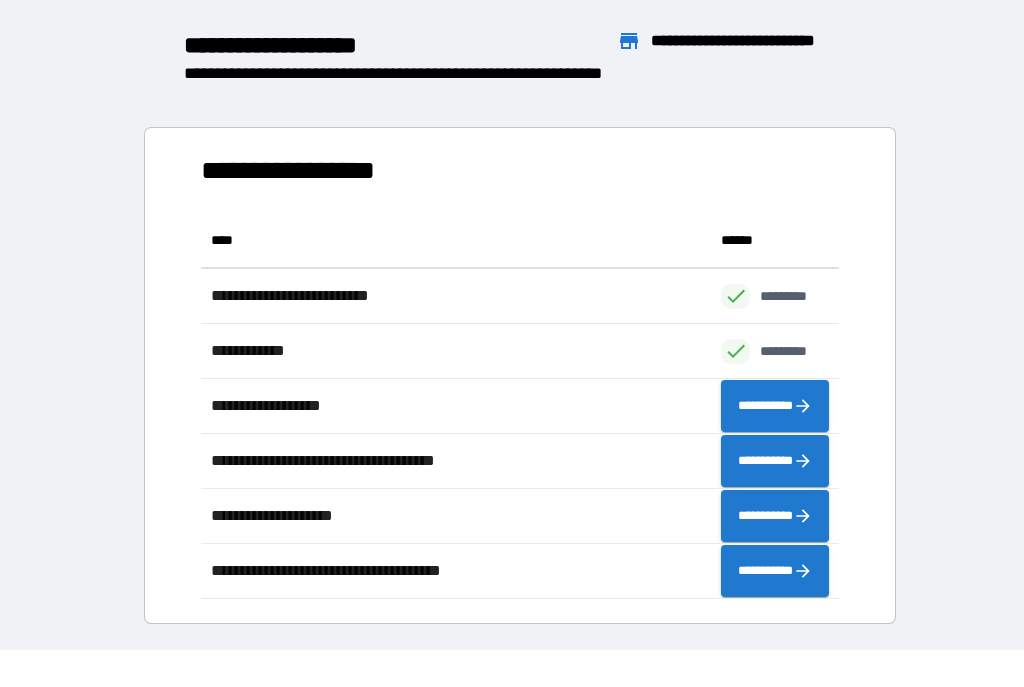 scroll, scrollTop: 1, scrollLeft: 1, axis: both 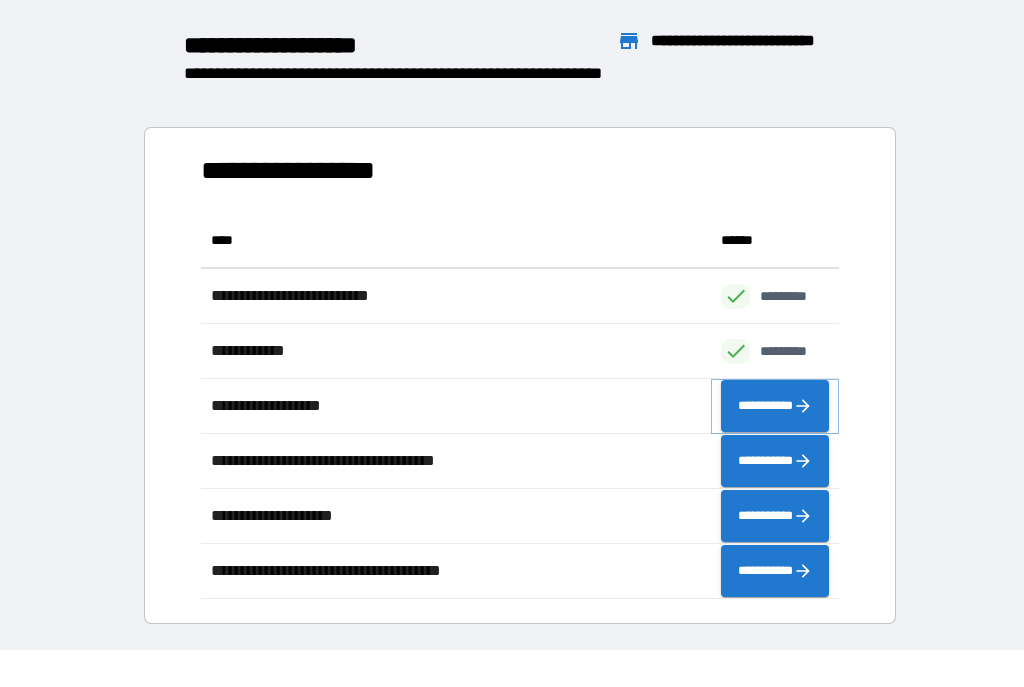 click on "**********" at bounding box center (775, 407) 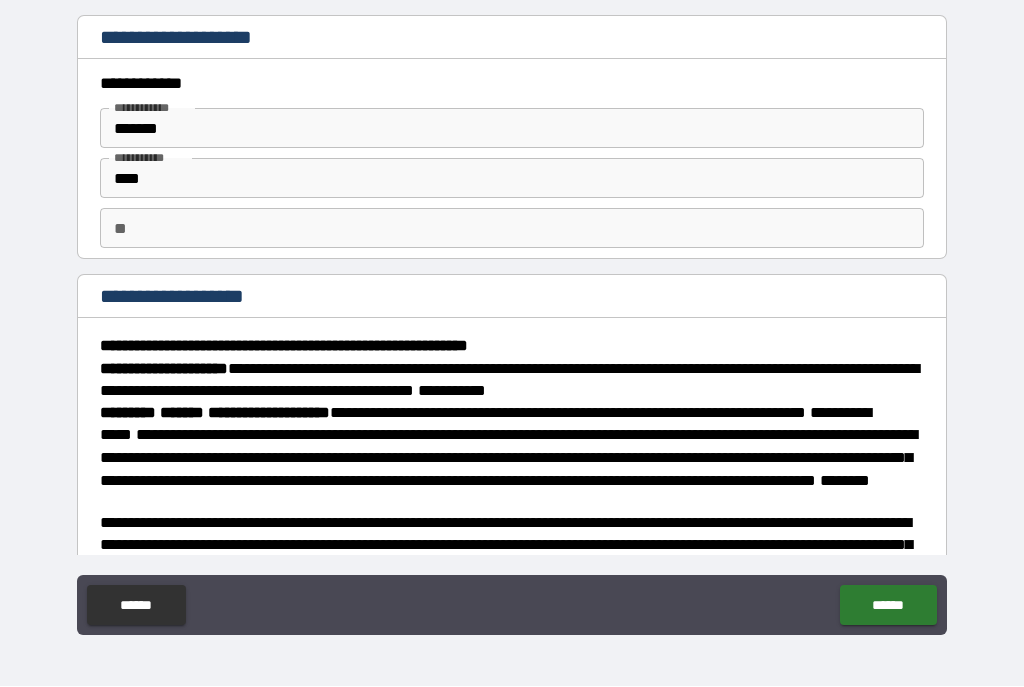 click on "**" at bounding box center [512, 229] 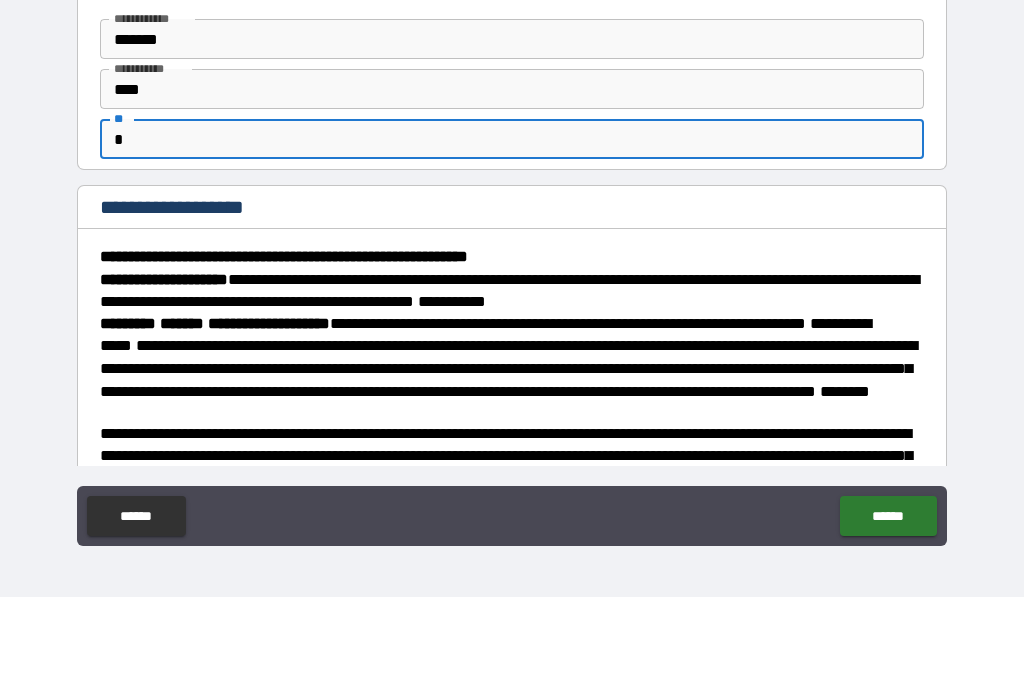 type on "*" 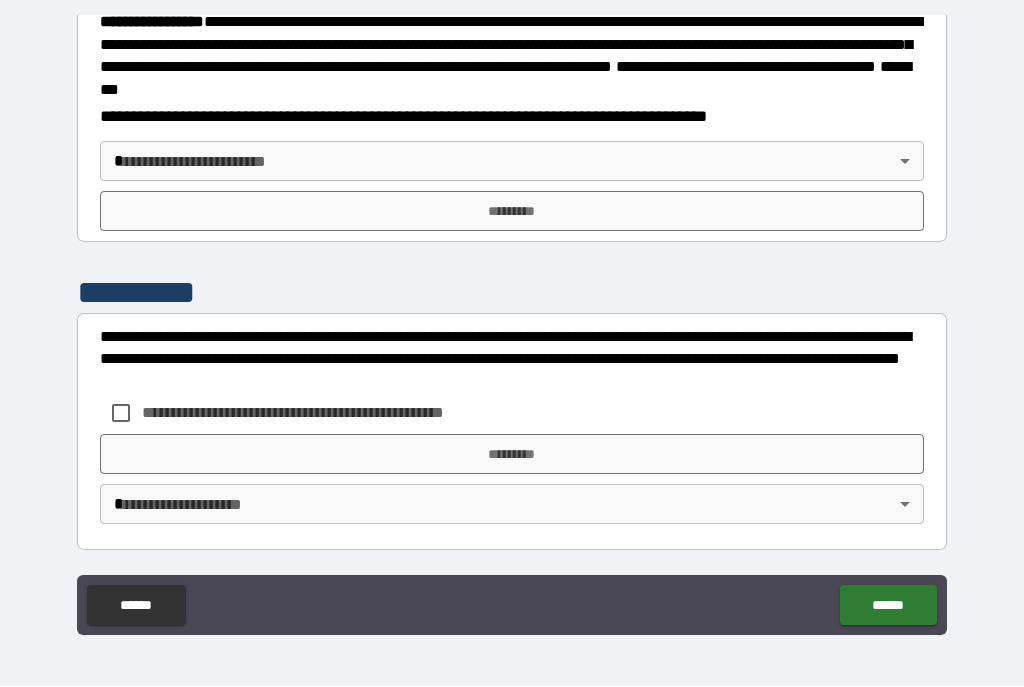 scroll, scrollTop: 2305, scrollLeft: 0, axis: vertical 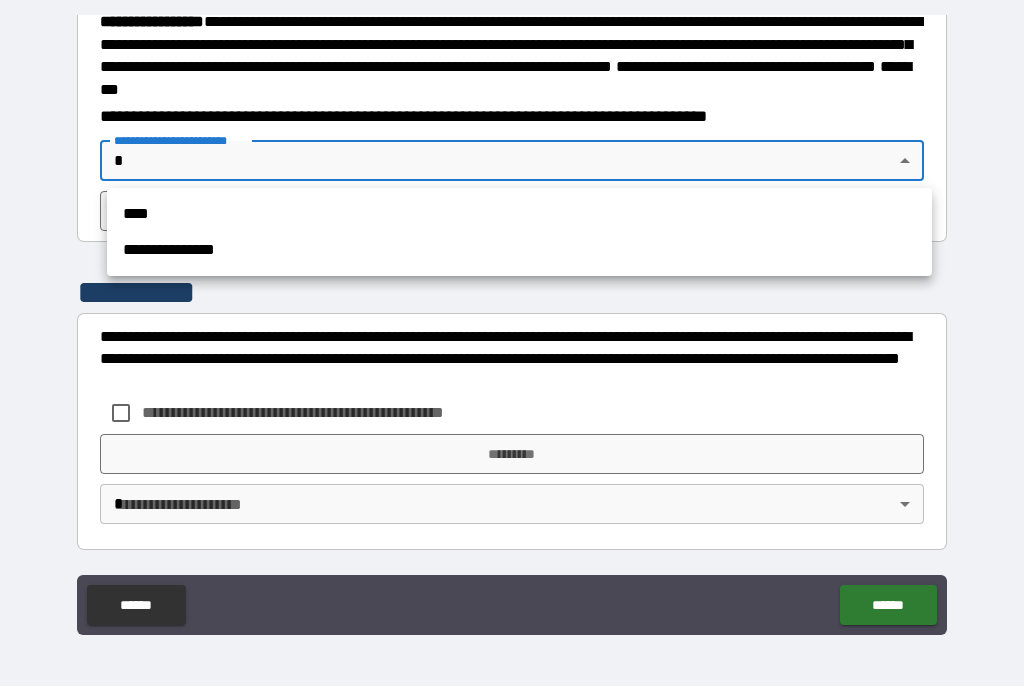 click on "****" at bounding box center (519, 215) 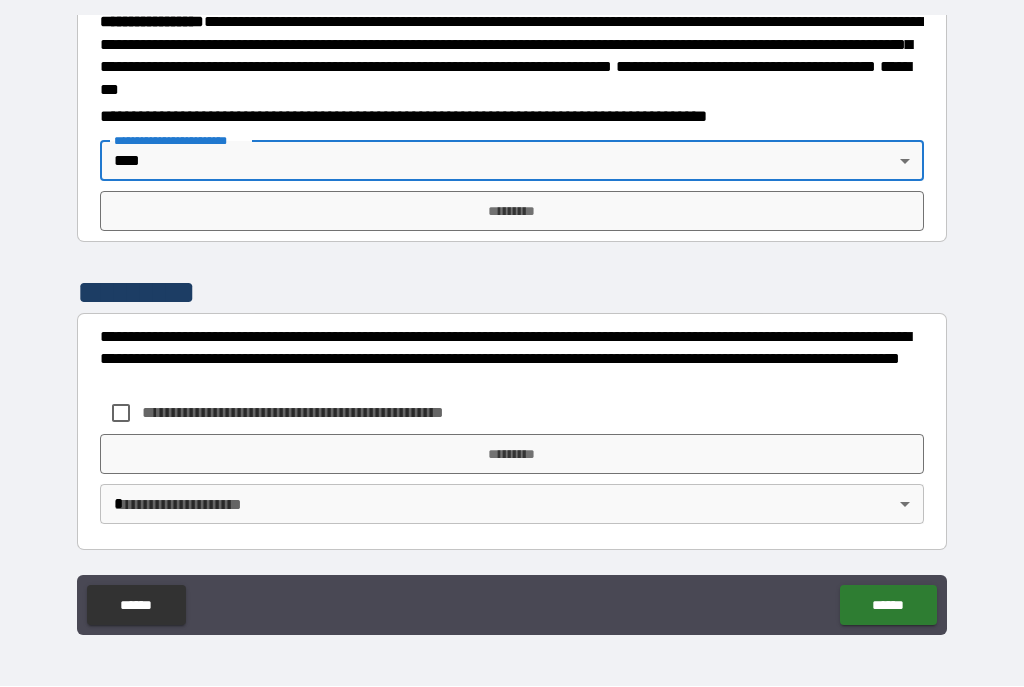 type on "****" 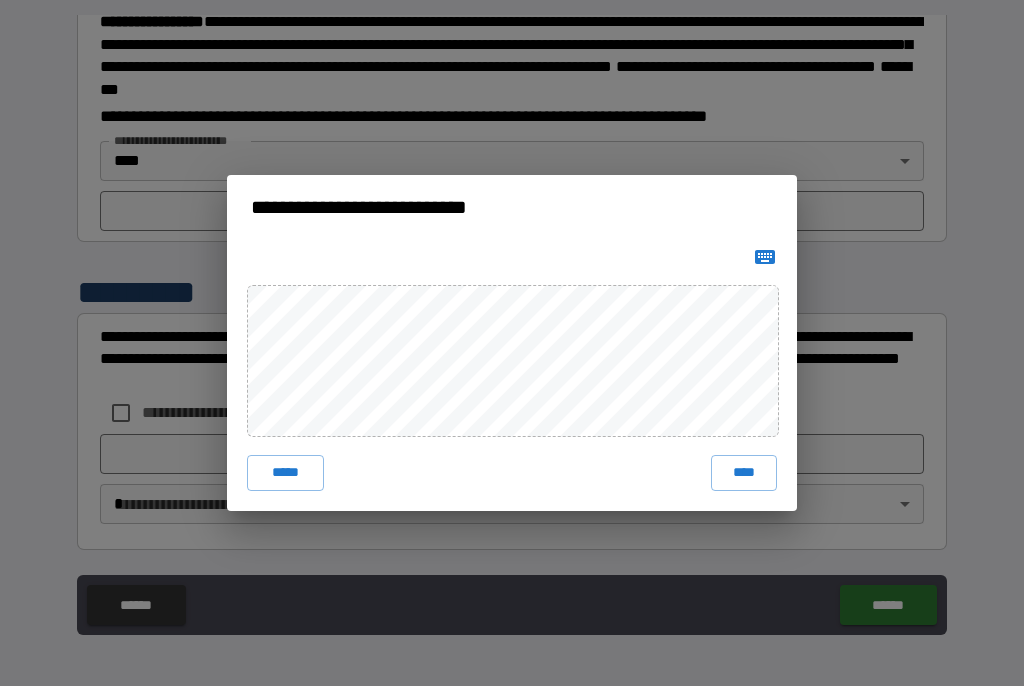 click on "****" at bounding box center [744, 474] 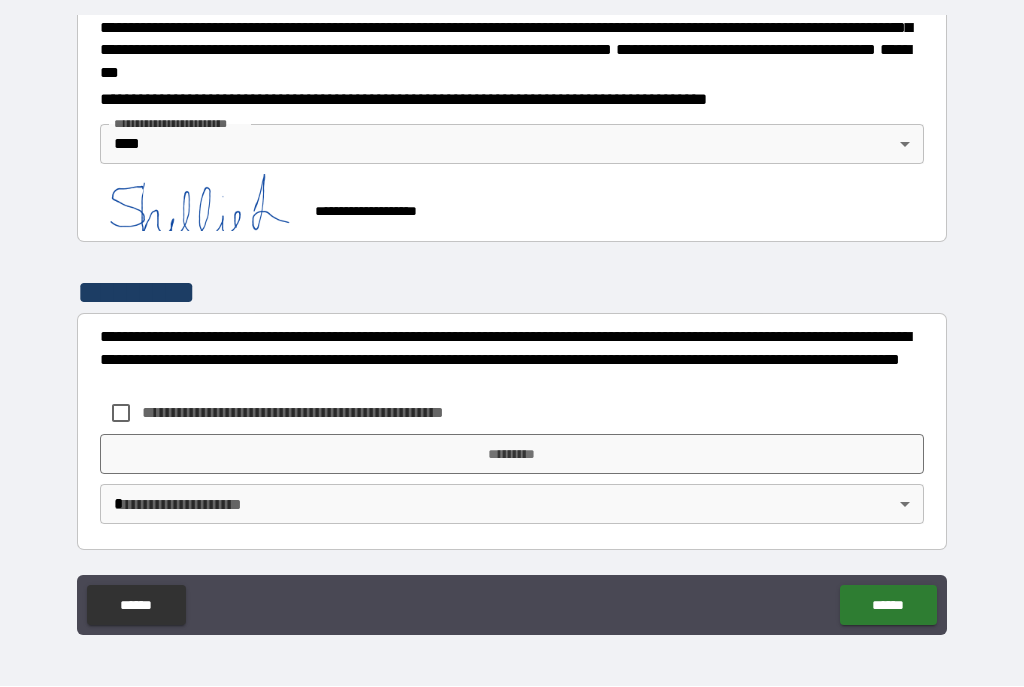 scroll, scrollTop: 2322, scrollLeft: 0, axis: vertical 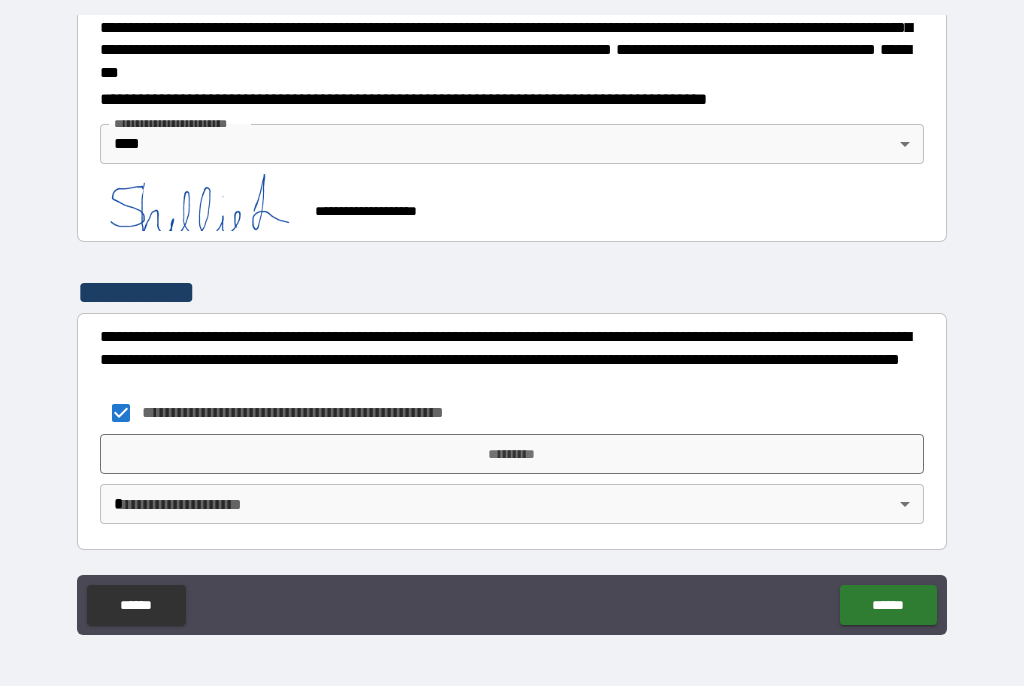 click on "*********" at bounding box center [512, 455] 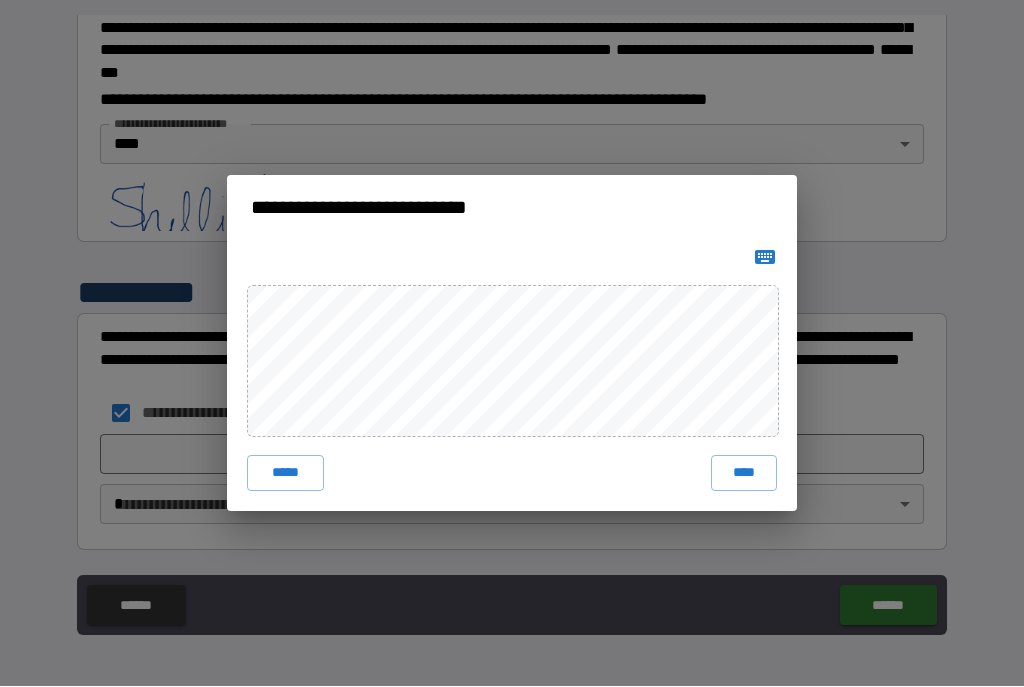 click on "****" at bounding box center [744, 474] 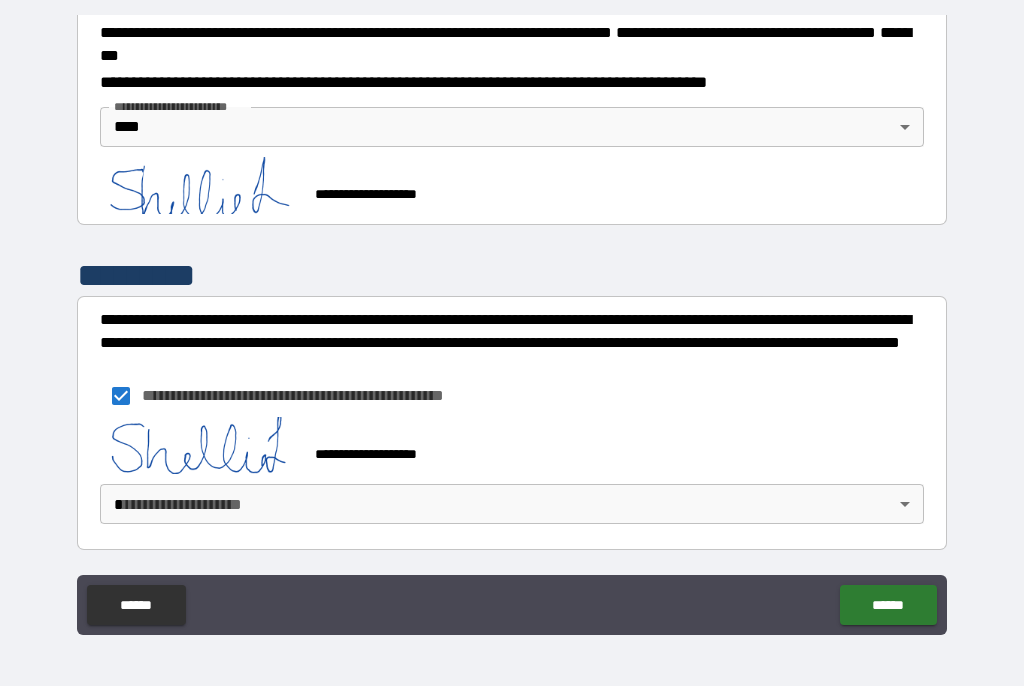 scroll, scrollTop: 2312, scrollLeft: 0, axis: vertical 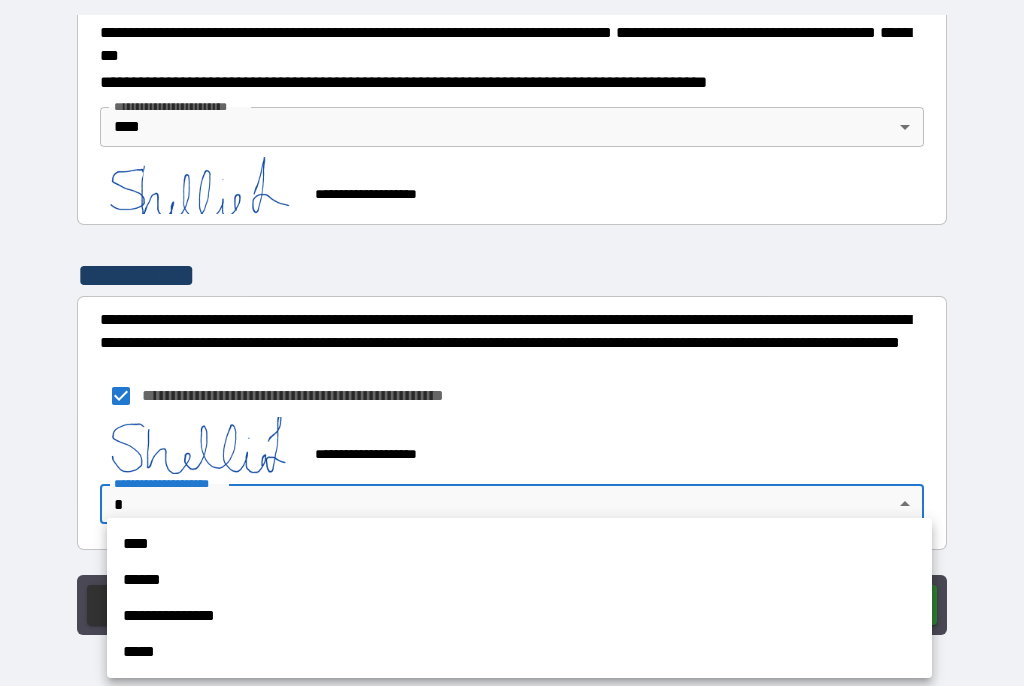 click on "****" at bounding box center [519, 545] 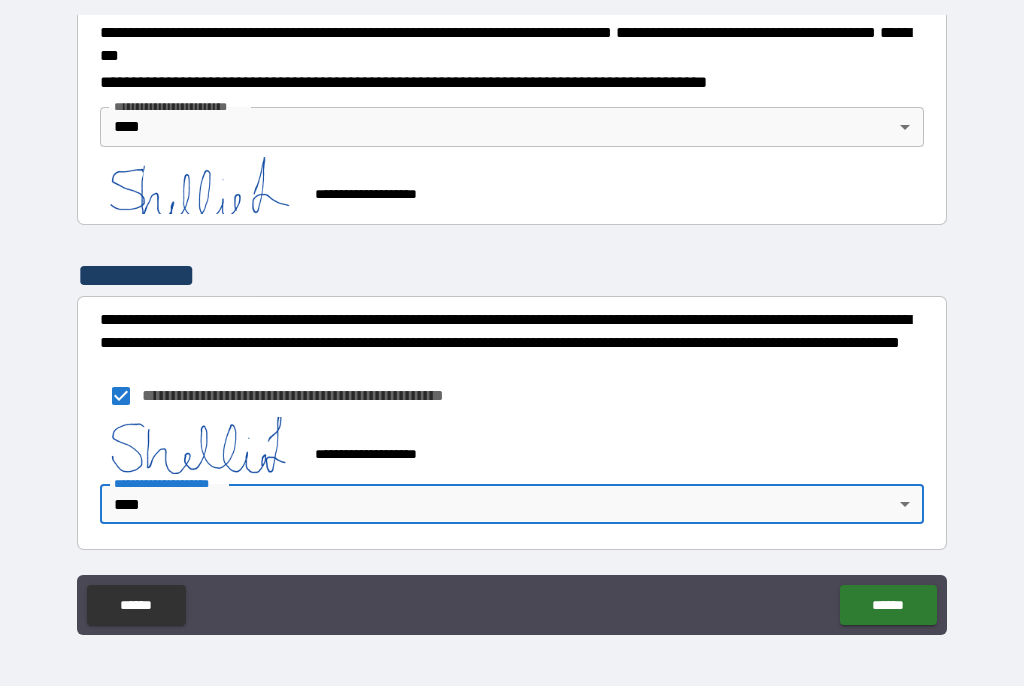 type on "****" 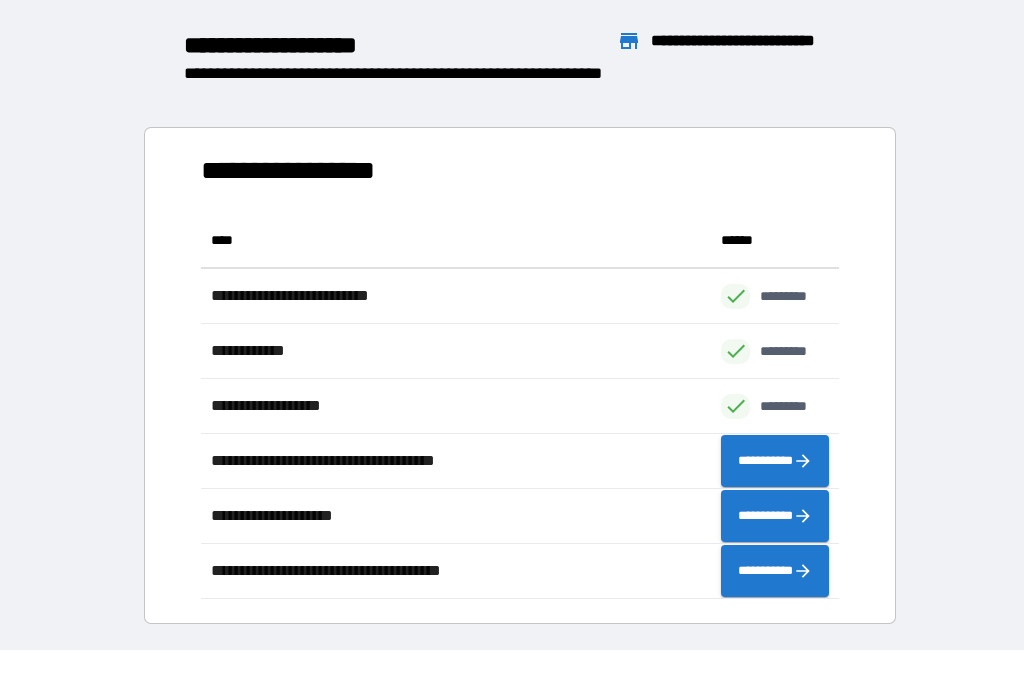 scroll, scrollTop: 386, scrollLeft: 638, axis: both 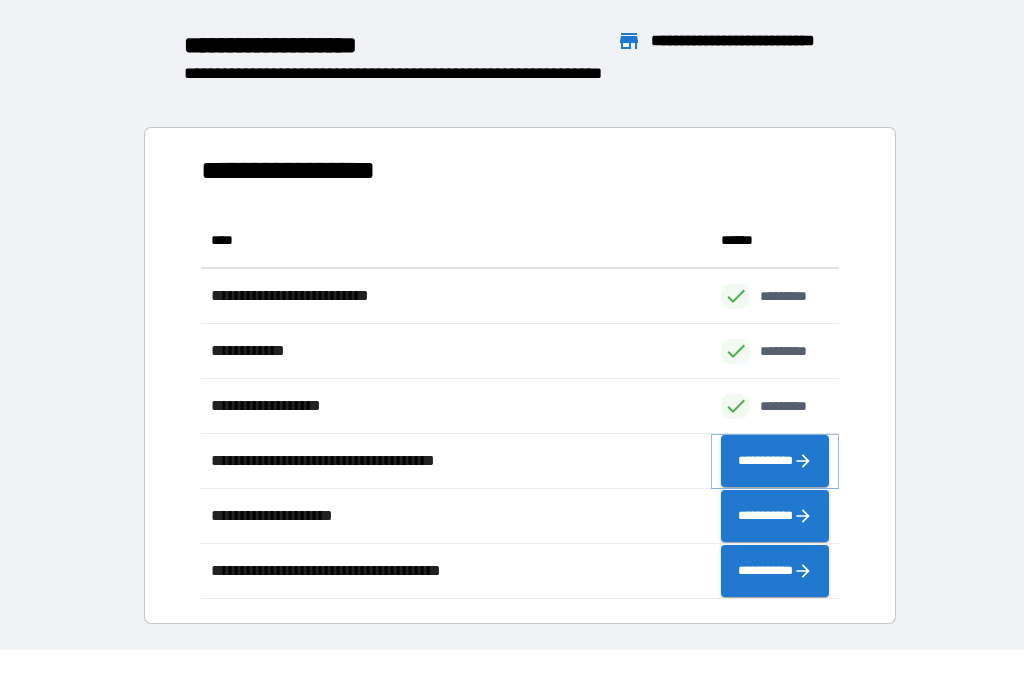 click on "**********" at bounding box center (775, 462) 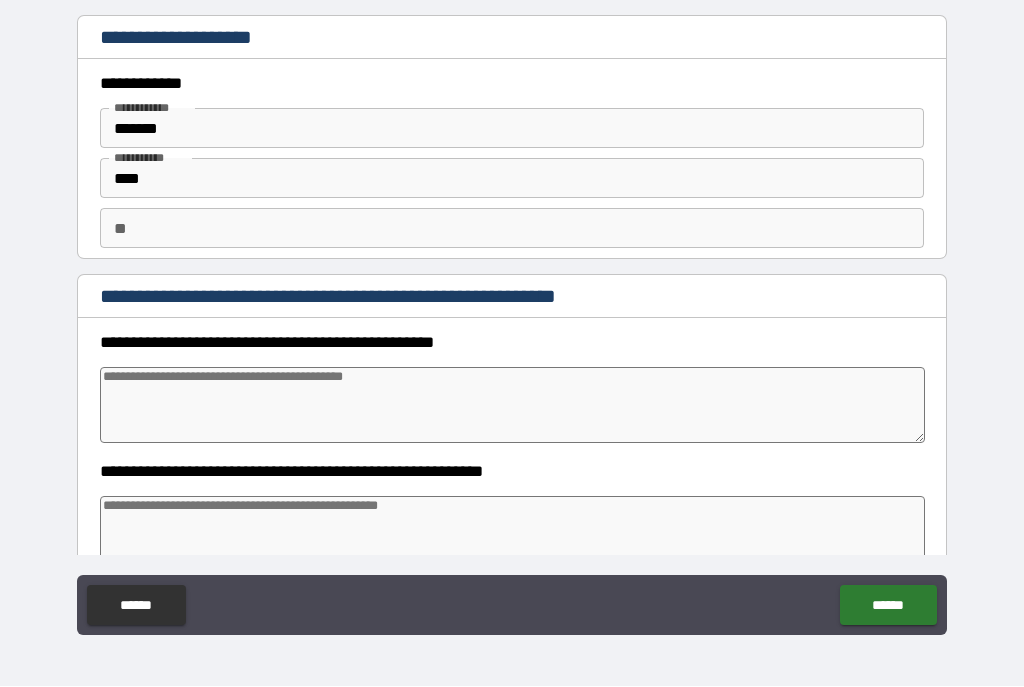 type on "*" 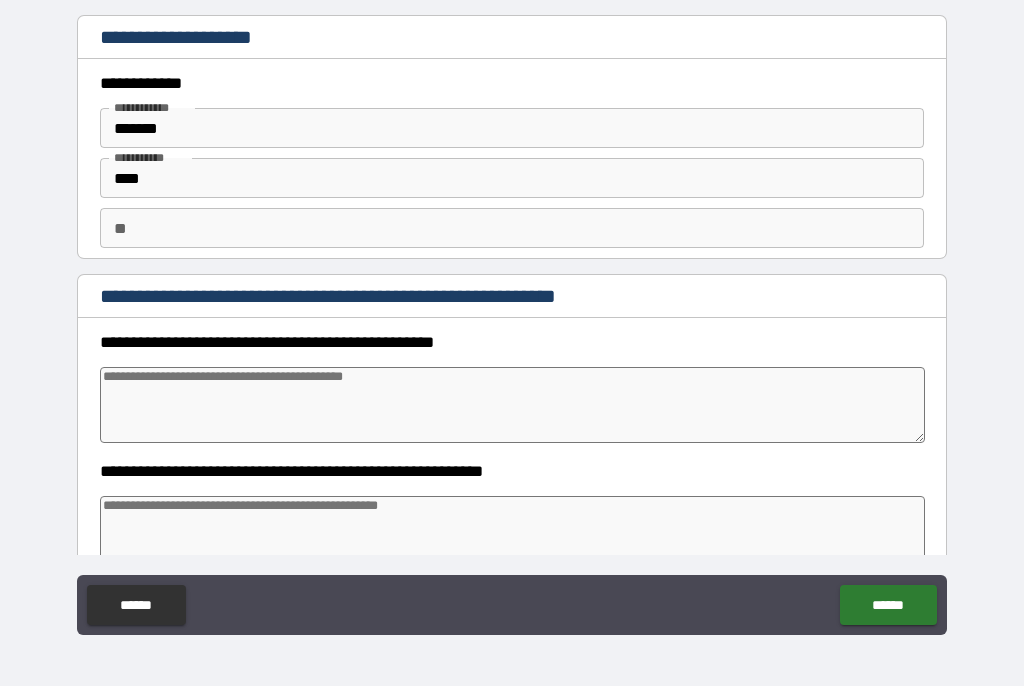 type on "*" 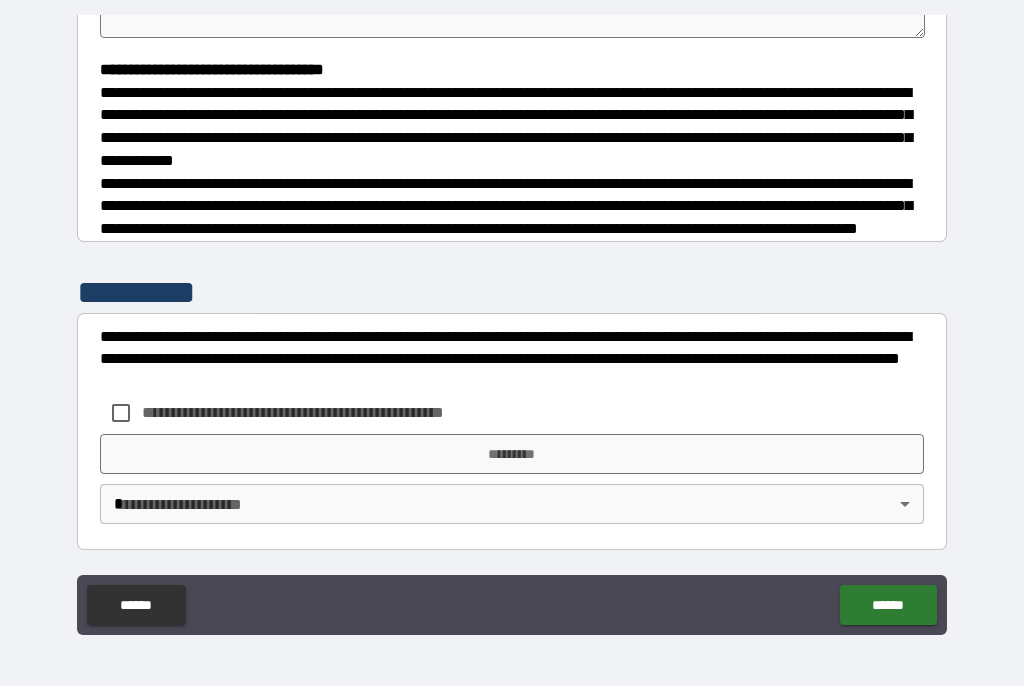 scroll, scrollTop: 550, scrollLeft: 0, axis: vertical 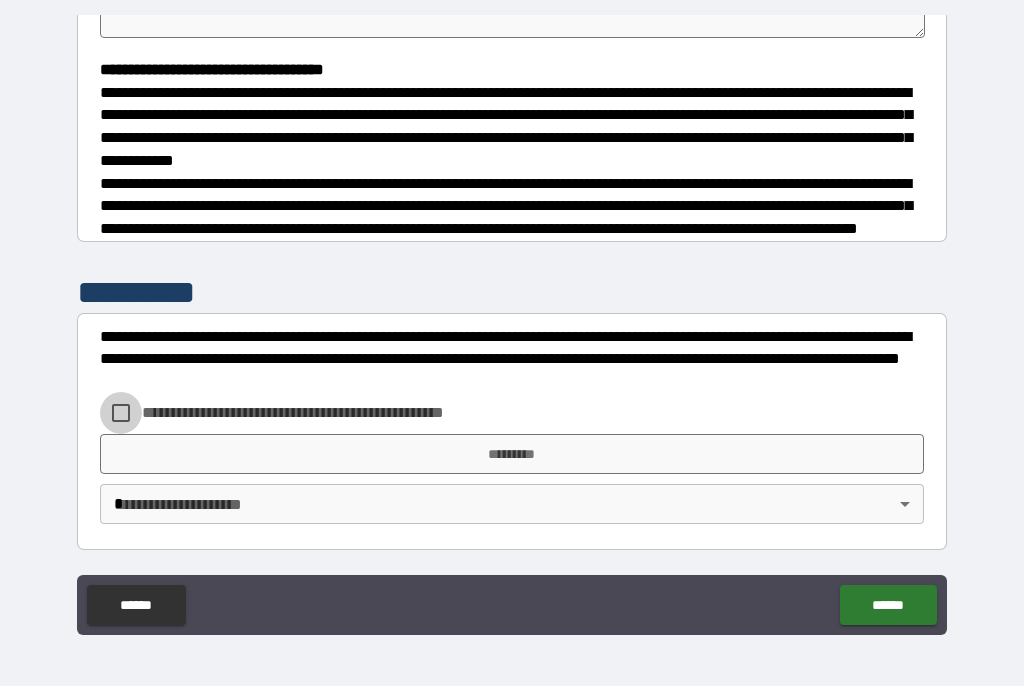 type on "*" 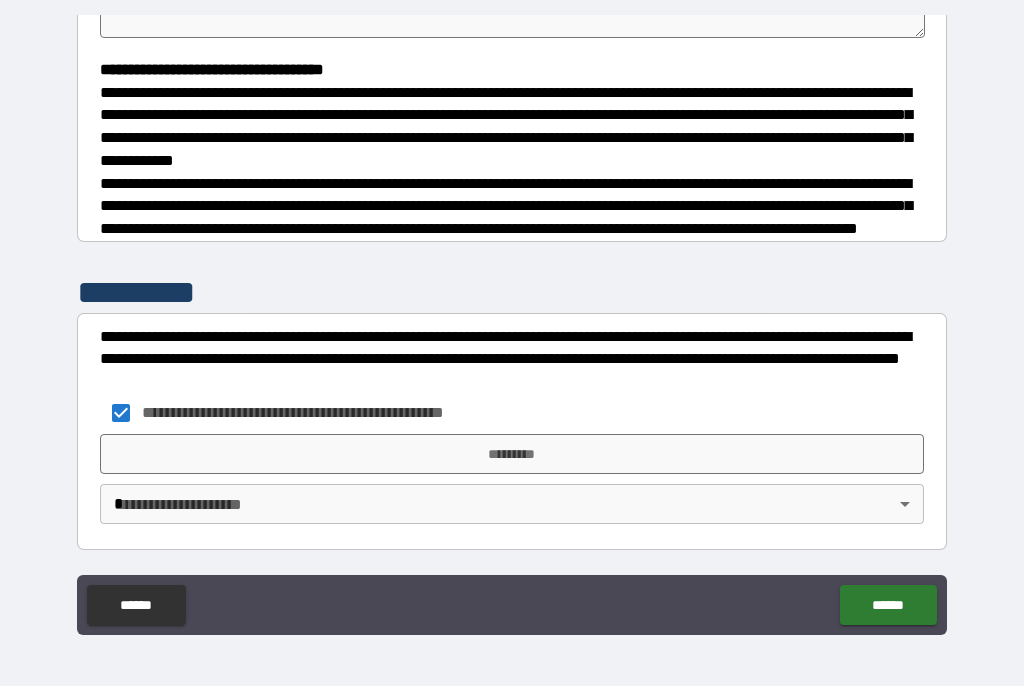 click on "*********" at bounding box center (512, 455) 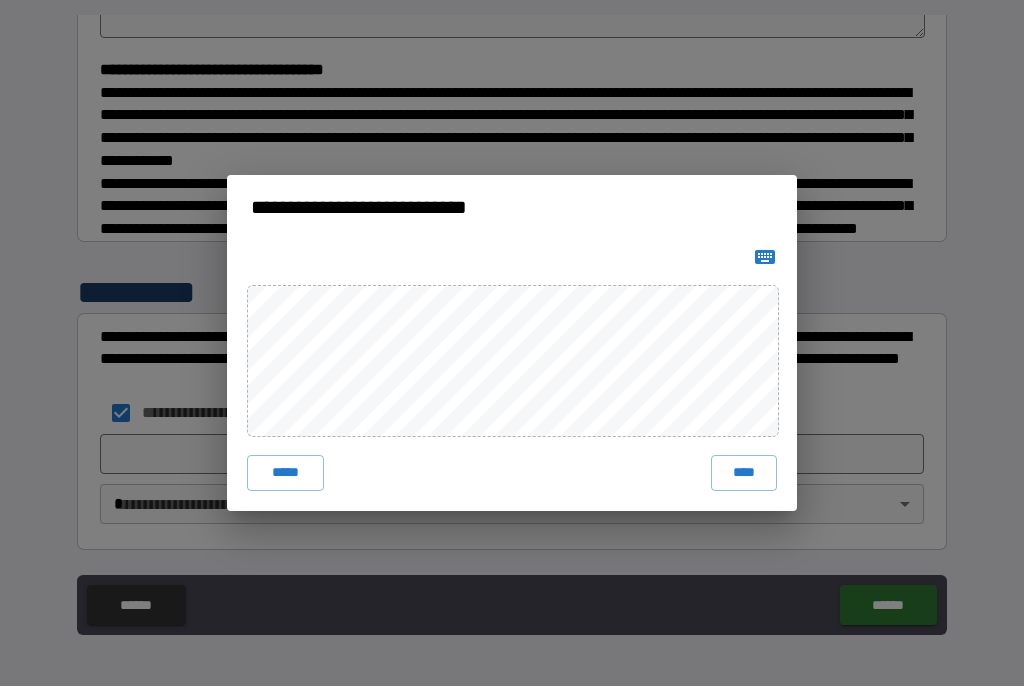 click on "****" at bounding box center (744, 474) 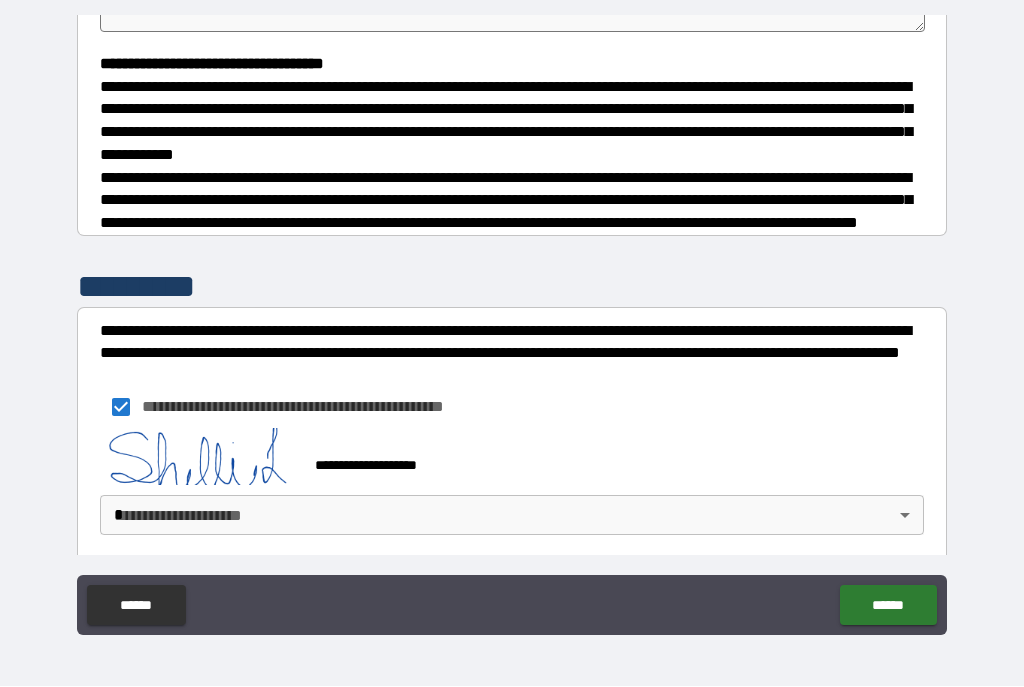 type on "*" 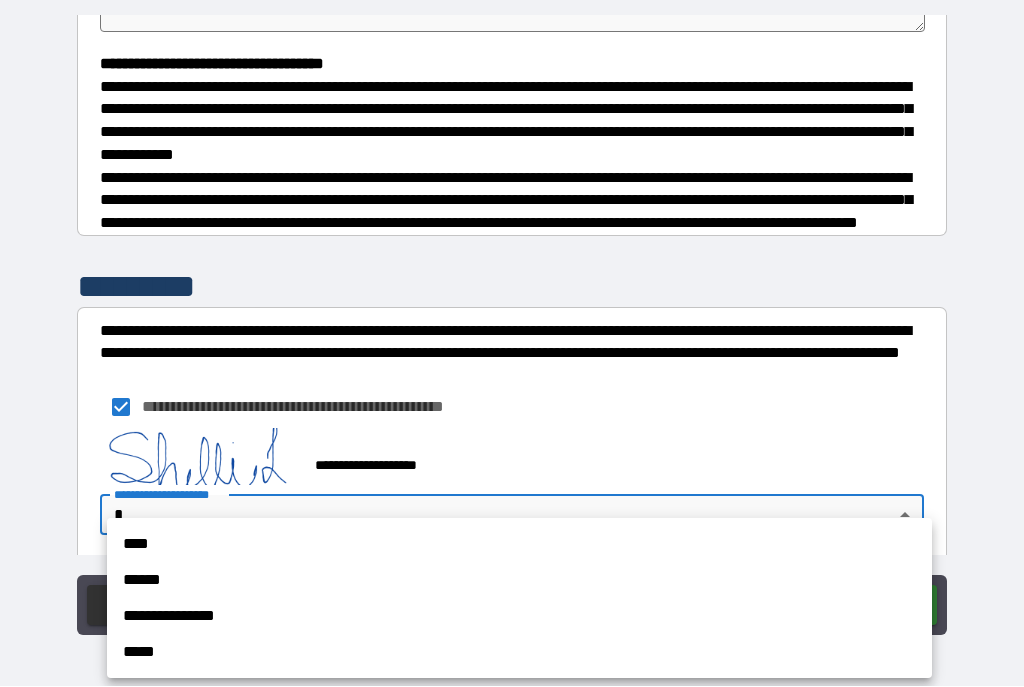 click on "****" at bounding box center [519, 545] 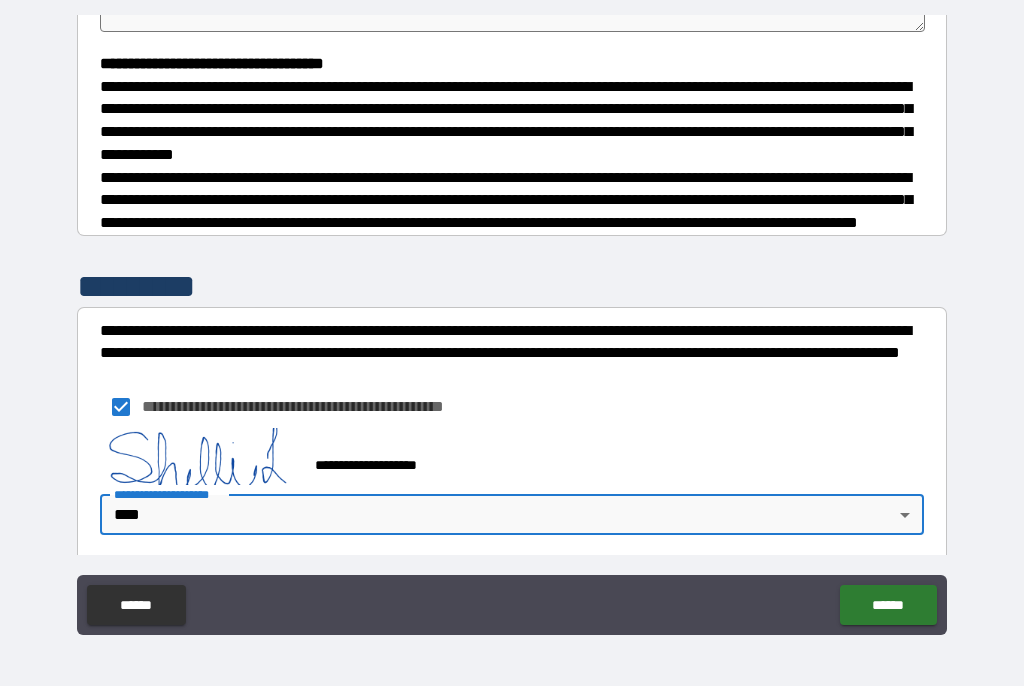 type on "*" 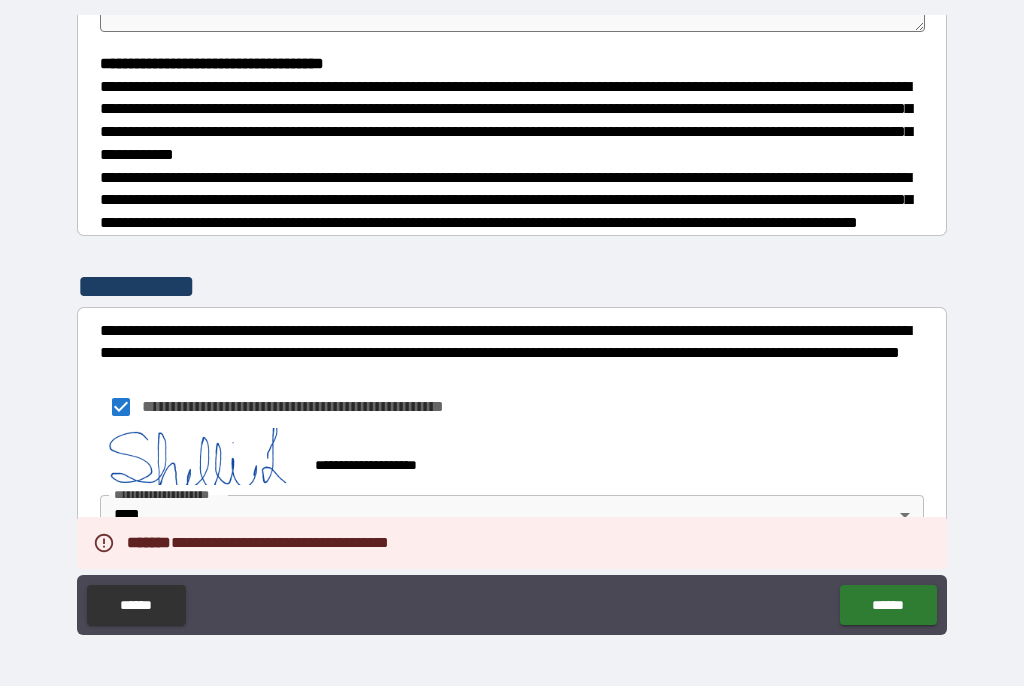 type on "*" 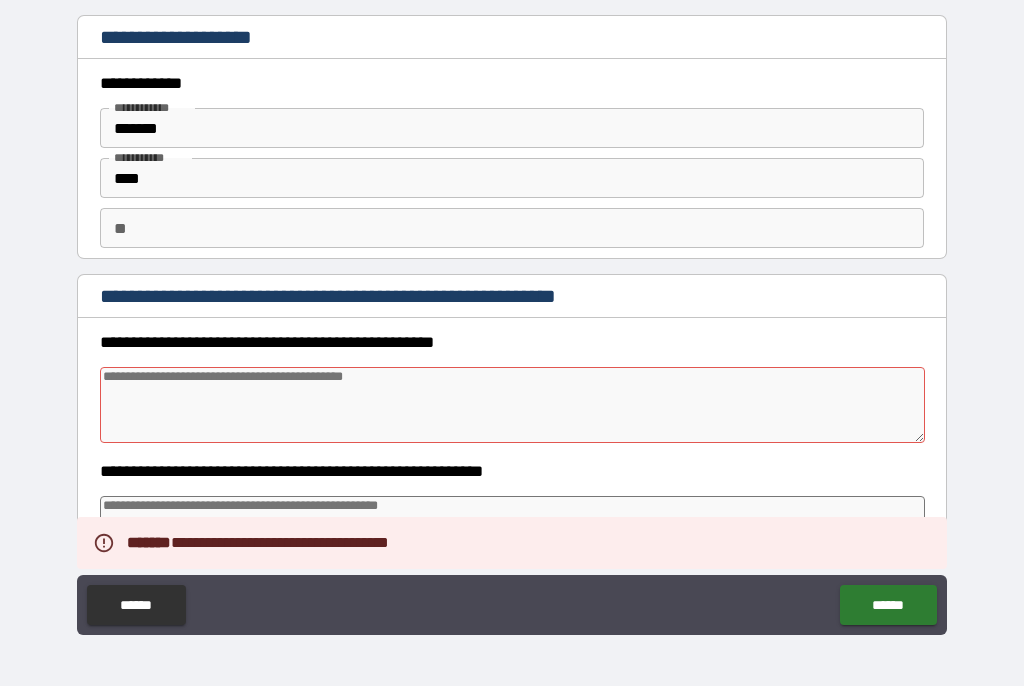 scroll, scrollTop: -2, scrollLeft: 0, axis: vertical 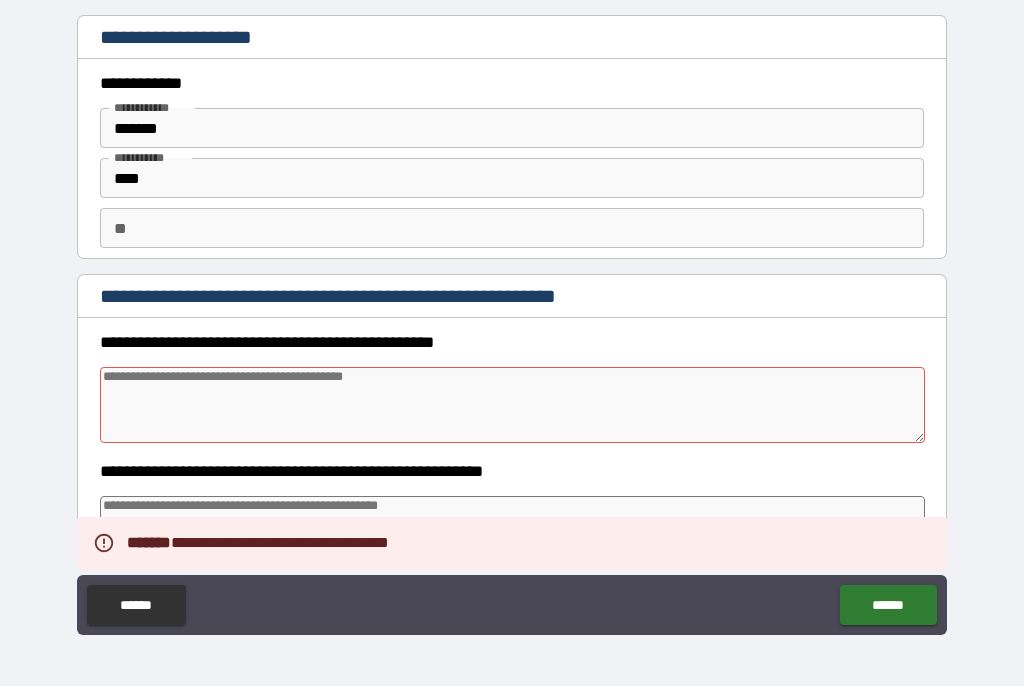 click on "**********" at bounding box center (512, 297) 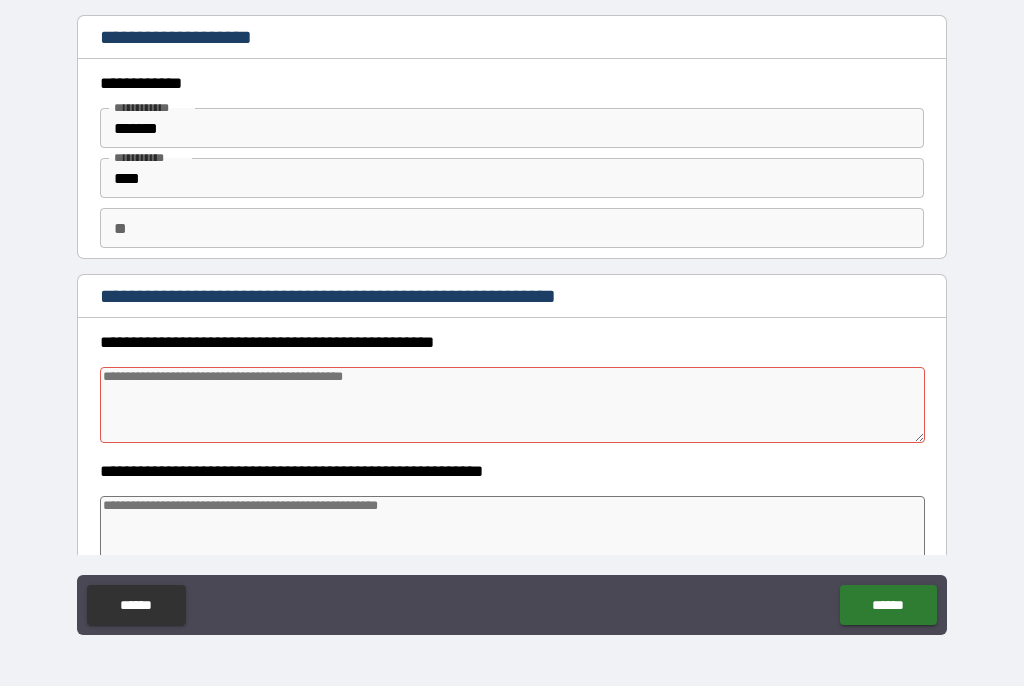 click at bounding box center [513, 406] 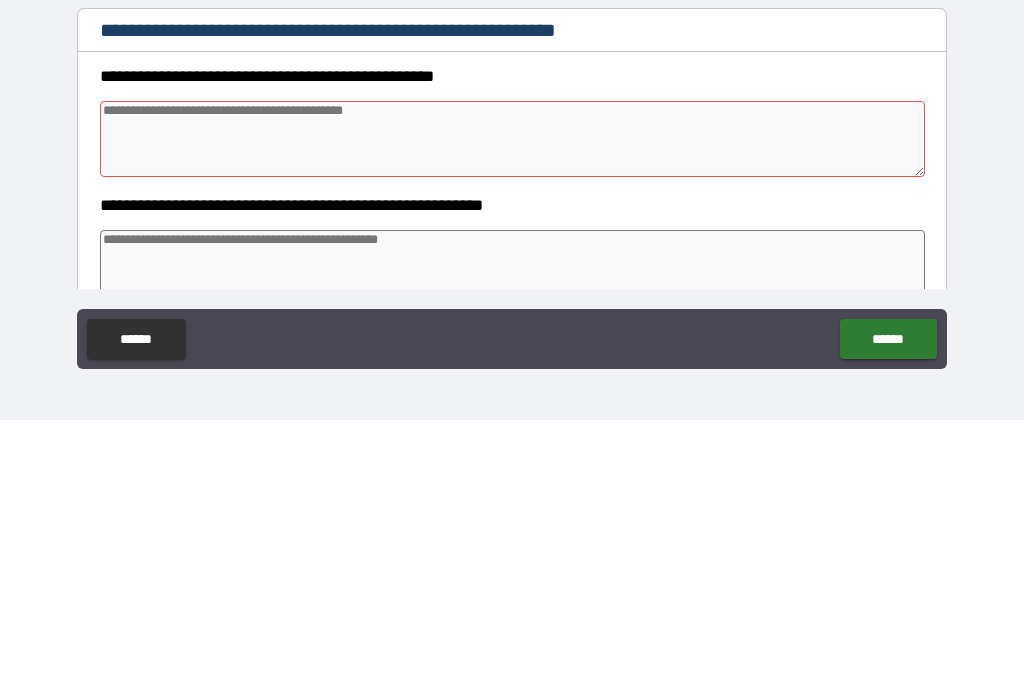 type on "*" 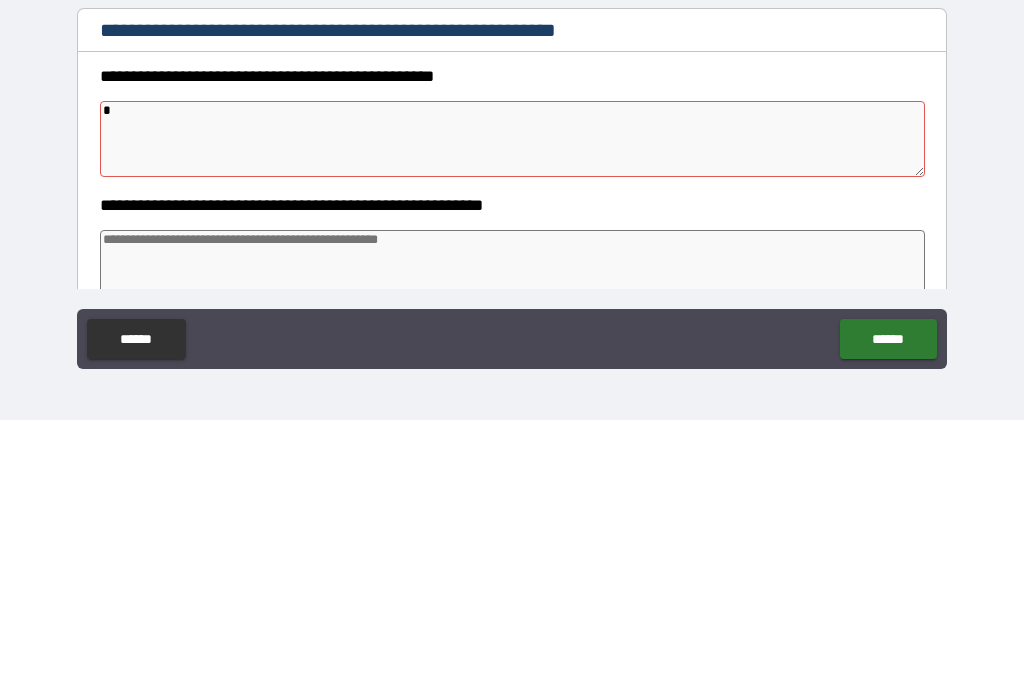 type on "*" 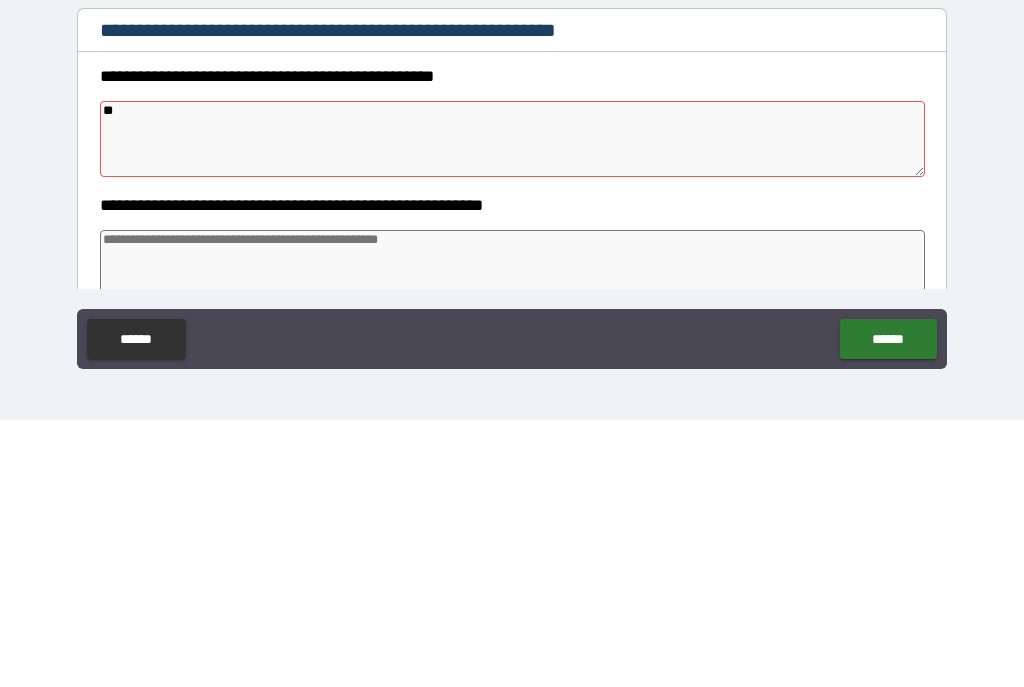 type on "*" 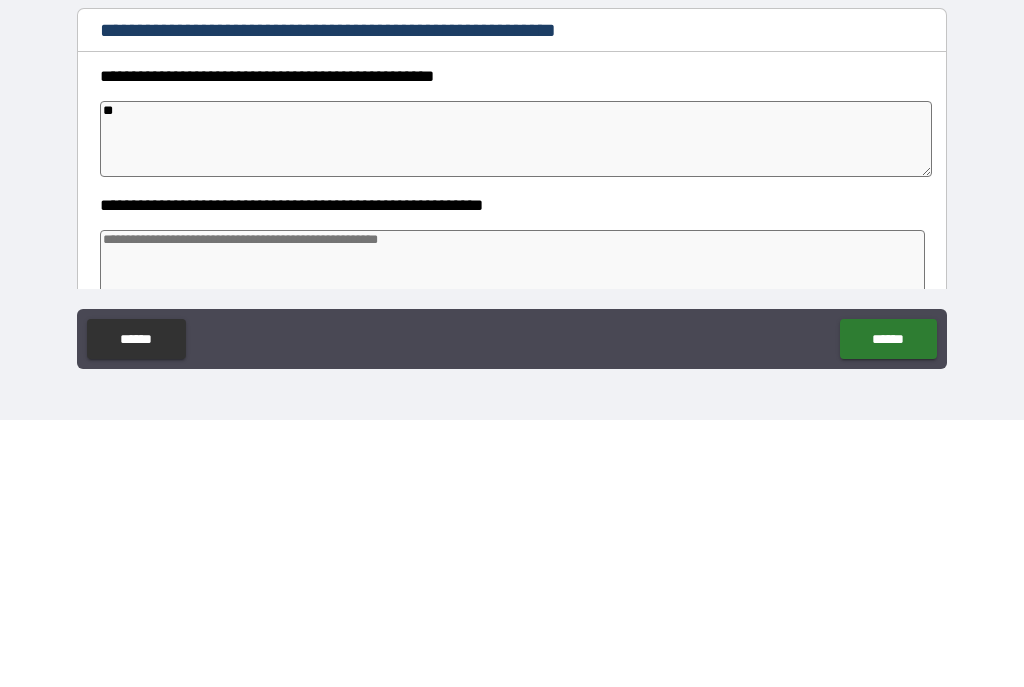 type on "*" 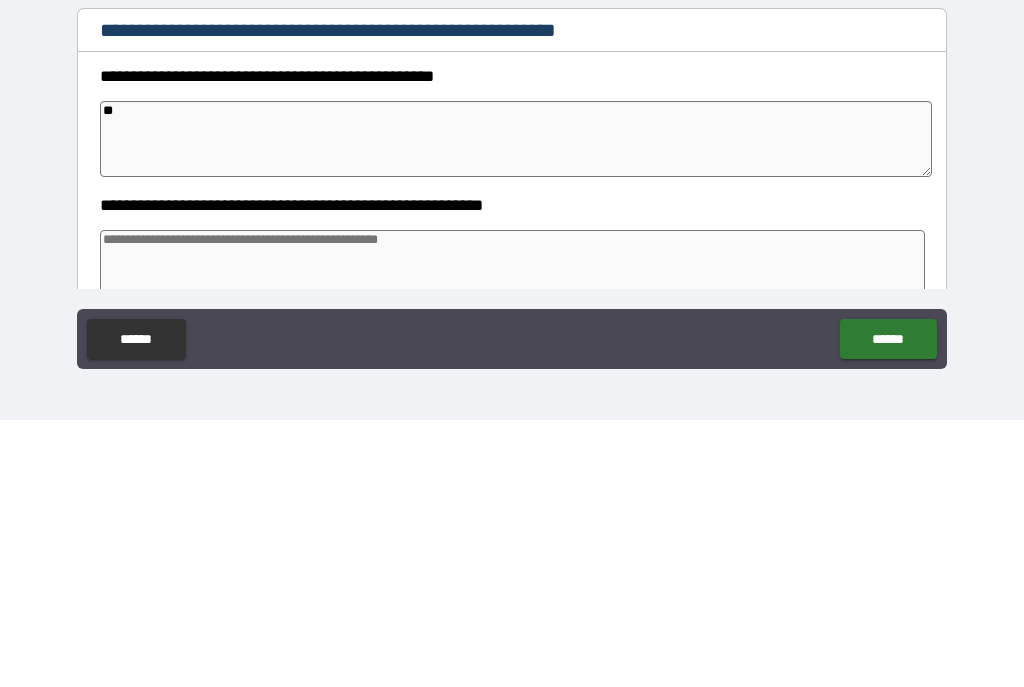 type on "*" 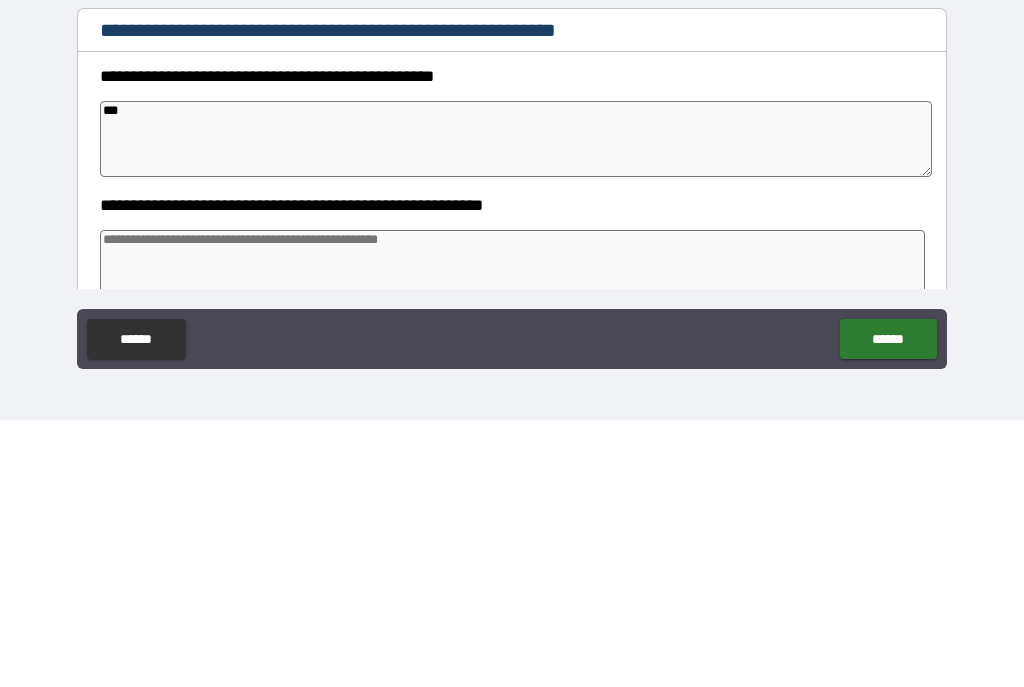 type on "*" 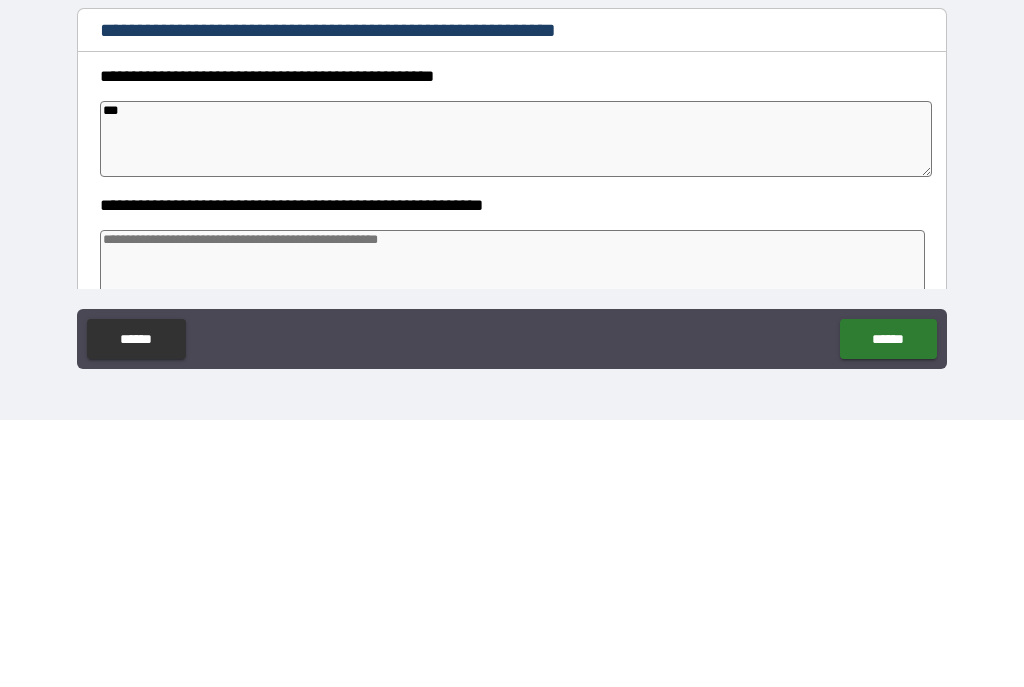 type on "*" 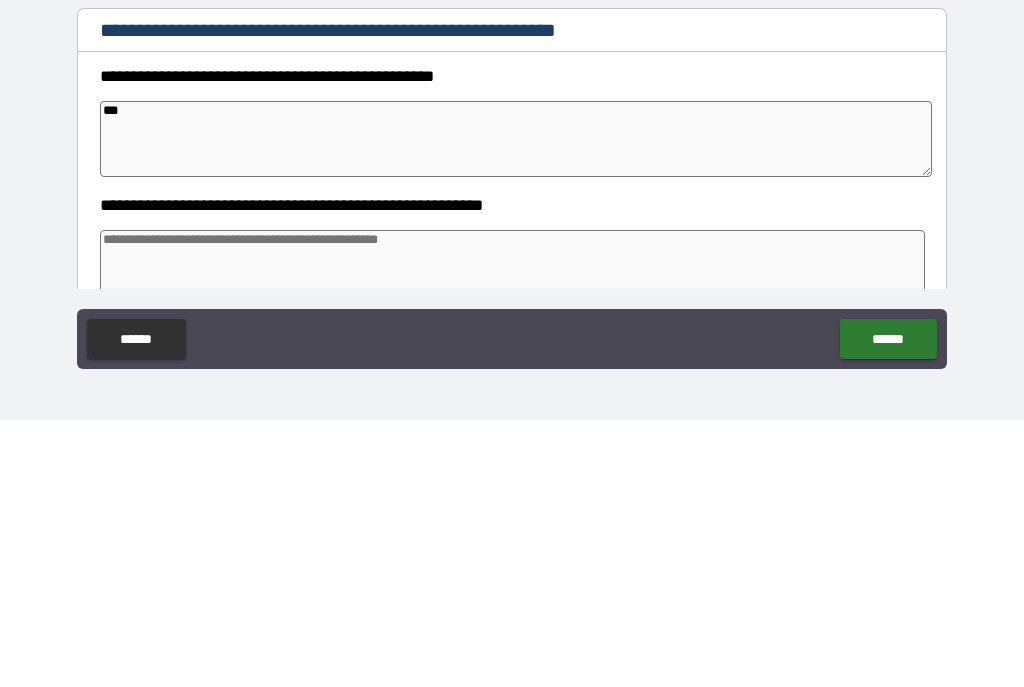 type on "*" 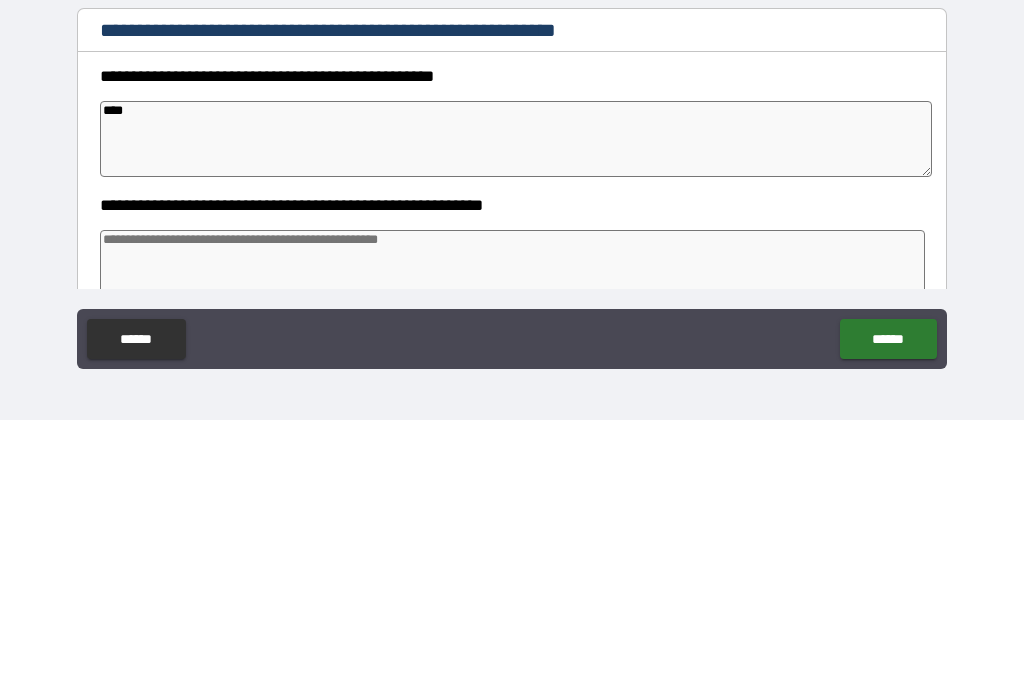 type on "*" 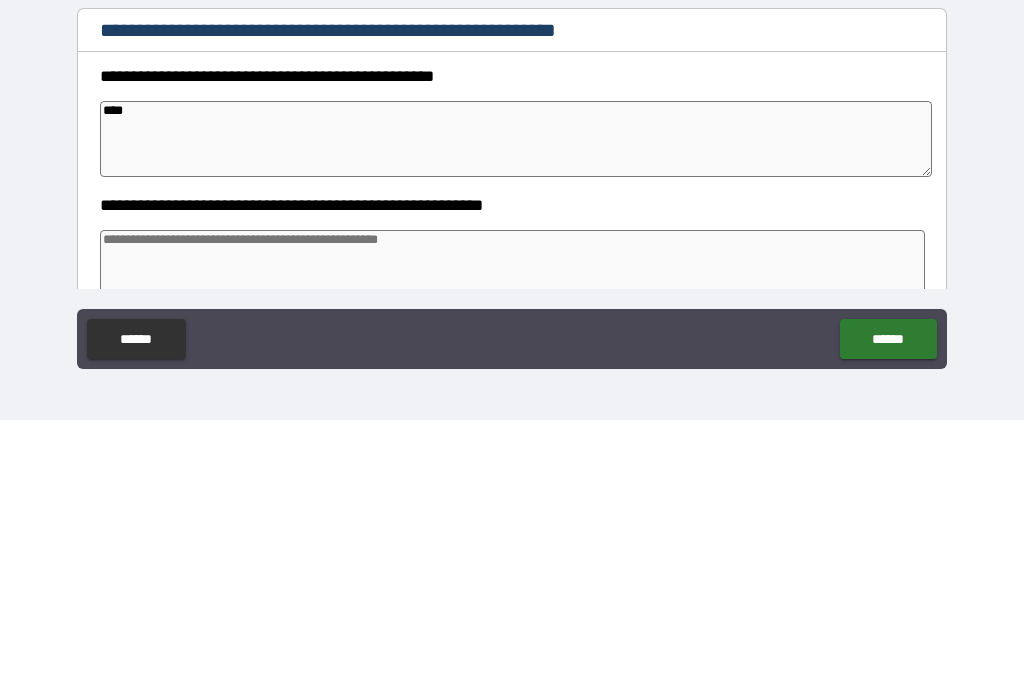 type on "****" 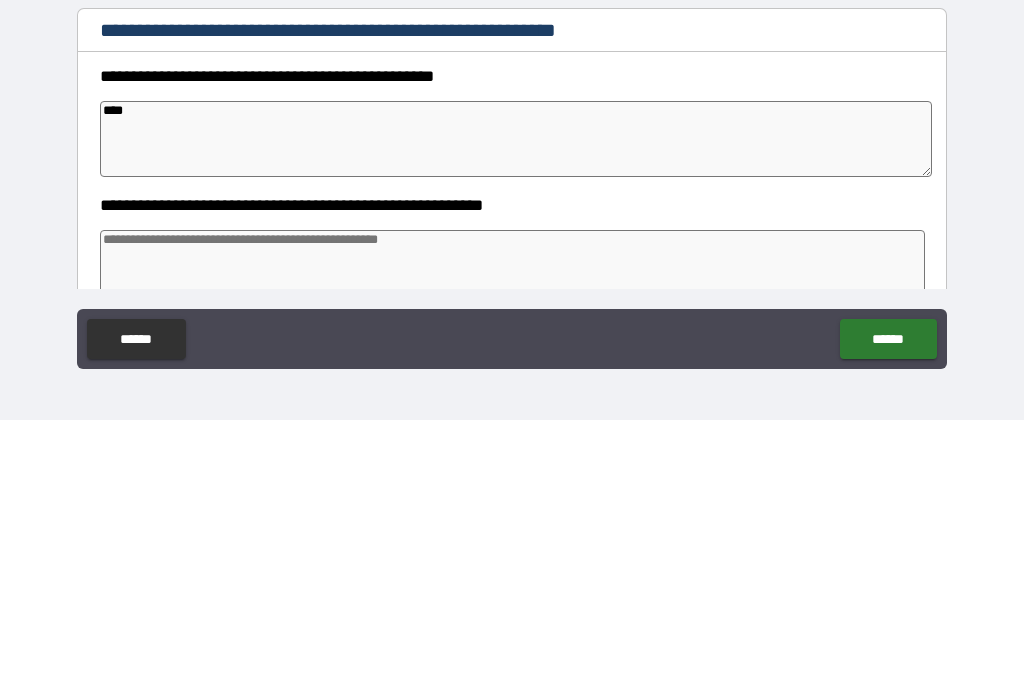 click on "**********" at bounding box center (512, 328) 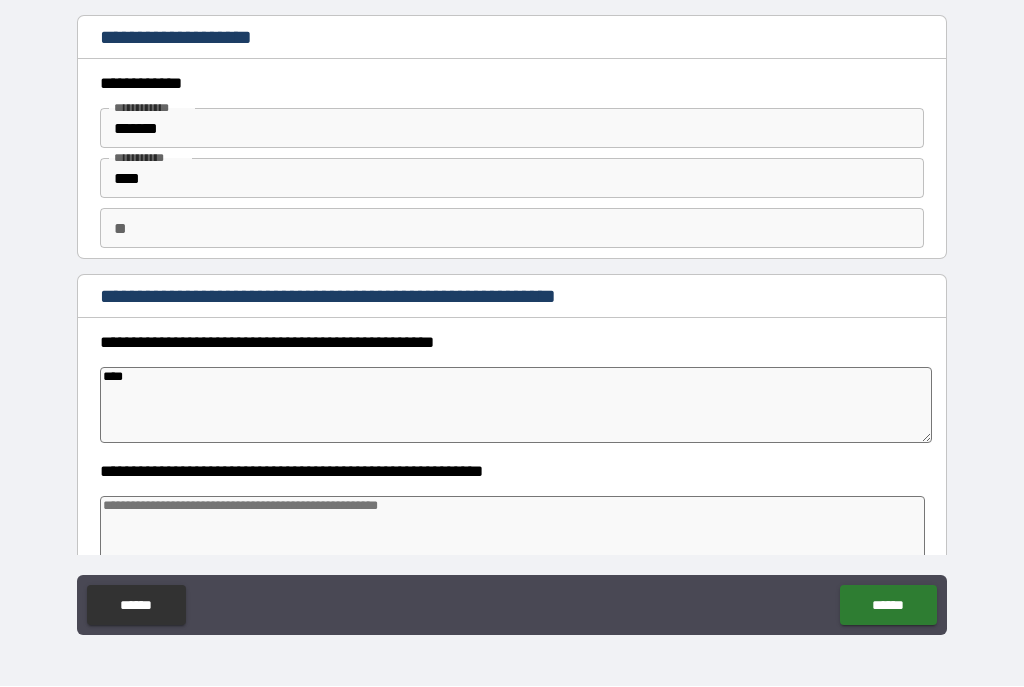 click on "******" at bounding box center (888, 606) 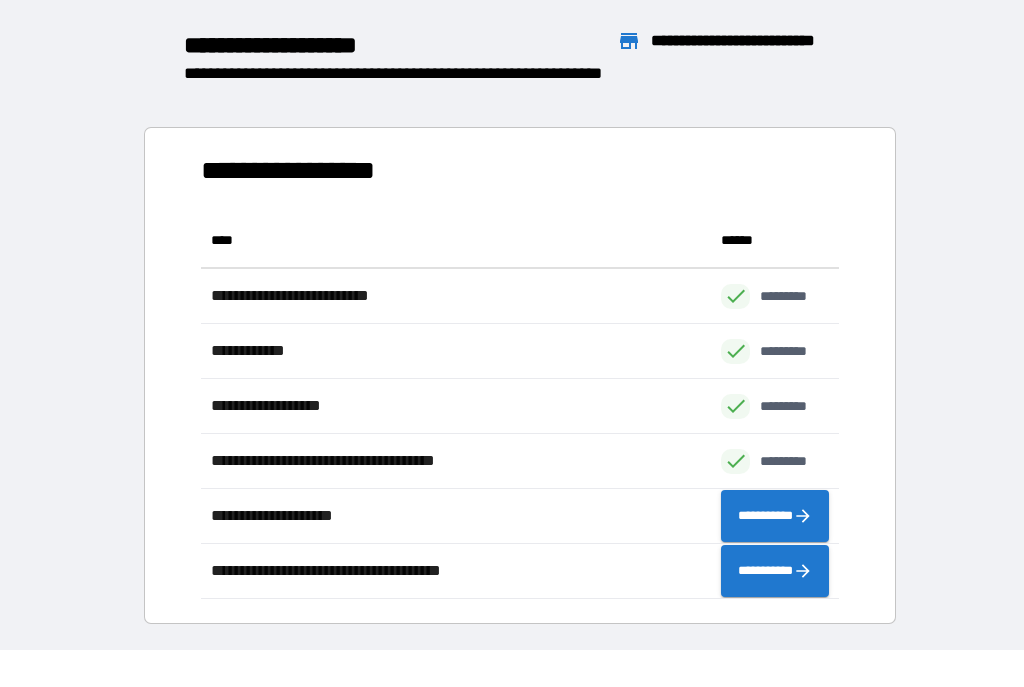 scroll, scrollTop: 386, scrollLeft: 638, axis: both 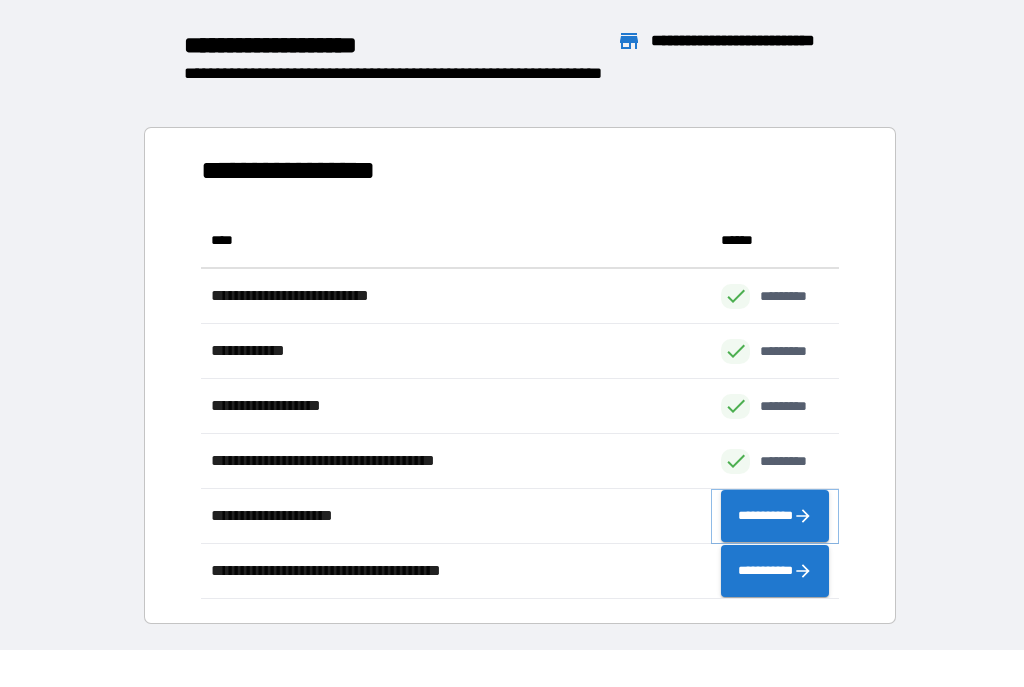 click on "**********" at bounding box center [775, 517] 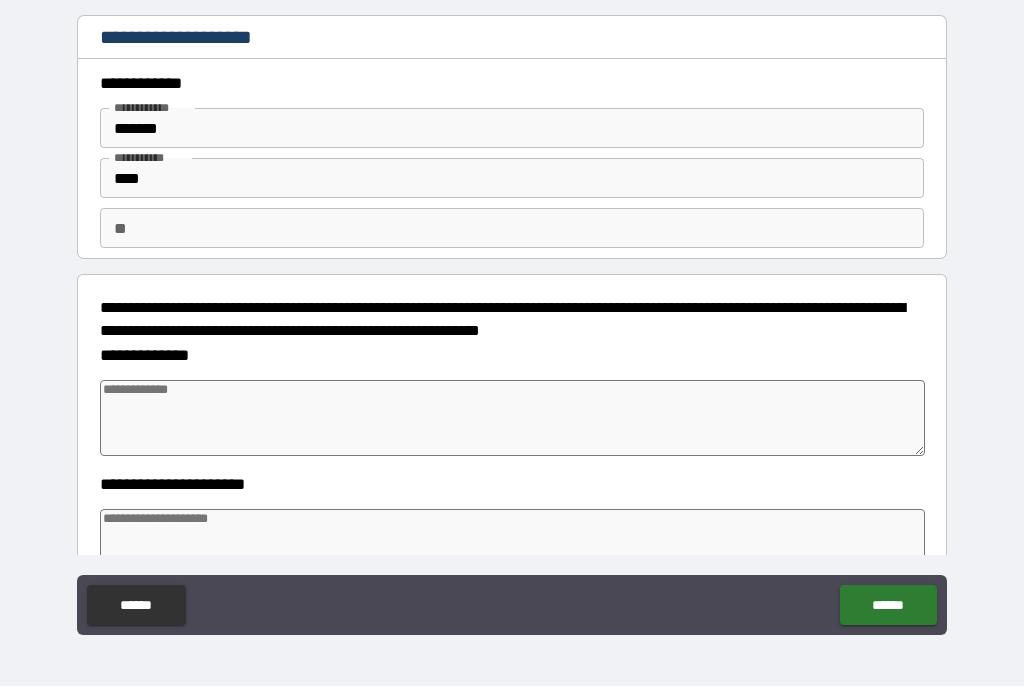 type on "*" 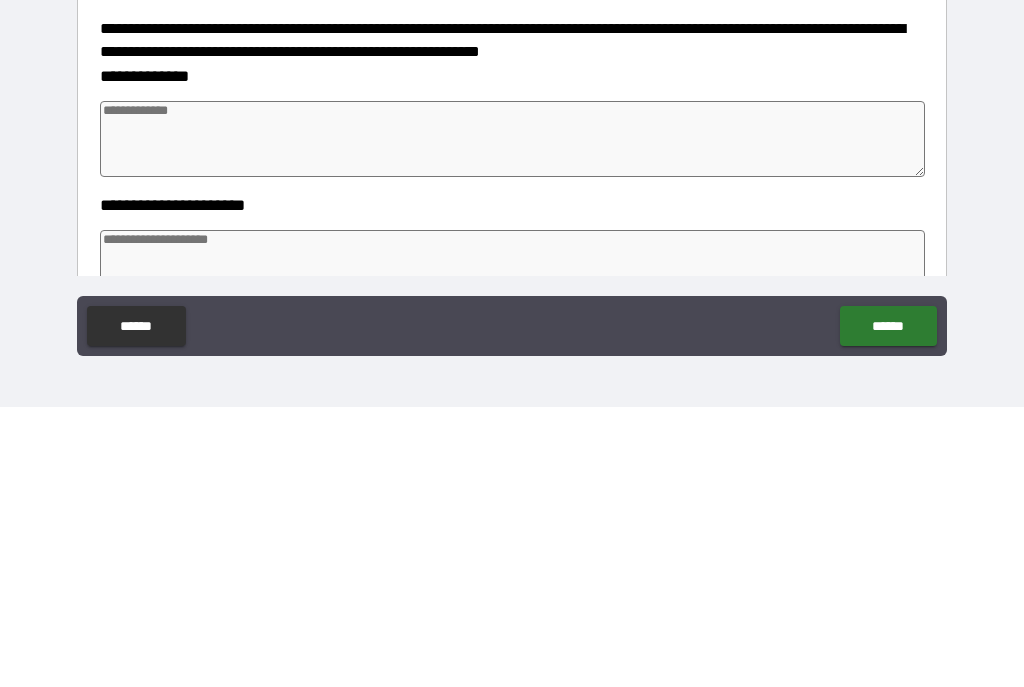 type on "*" 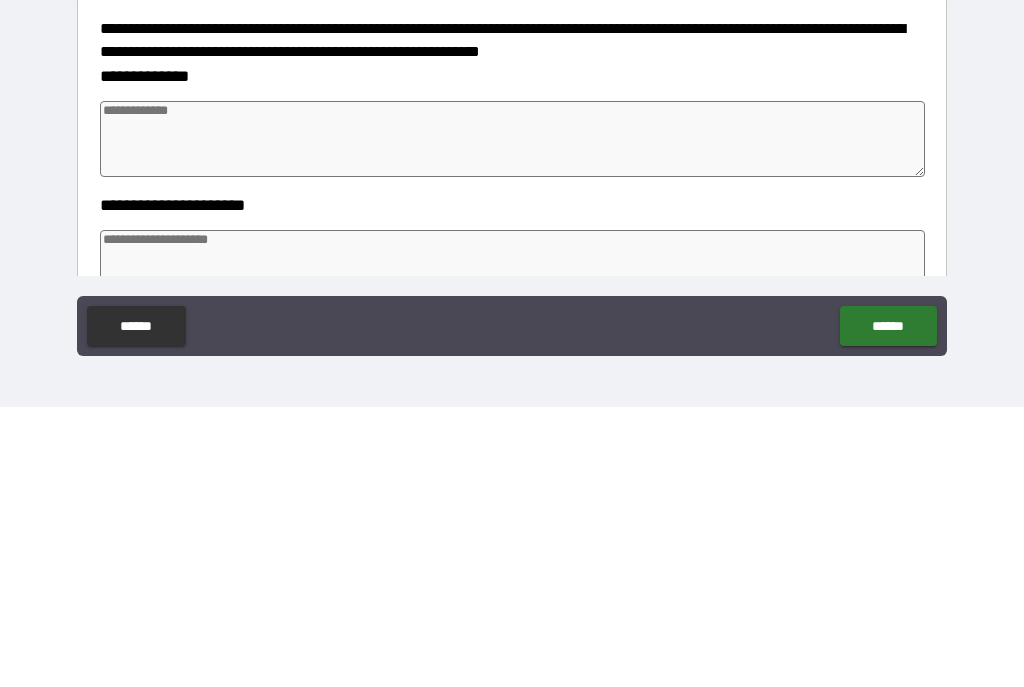 type on "*" 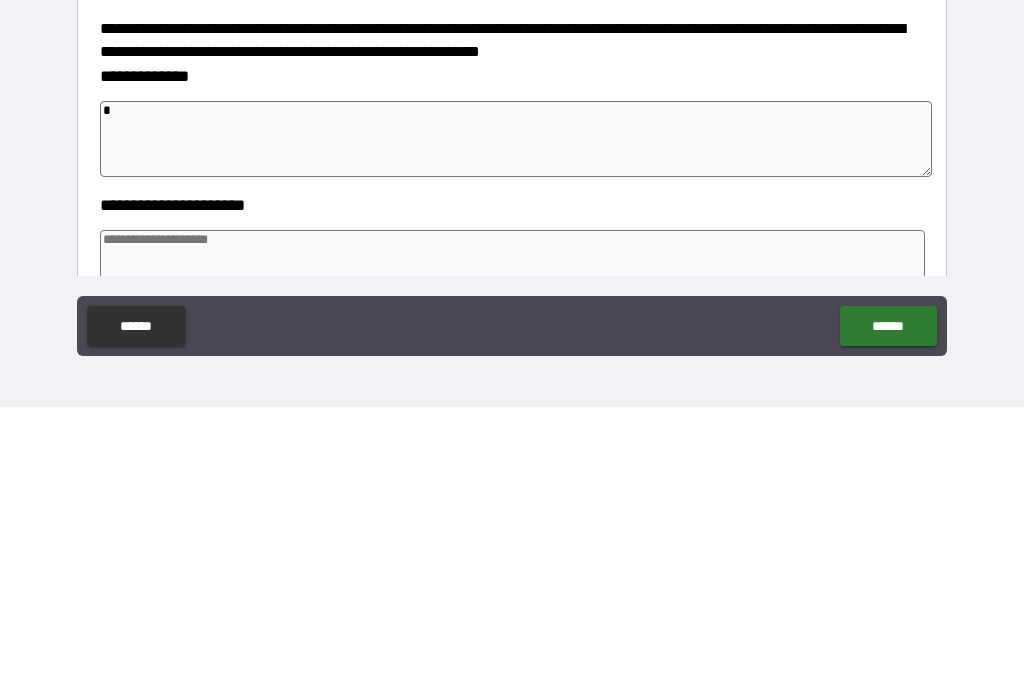 type on "**" 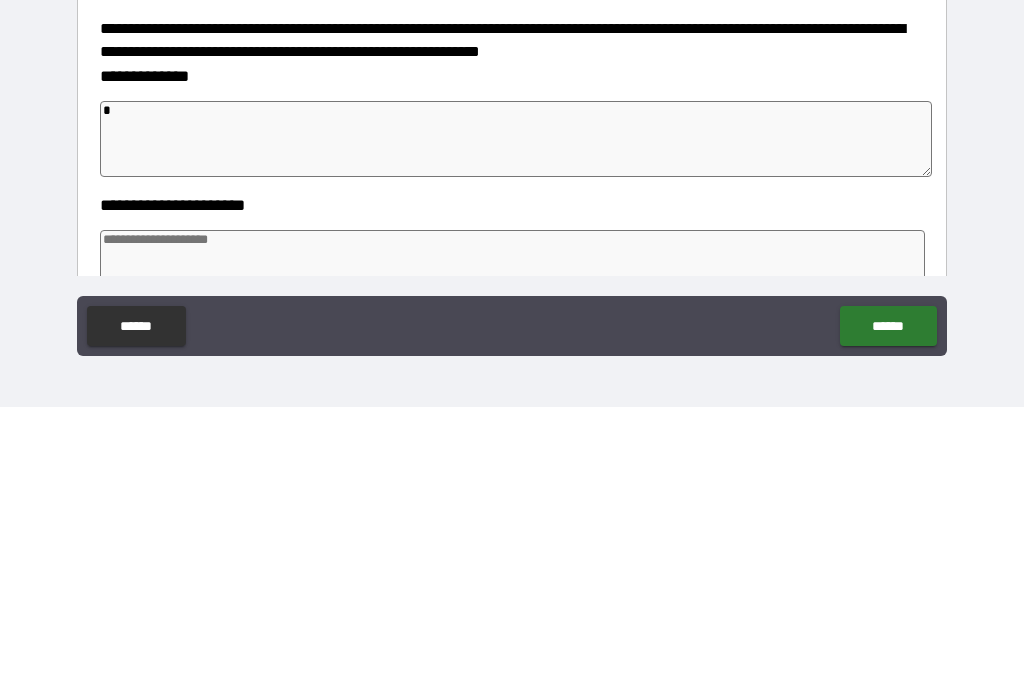type on "*" 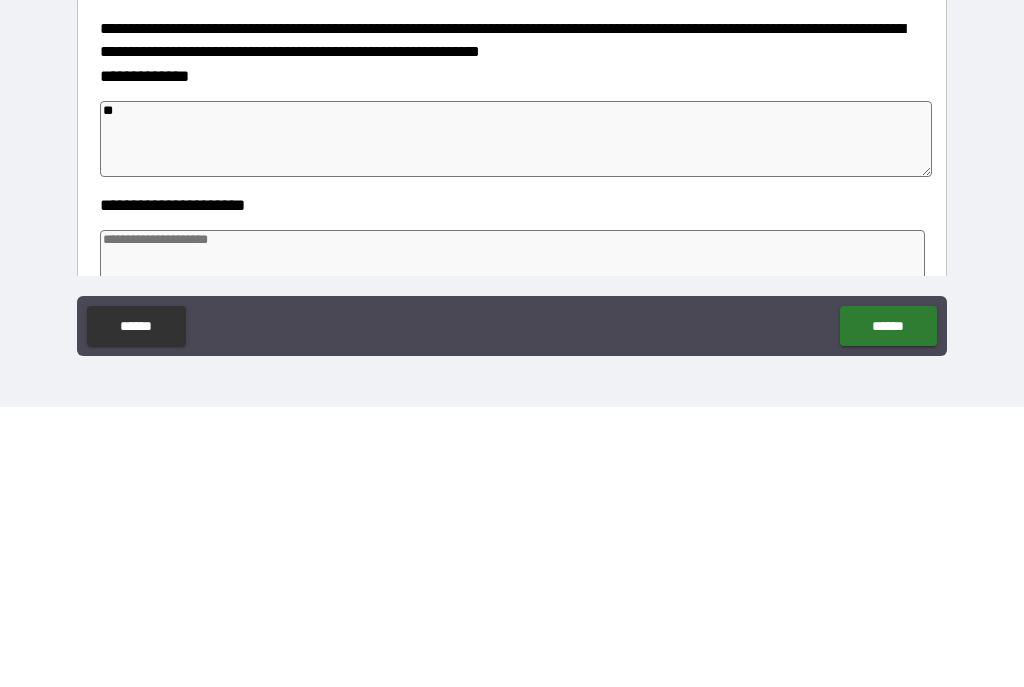 type on "*" 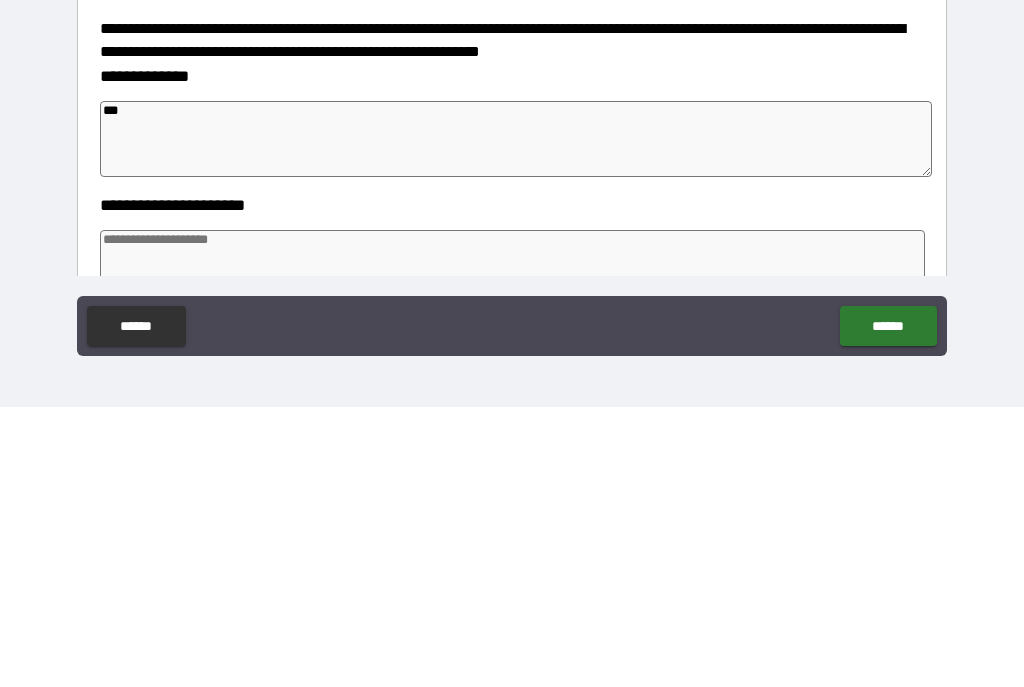 type on "*" 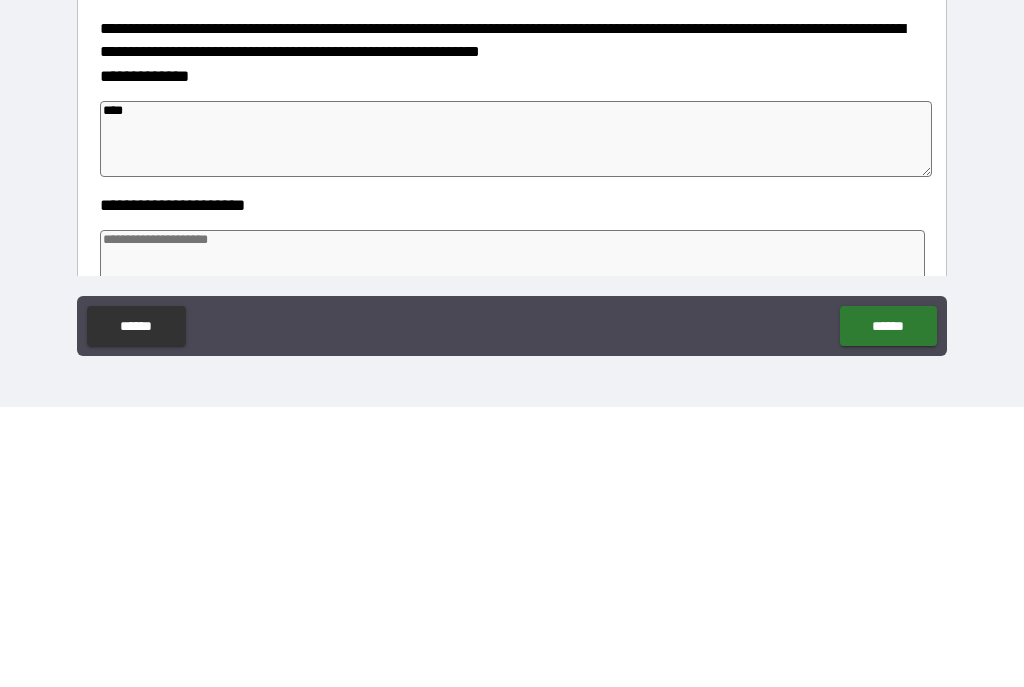 type on "*" 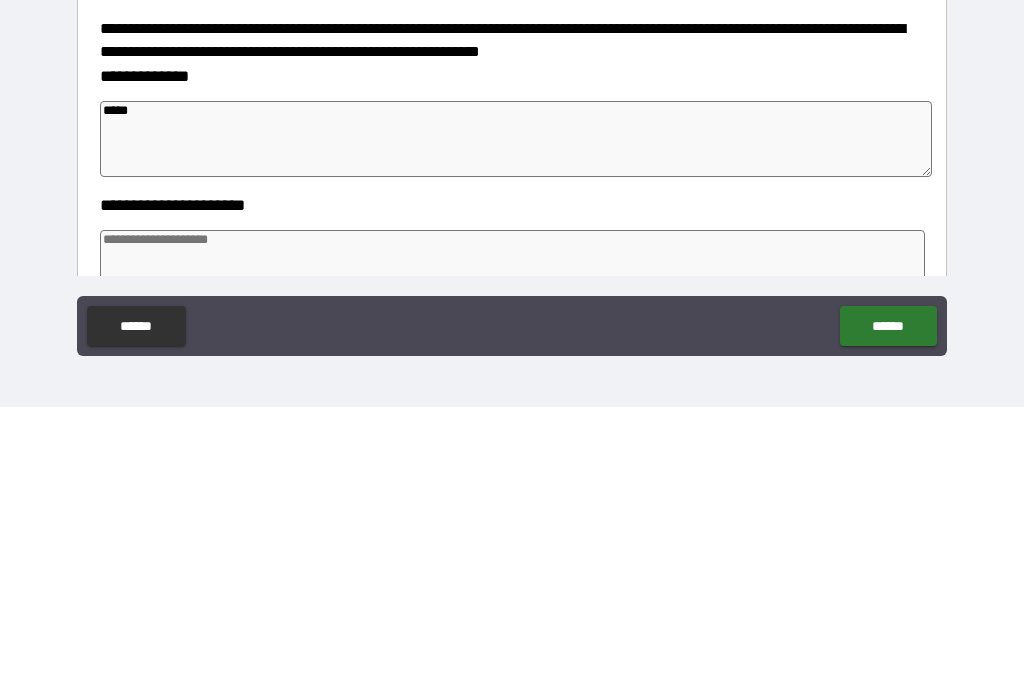 type on "*" 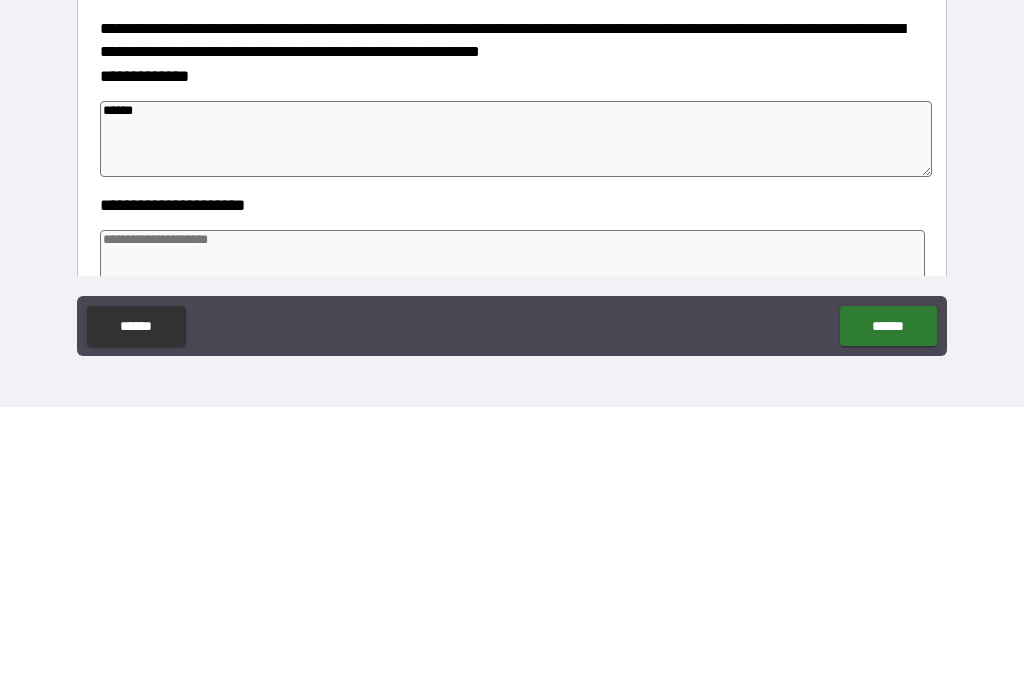 type on "*" 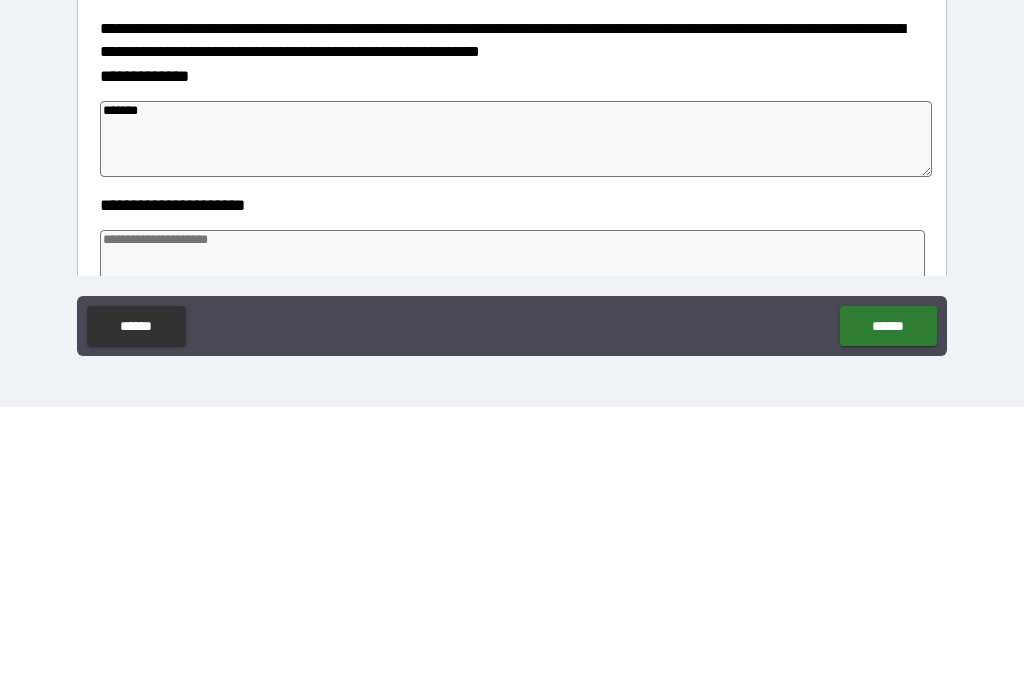 type on "*" 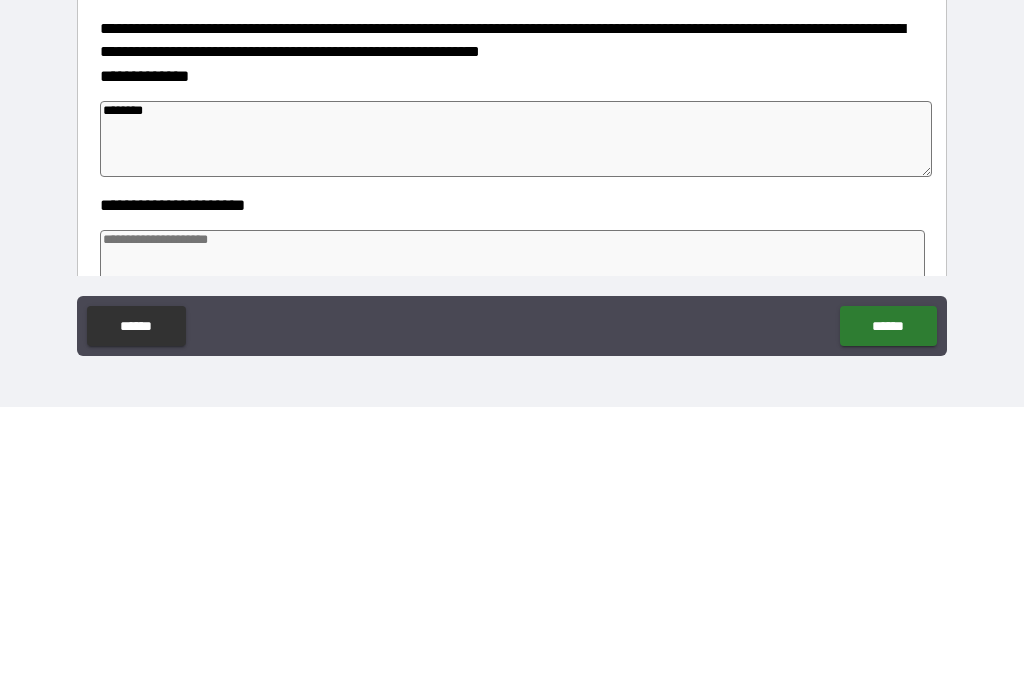 type on "*" 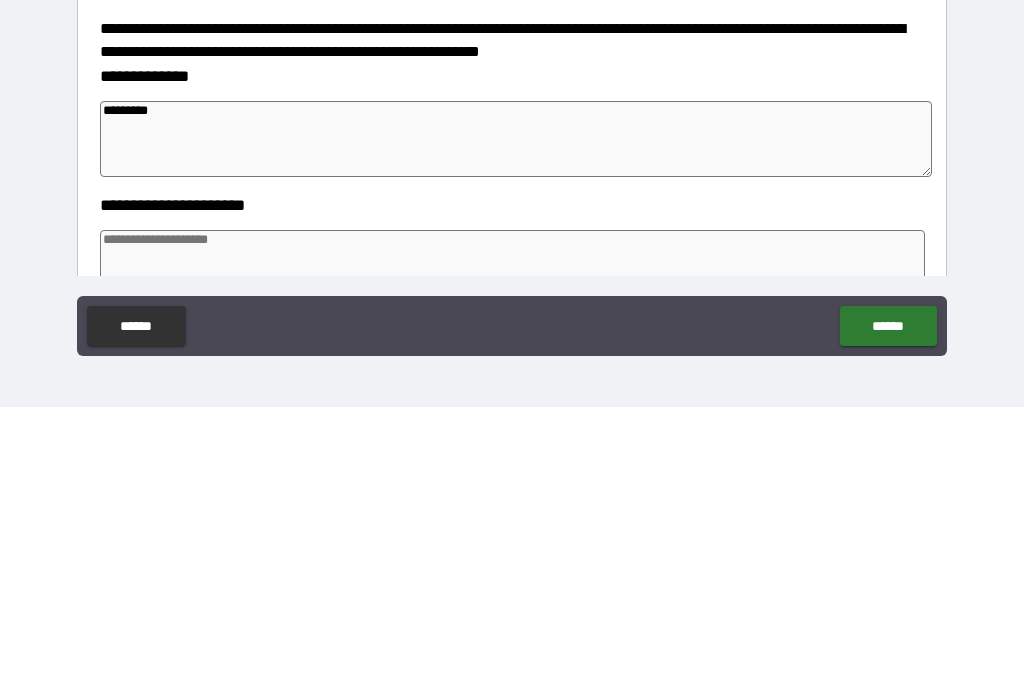 type on "*" 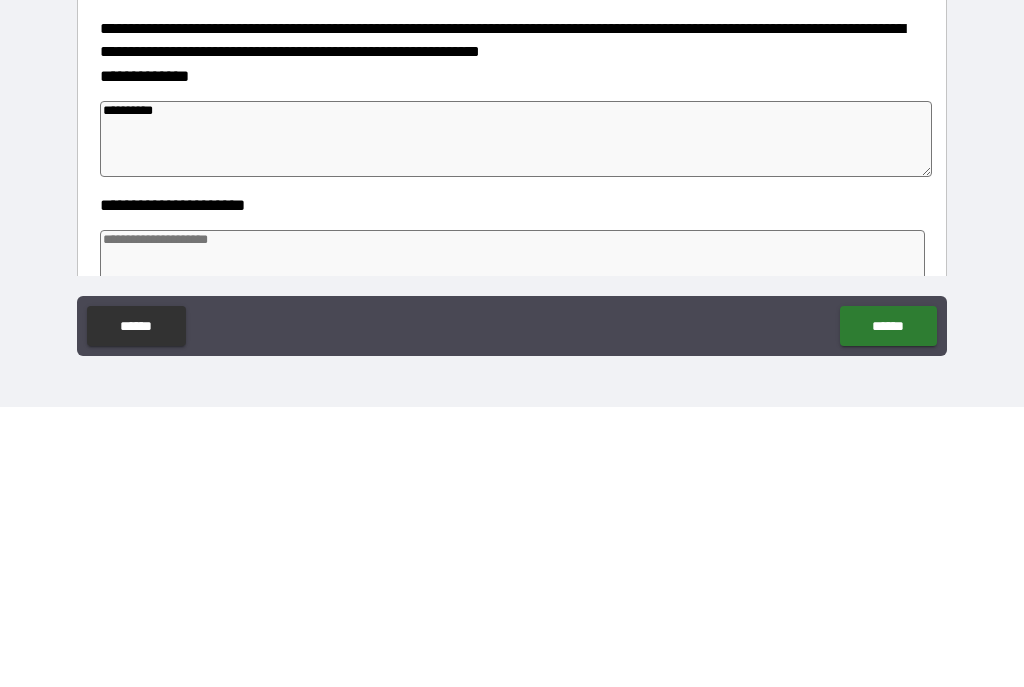 type on "*" 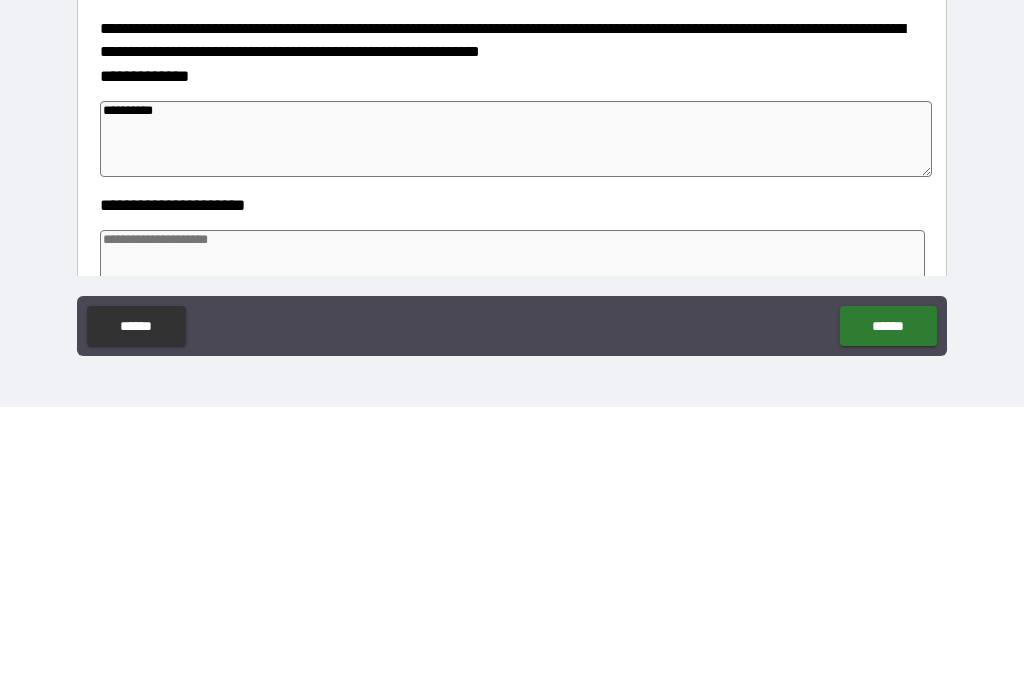 type on "**********" 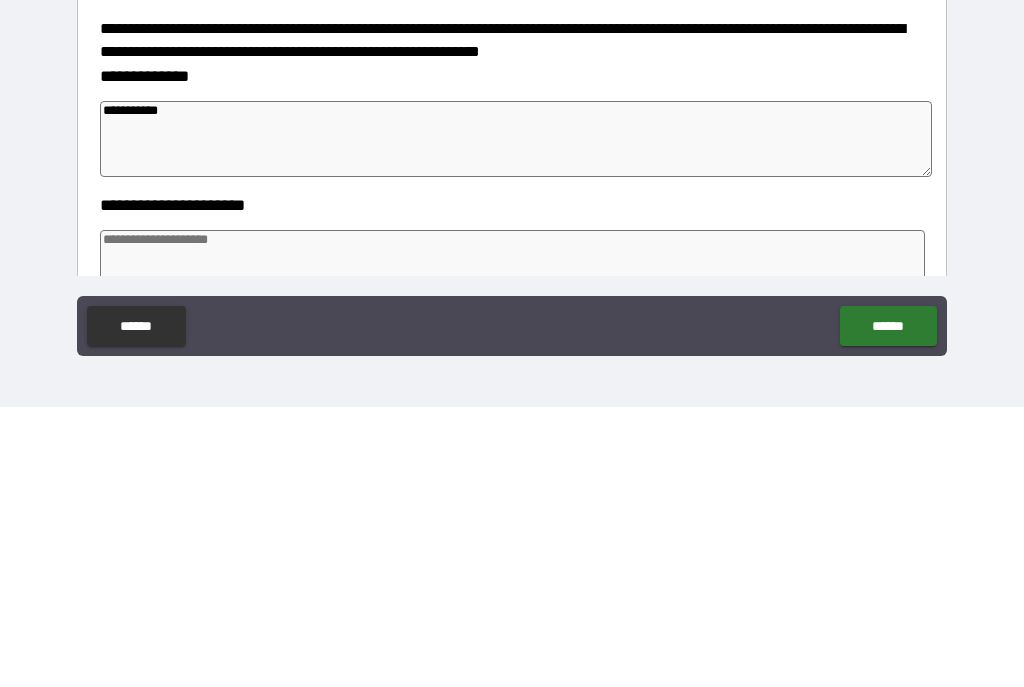 type on "*" 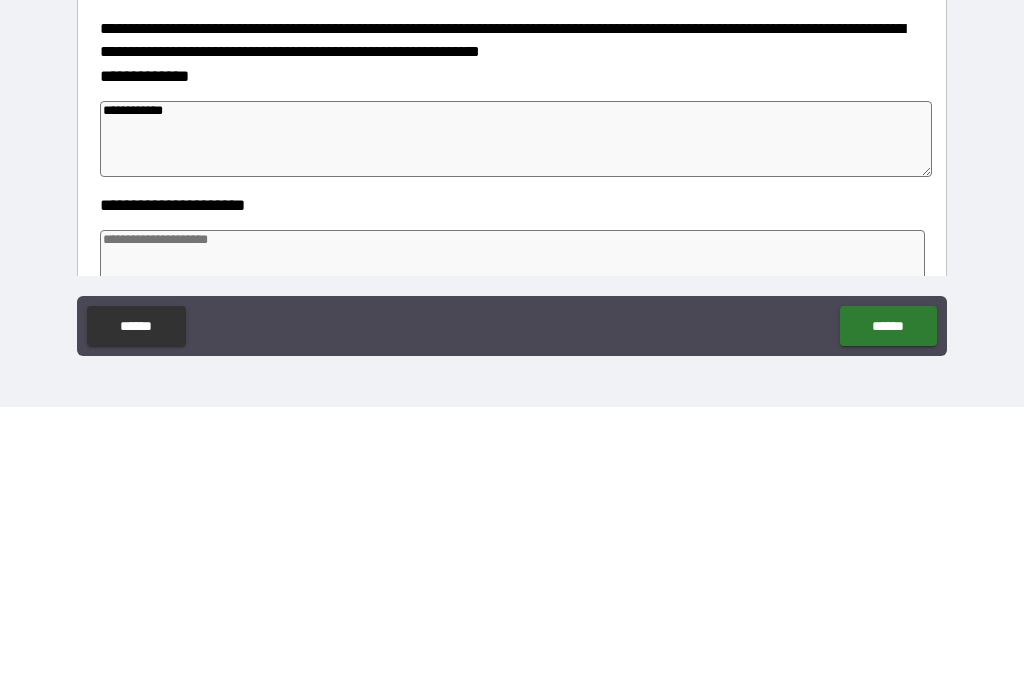 type on "*" 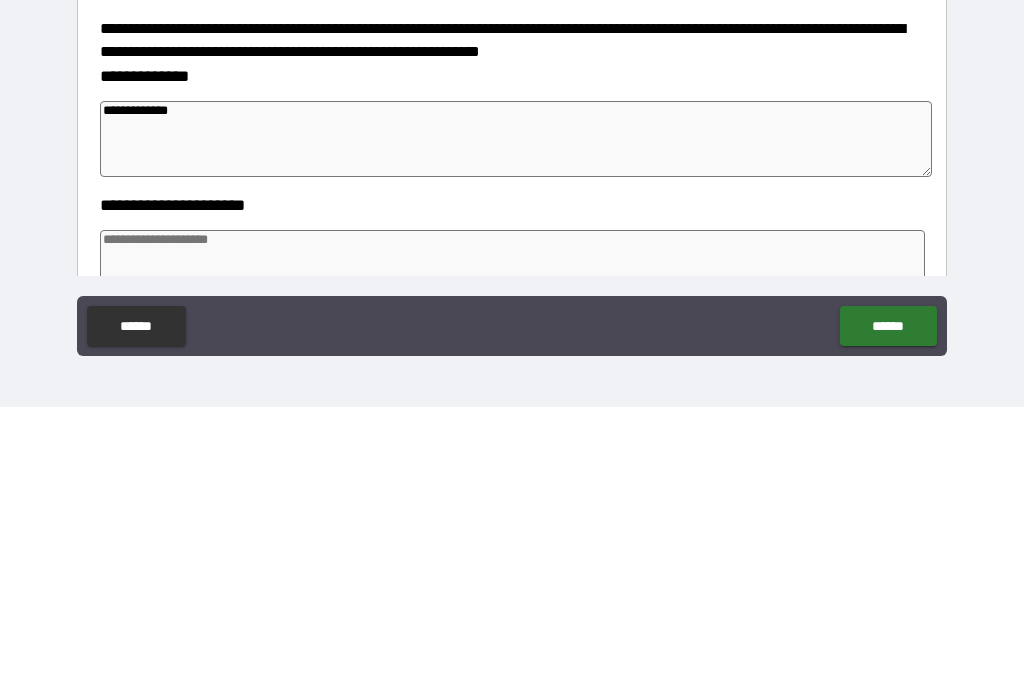 type on "*" 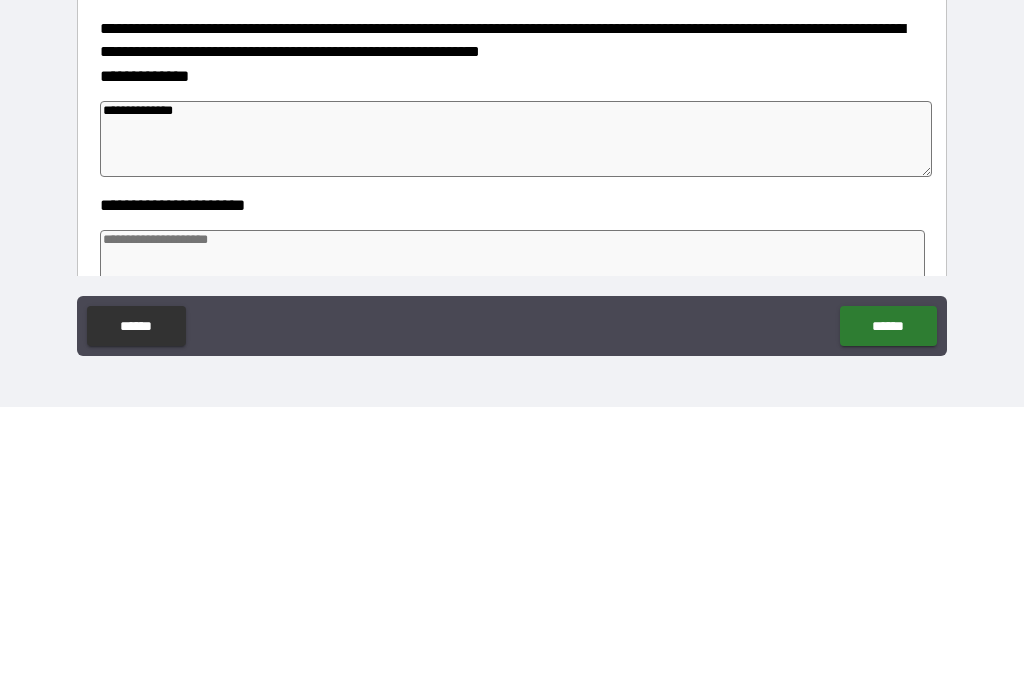 type on "*" 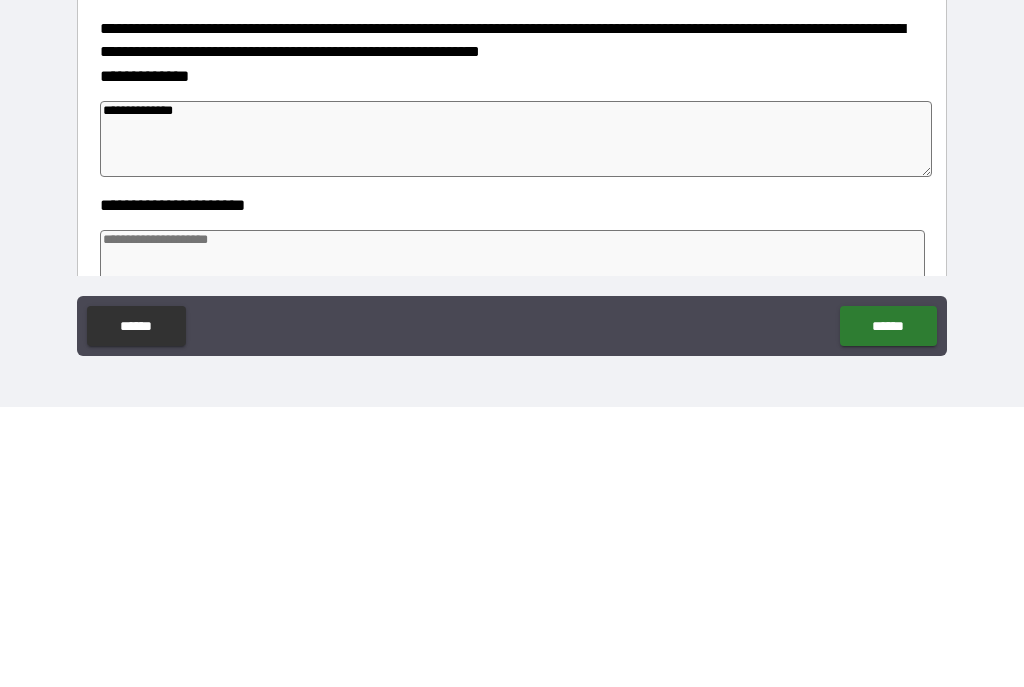 type on "**********" 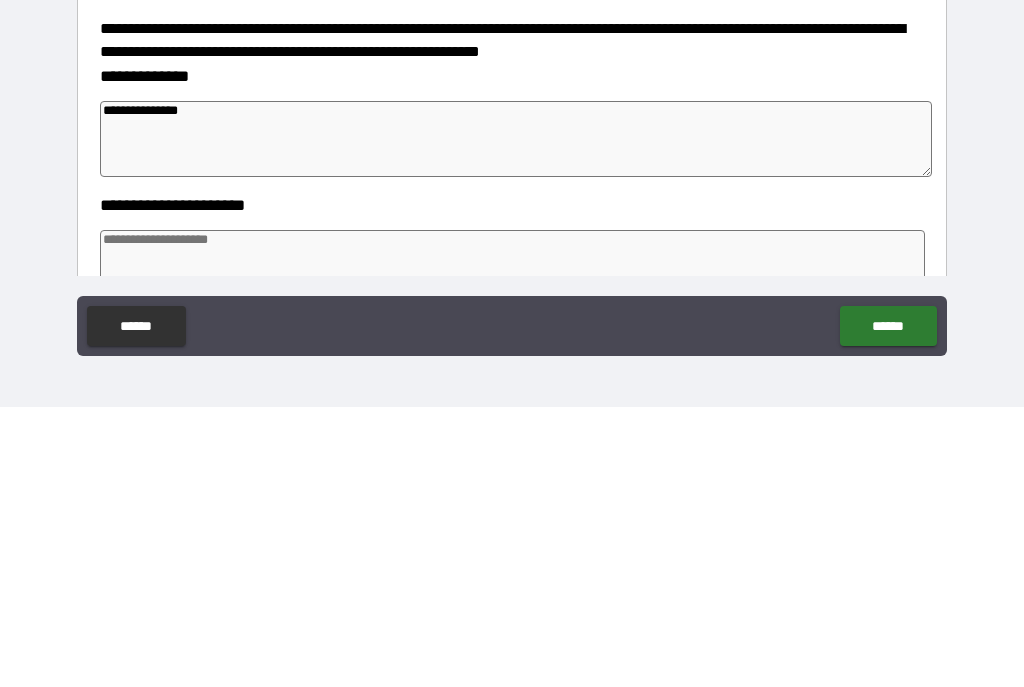 type on "*" 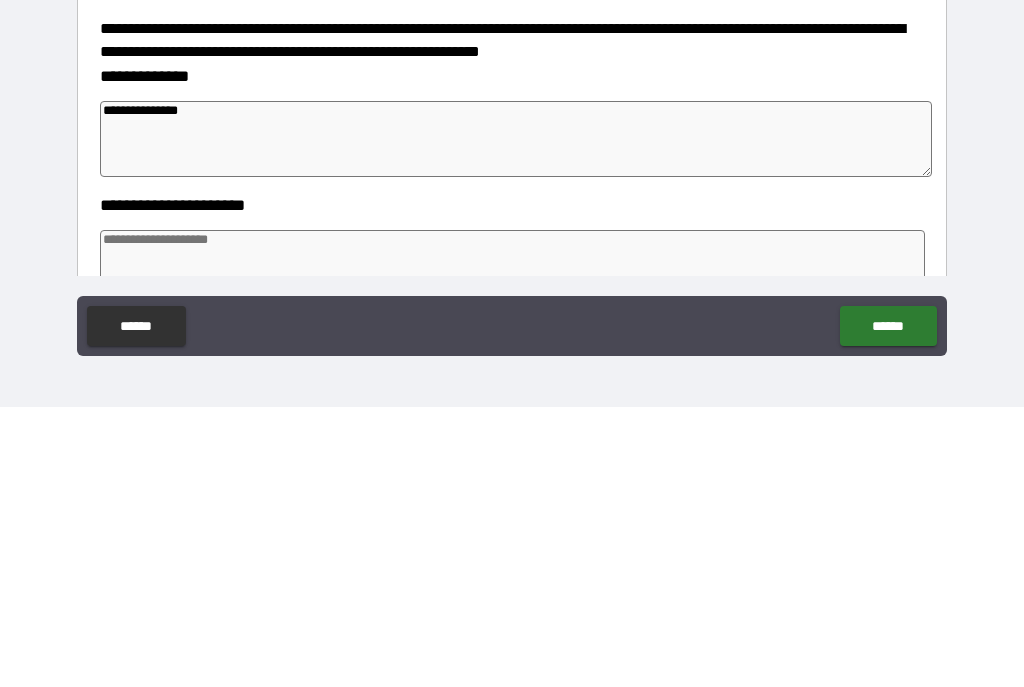 type on "**********" 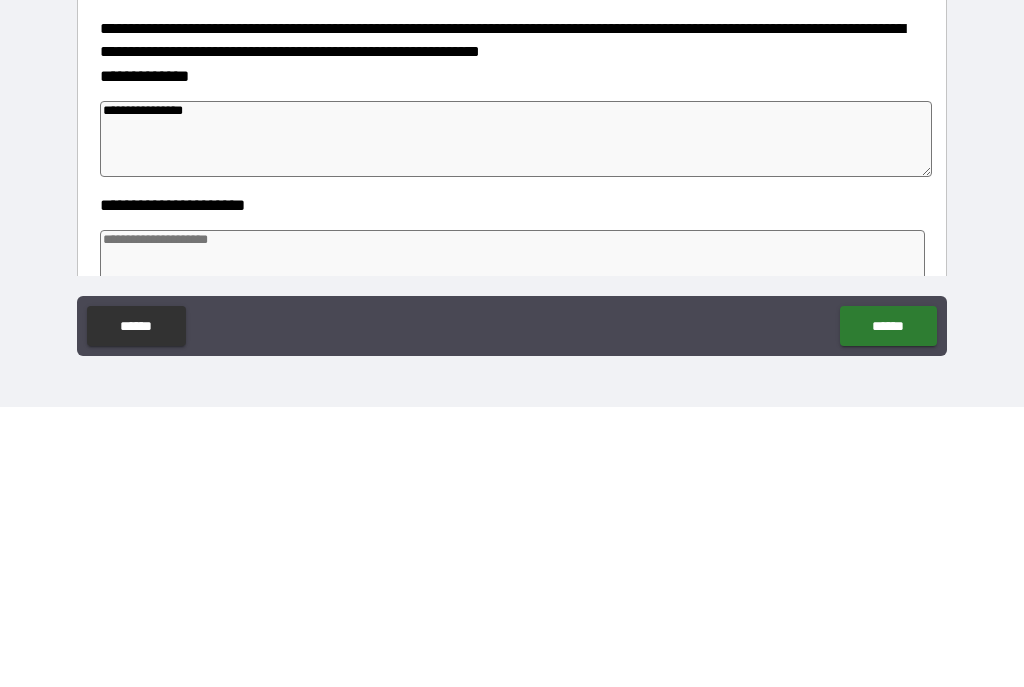 type on "*" 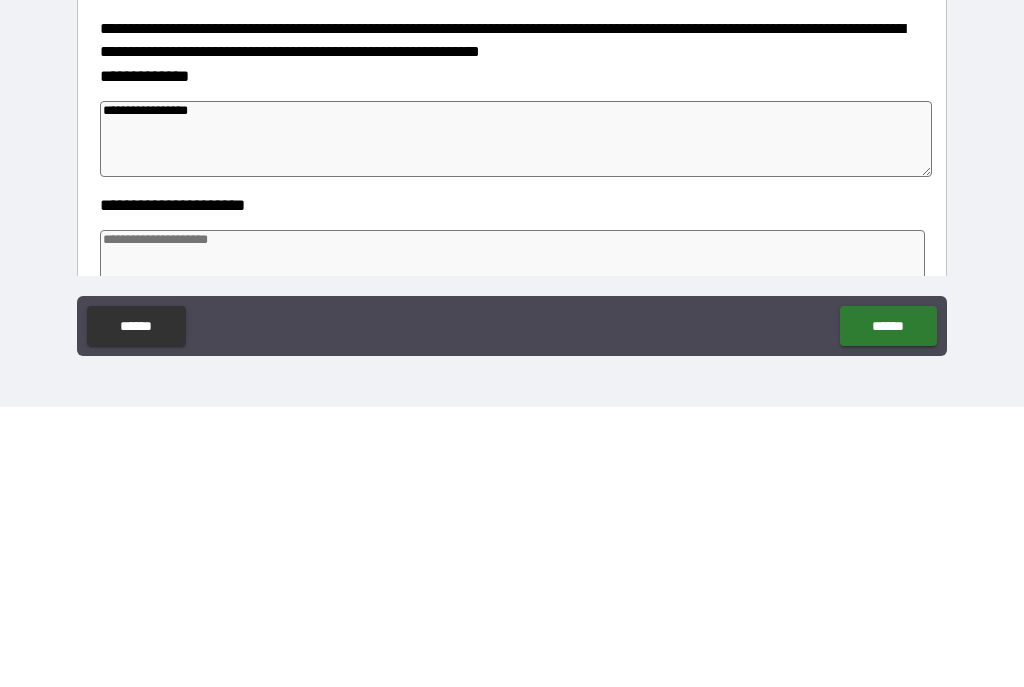 type on "*" 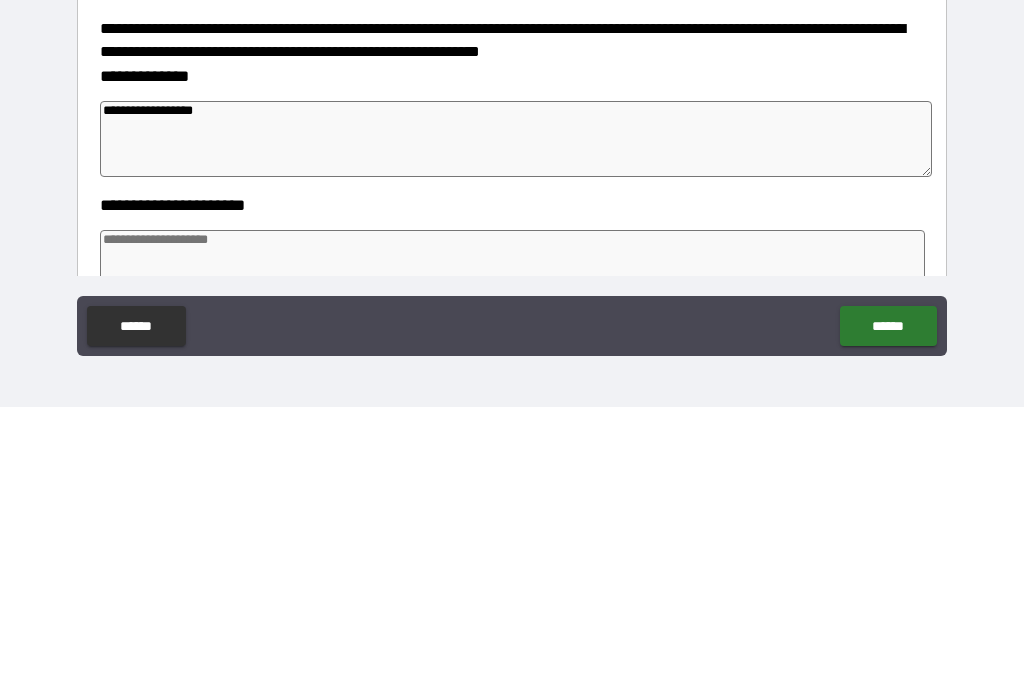 type 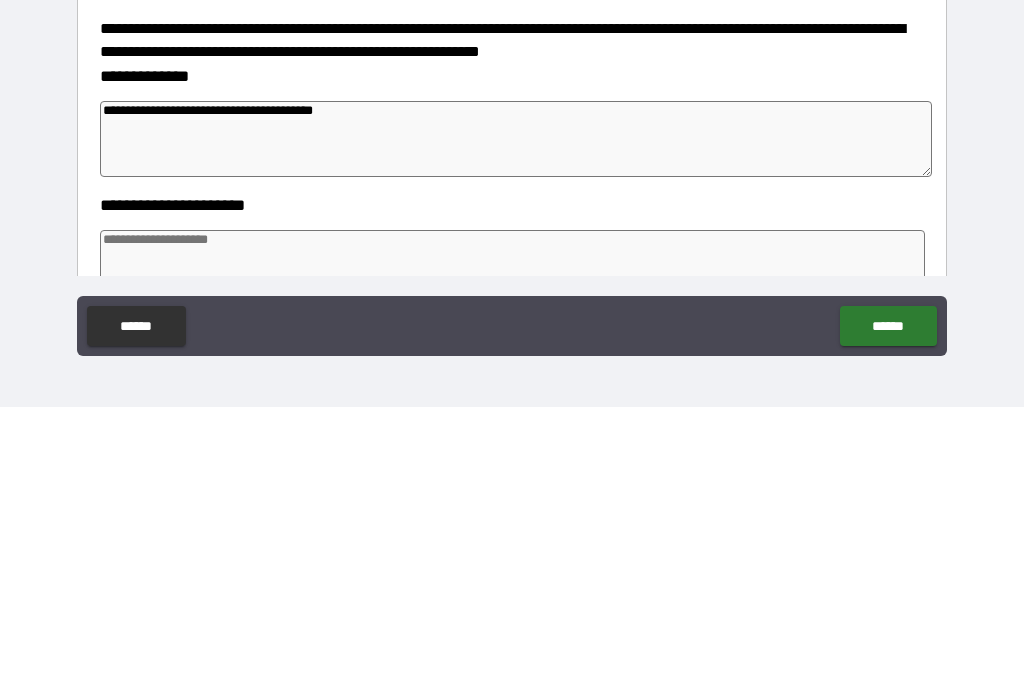 click at bounding box center (513, 548) 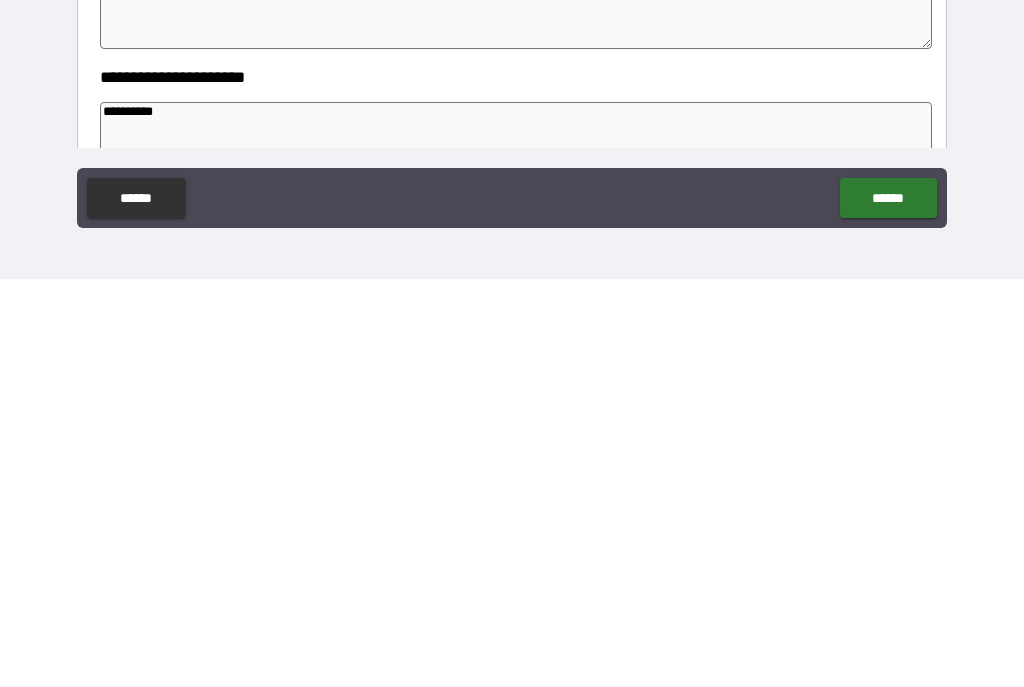 click on "**********" at bounding box center [512, 328] 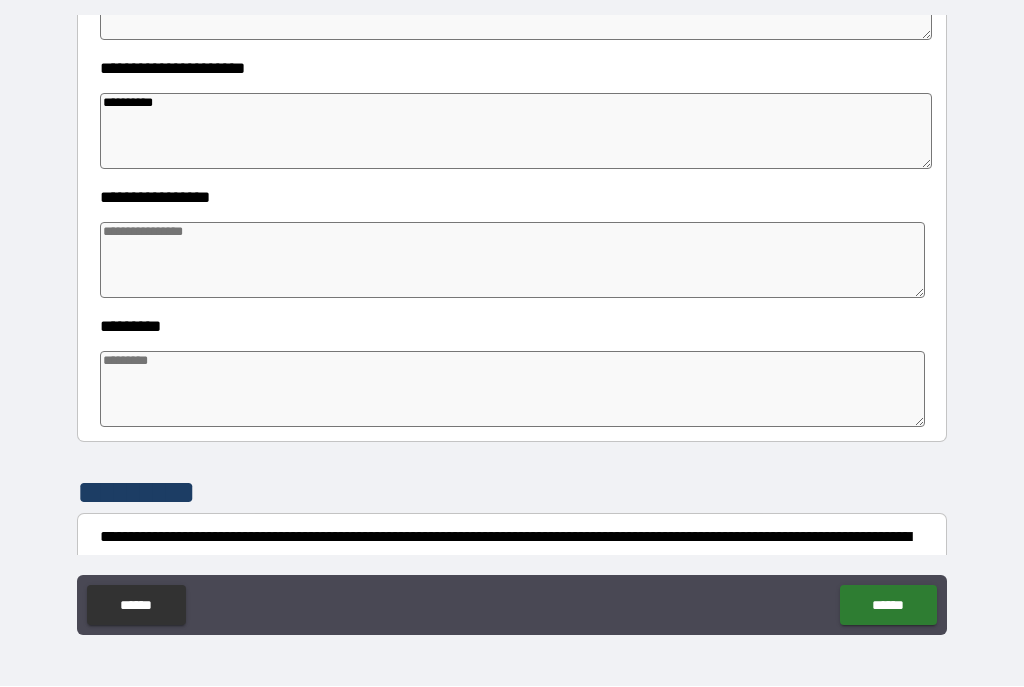 scroll, scrollTop: 416, scrollLeft: 0, axis: vertical 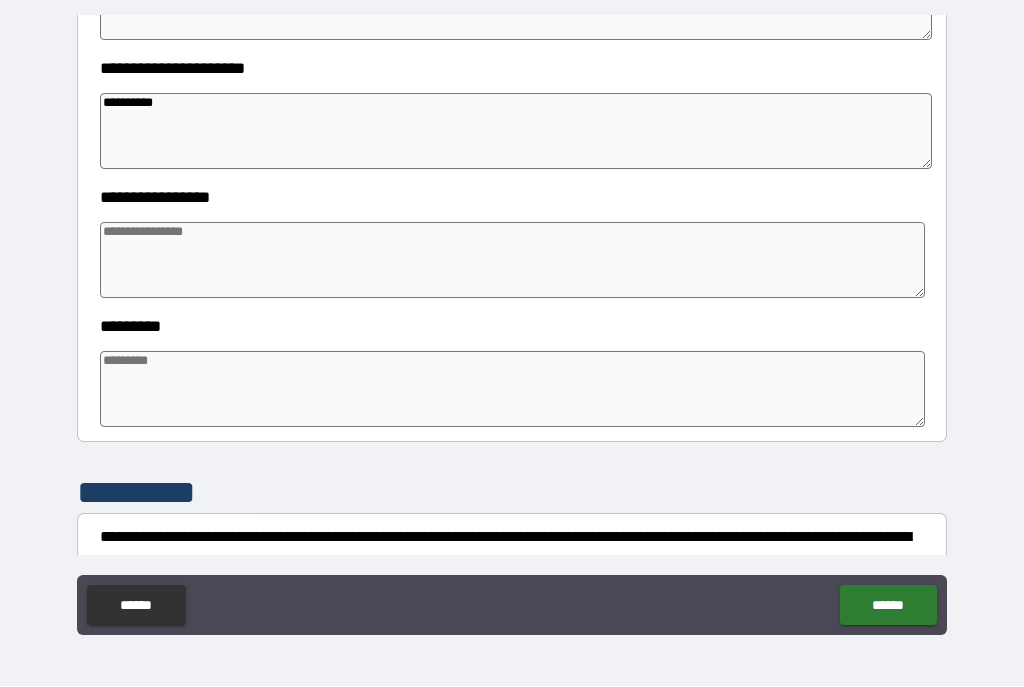 click at bounding box center [513, 261] 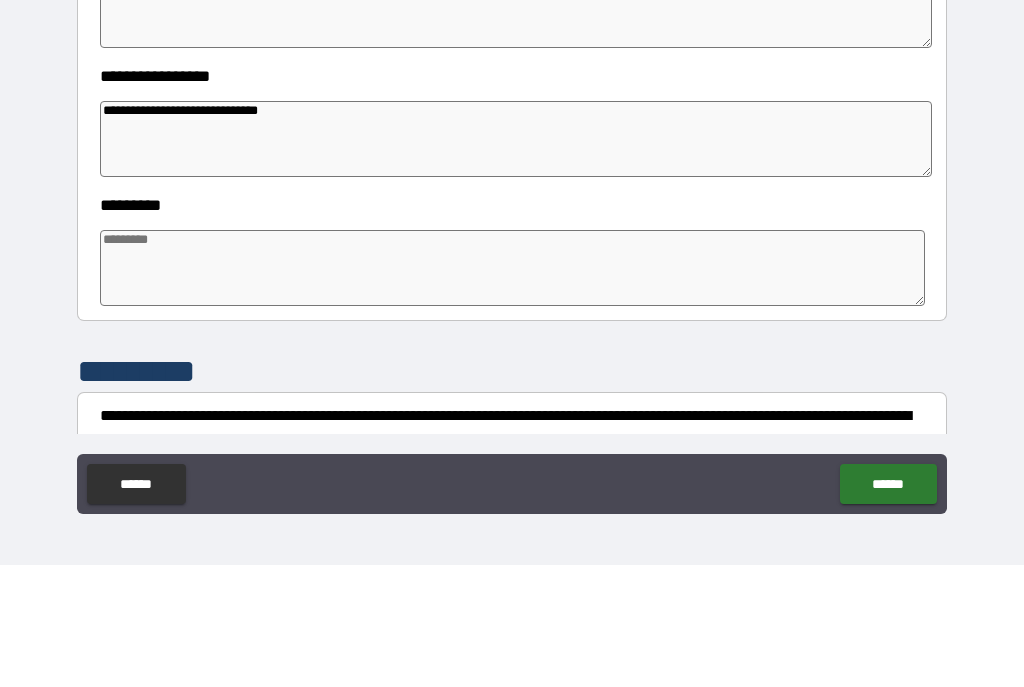 click at bounding box center (513, 390) 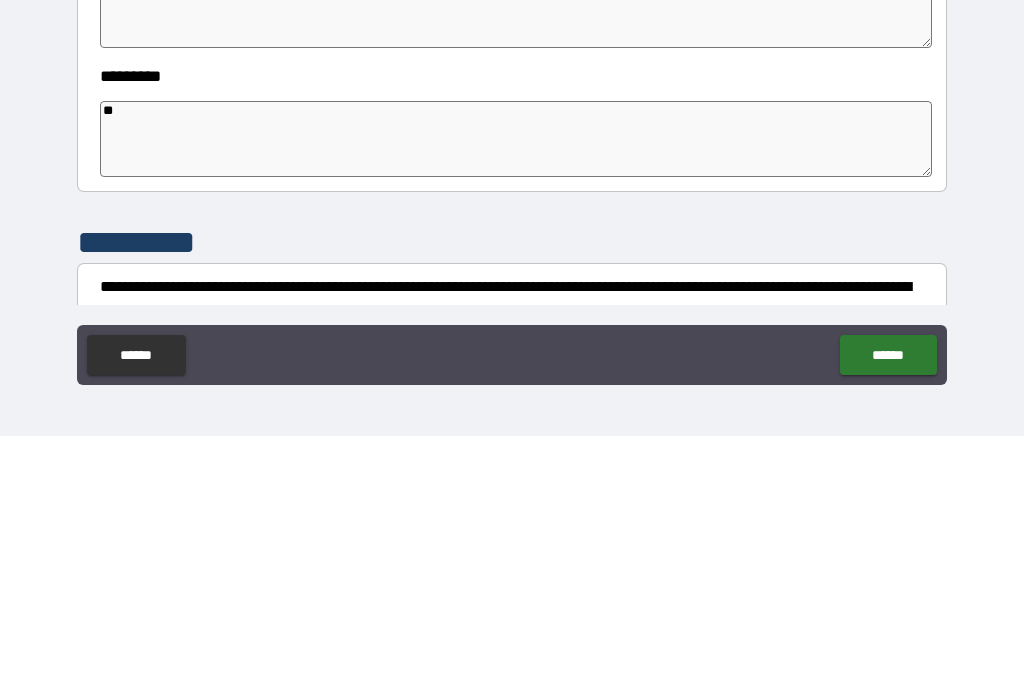 click on "**********" at bounding box center (512, 286) 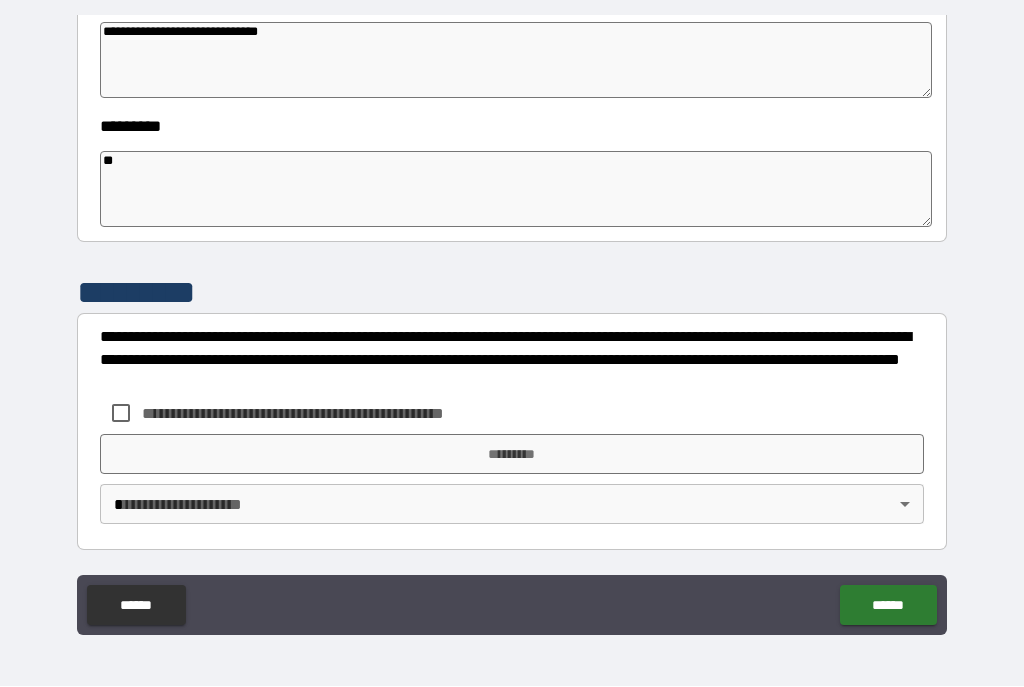 scroll, scrollTop: 616, scrollLeft: 0, axis: vertical 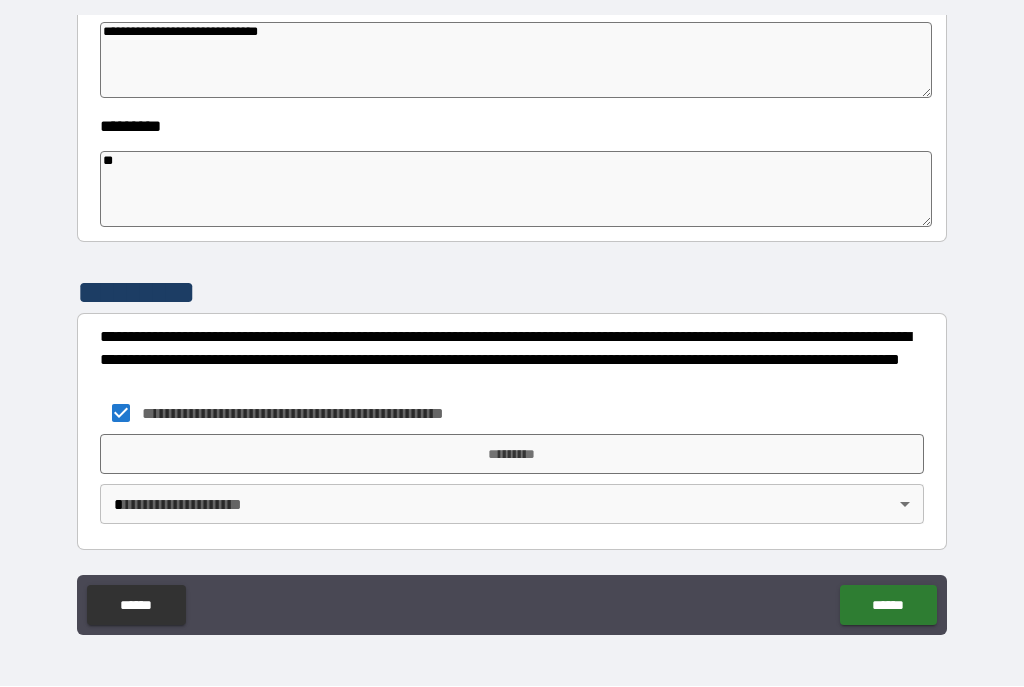 click on "*********" at bounding box center [512, 455] 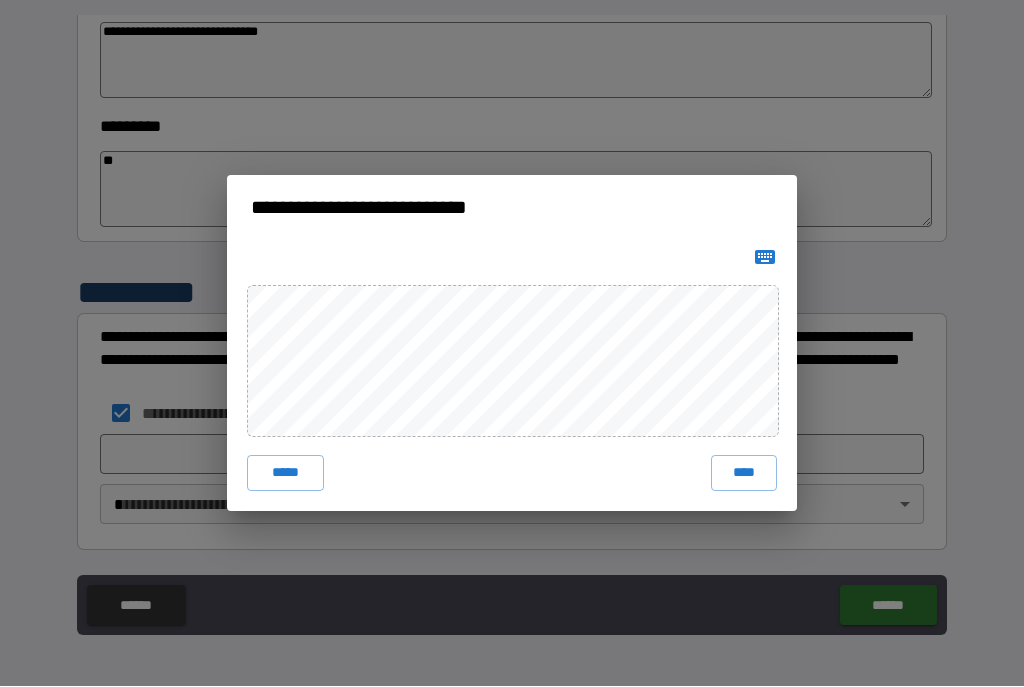 click on "****" at bounding box center [744, 474] 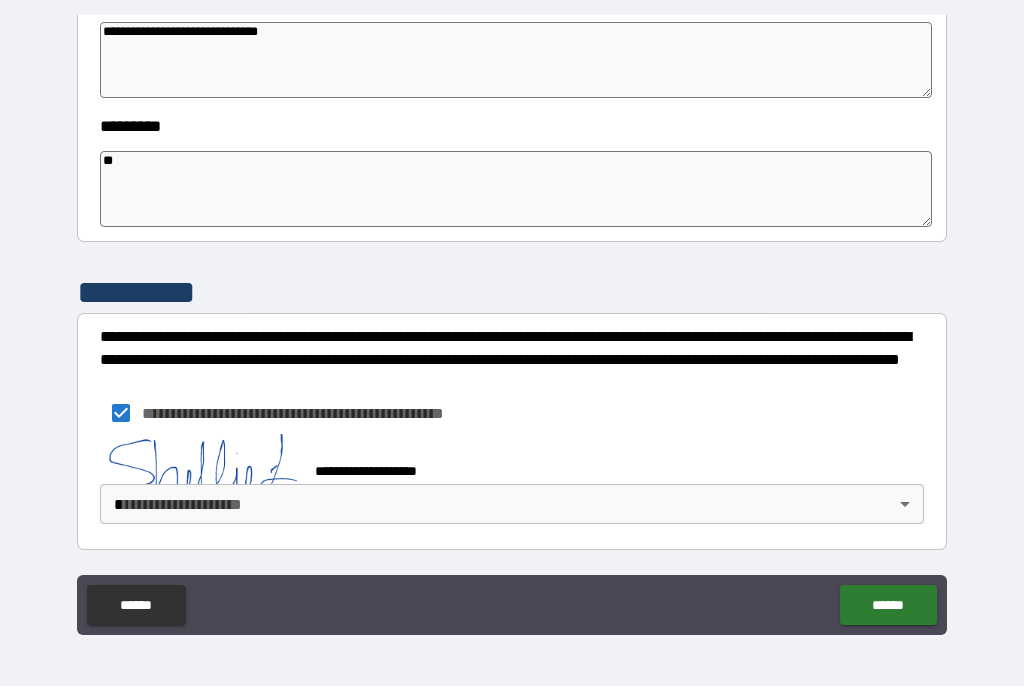 scroll, scrollTop: 606, scrollLeft: 0, axis: vertical 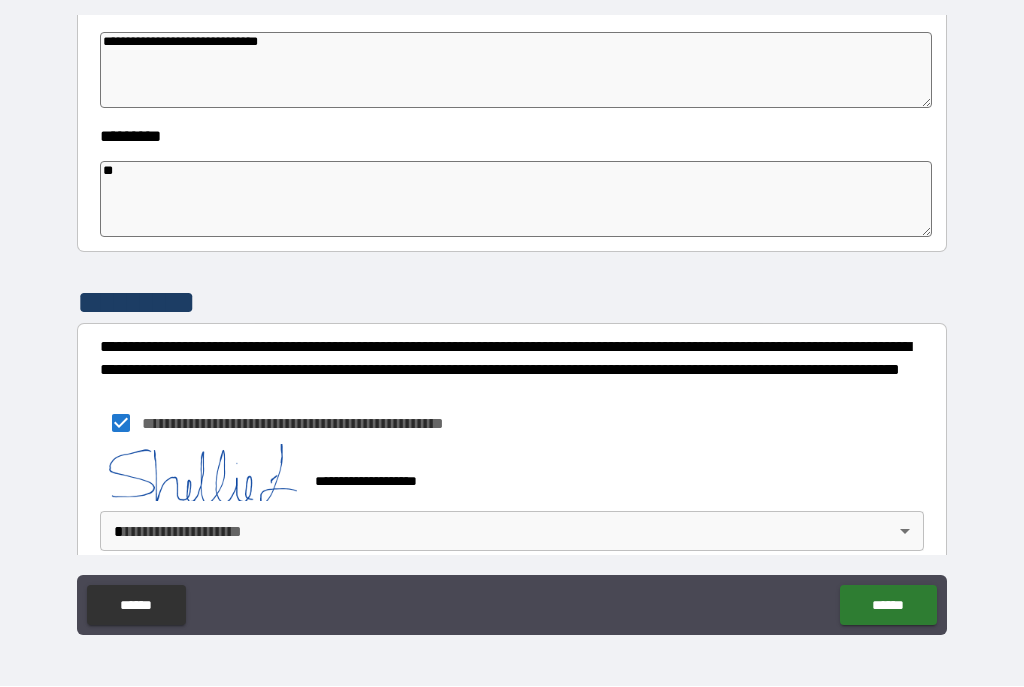 click on "**********" at bounding box center (512, 325) 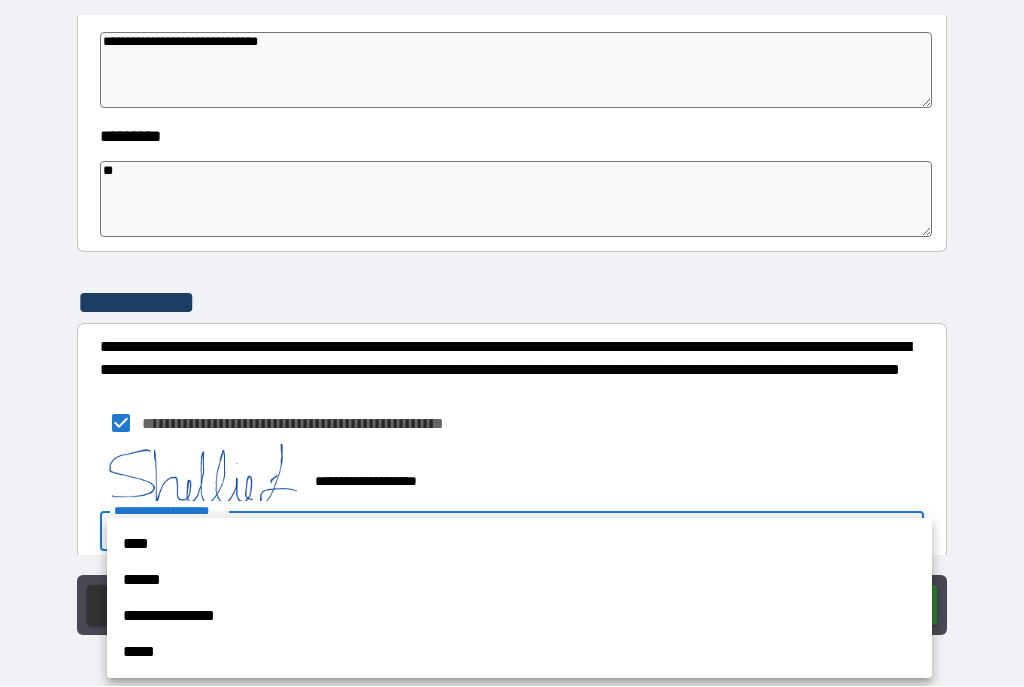 click on "****" at bounding box center [519, 545] 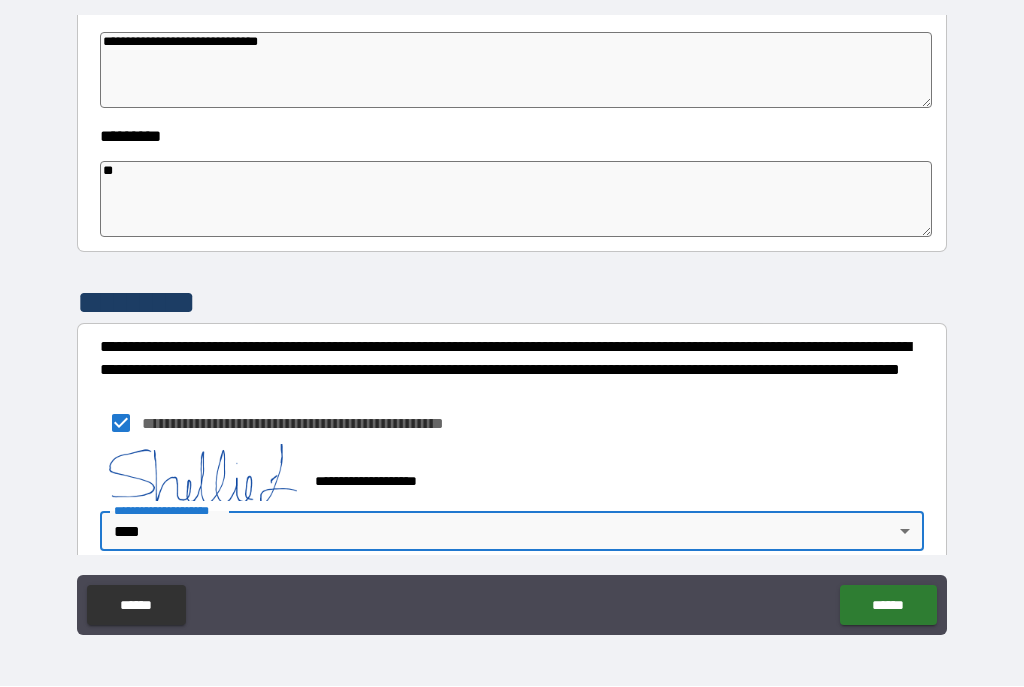 click on "******" at bounding box center [888, 606] 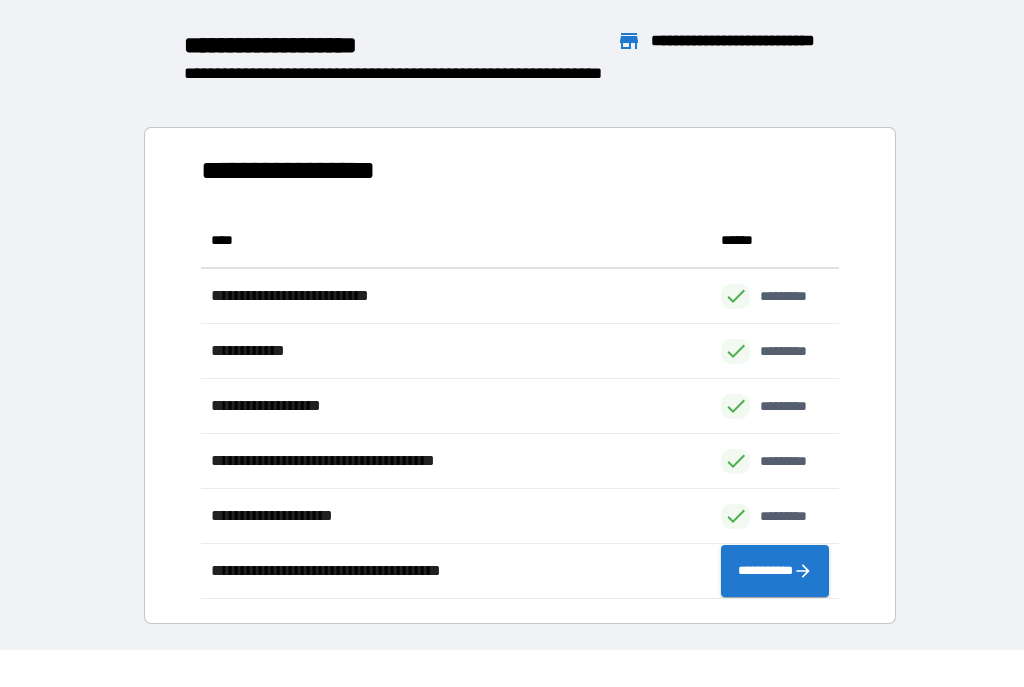 scroll, scrollTop: 1, scrollLeft: 1, axis: both 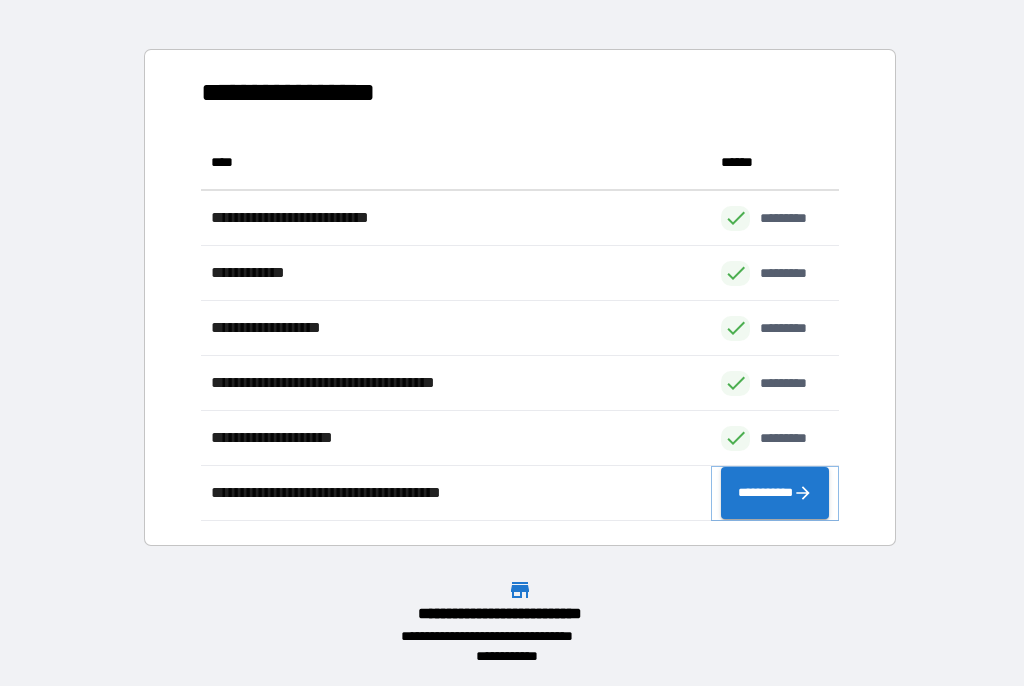 click on "**********" at bounding box center [775, 494] 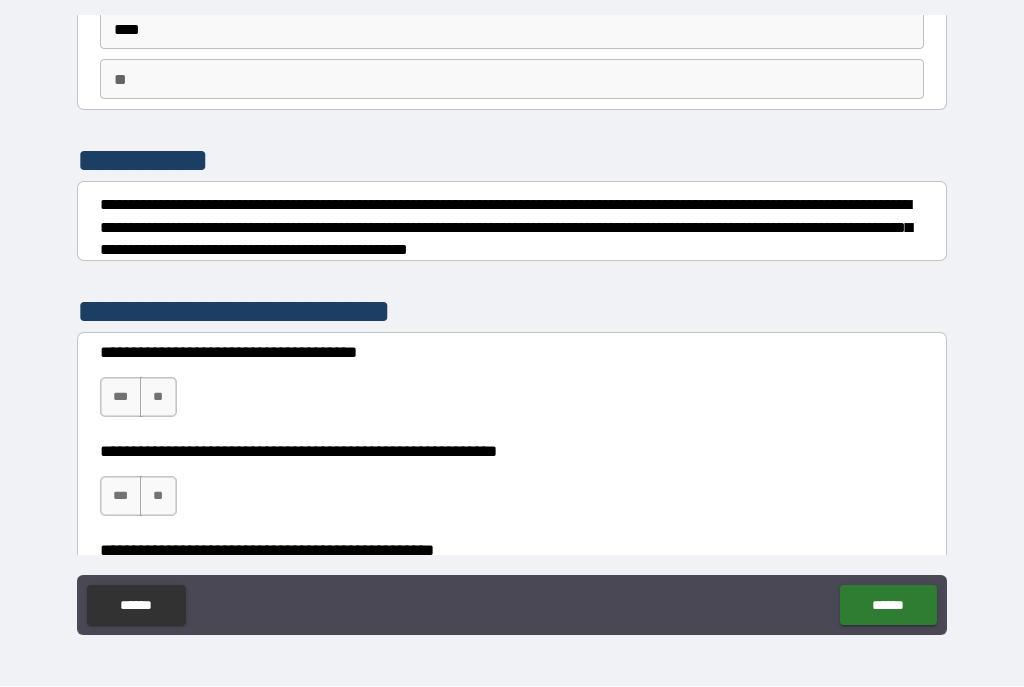 scroll, scrollTop: 157, scrollLeft: 0, axis: vertical 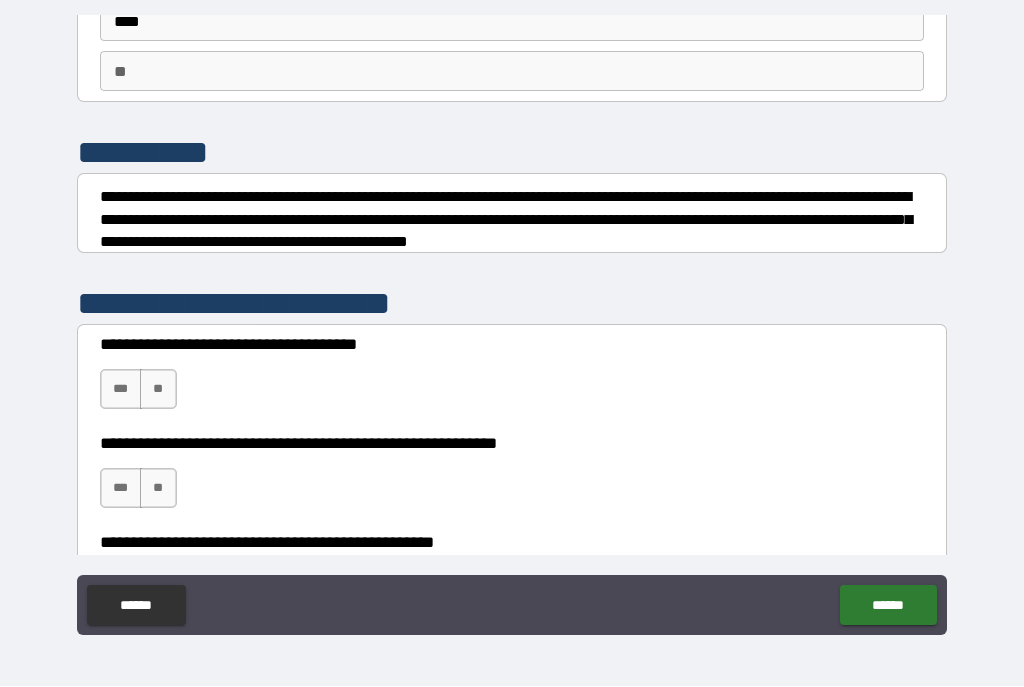click on "**" at bounding box center [158, 390] 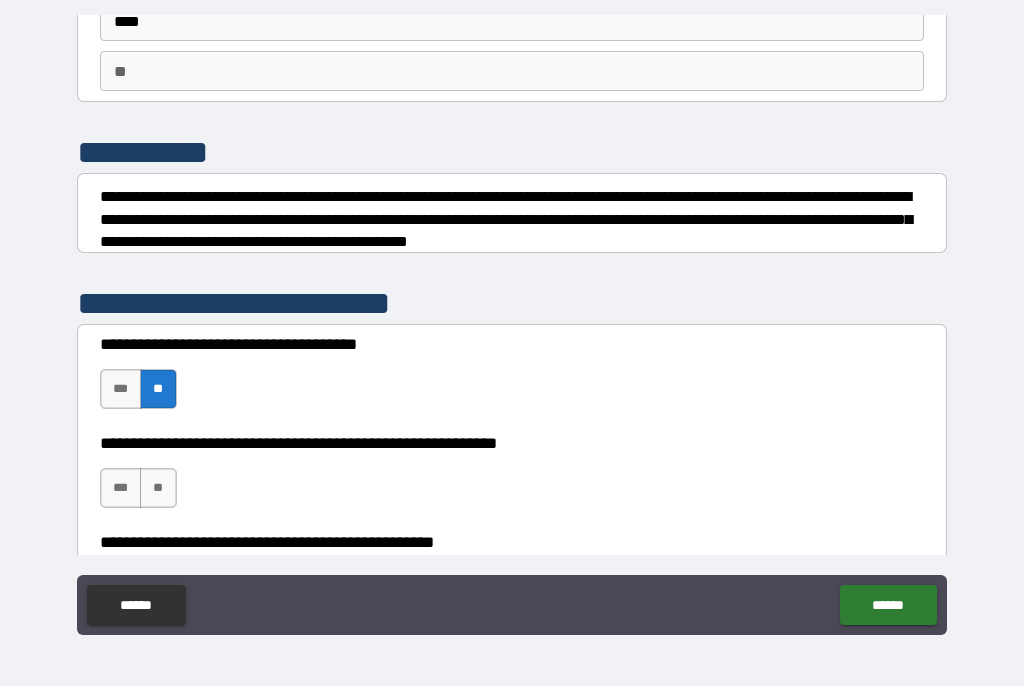 click on "***" at bounding box center [121, 489] 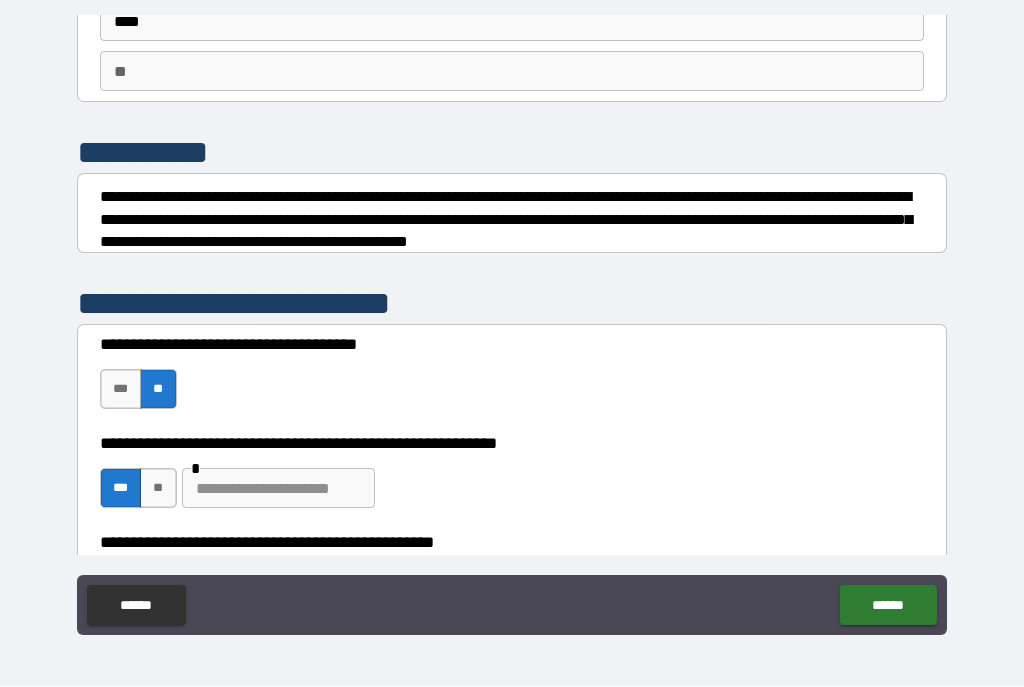 click at bounding box center (278, 489) 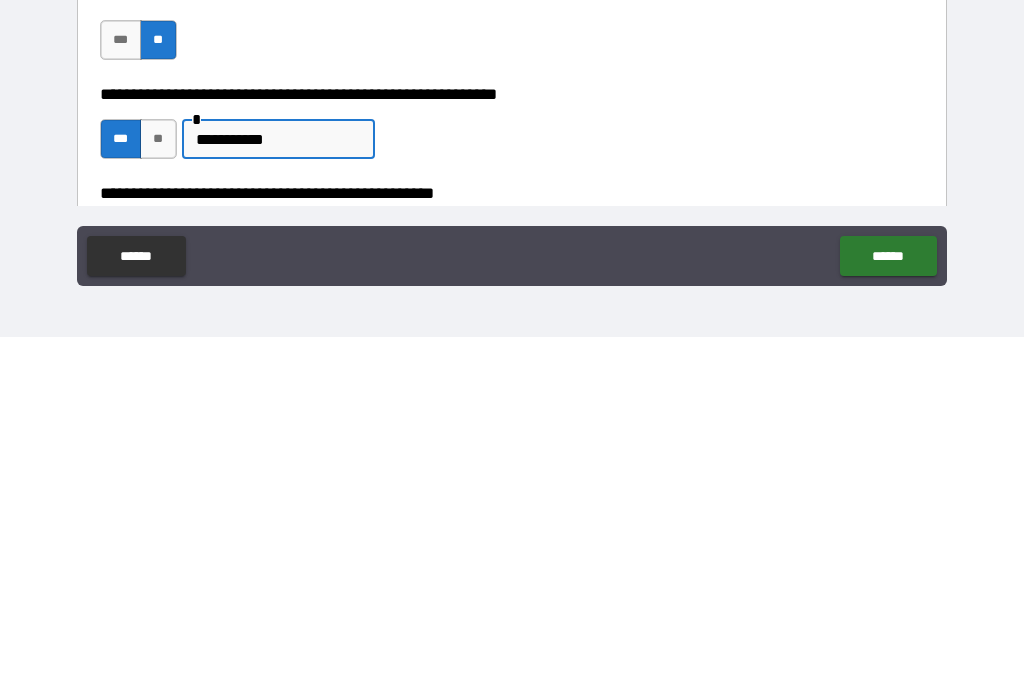 click on "**********" at bounding box center (512, 479) 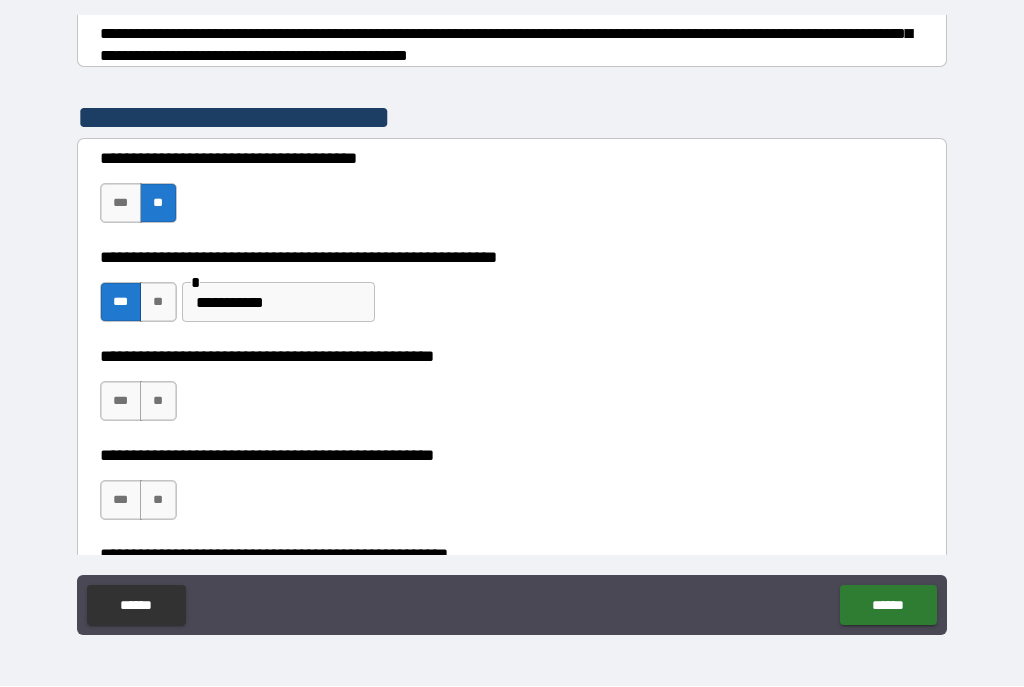 scroll, scrollTop: 351, scrollLeft: 0, axis: vertical 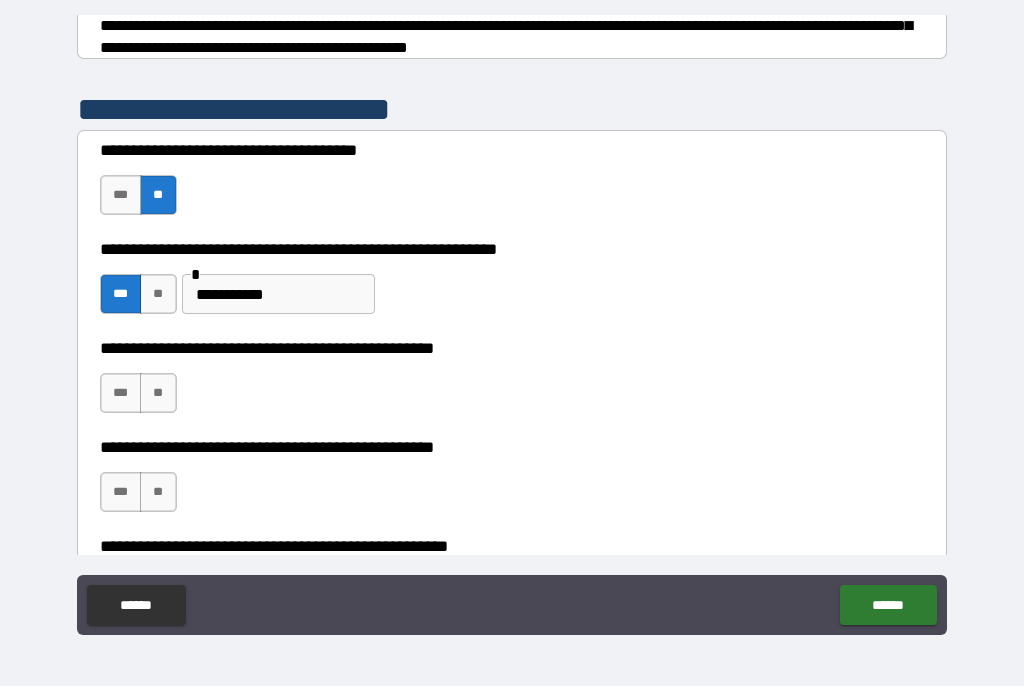 click on "**" at bounding box center (158, 394) 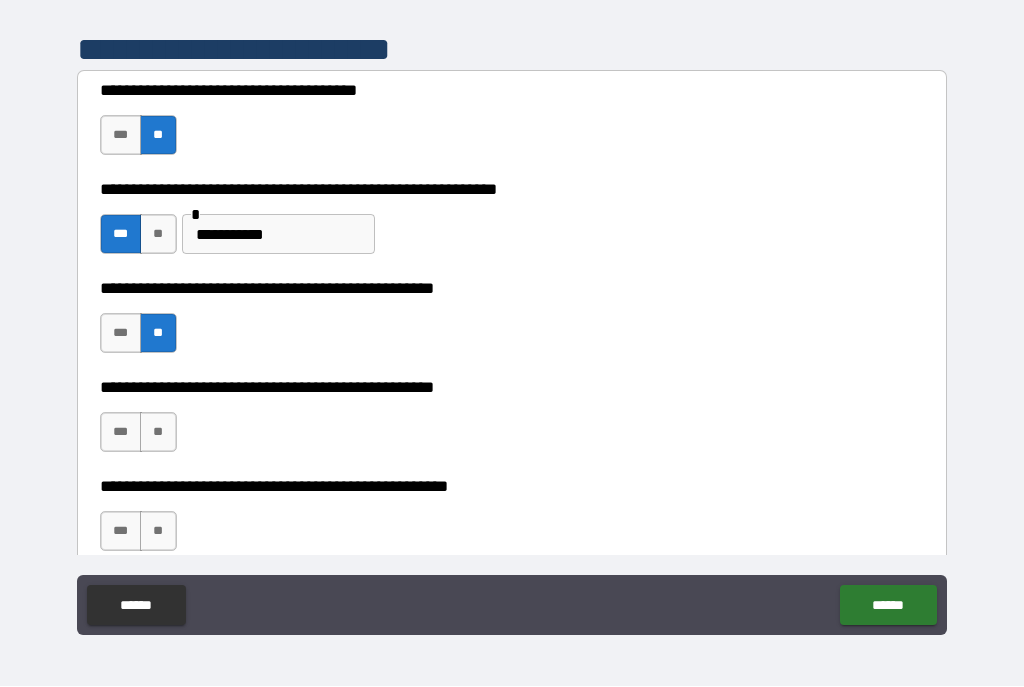 scroll, scrollTop: 411, scrollLeft: 0, axis: vertical 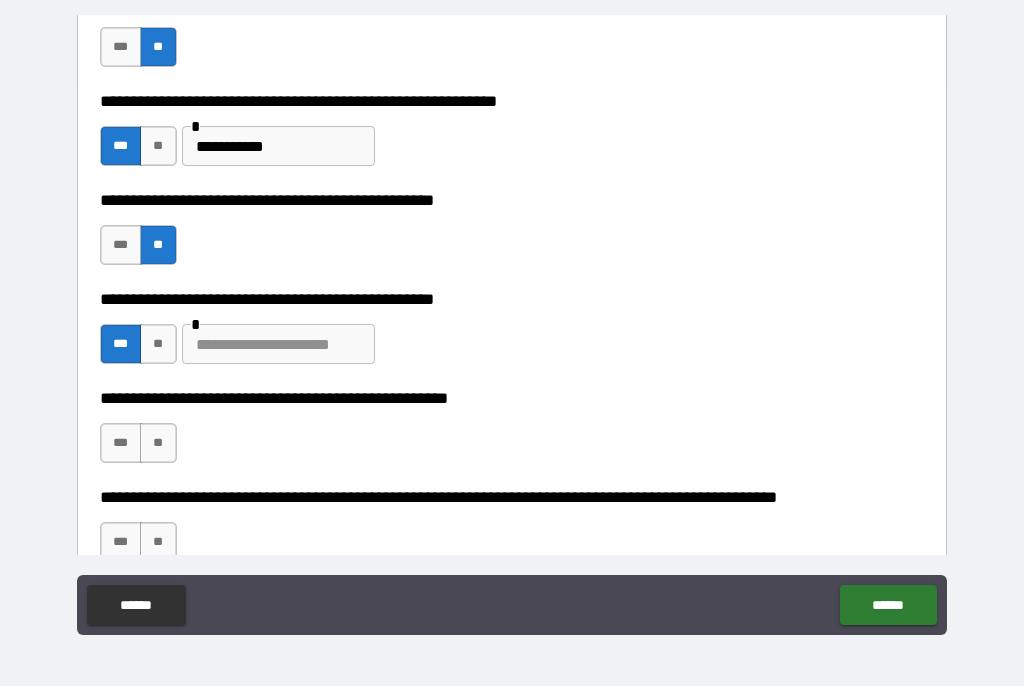click on "**" at bounding box center [158, 444] 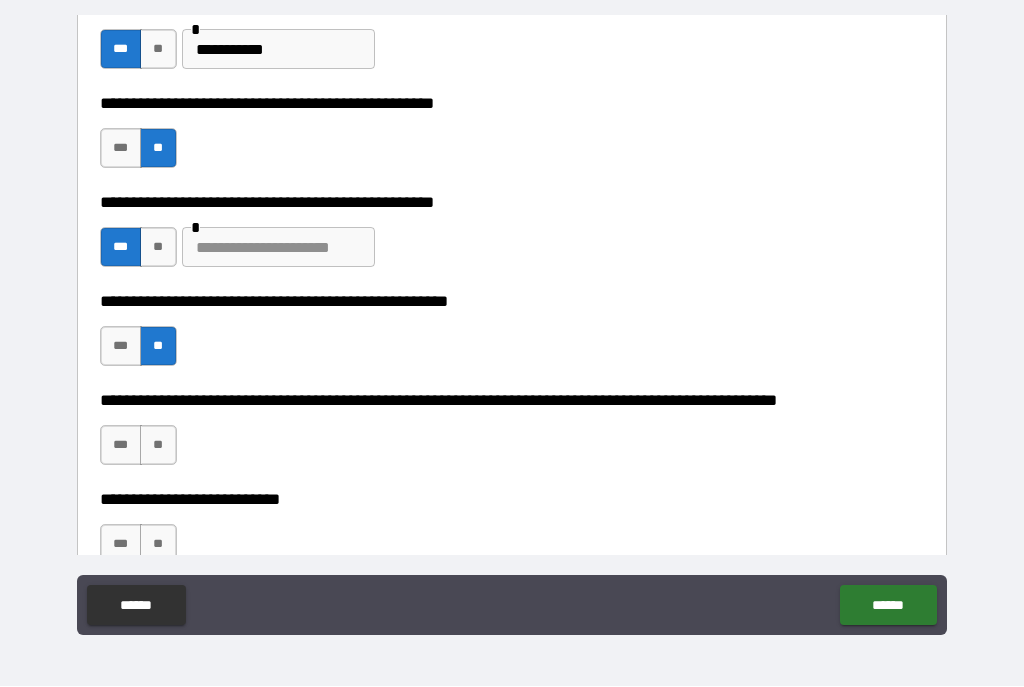 scroll, scrollTop: 598, scrollLeft: 0, axis: vertical 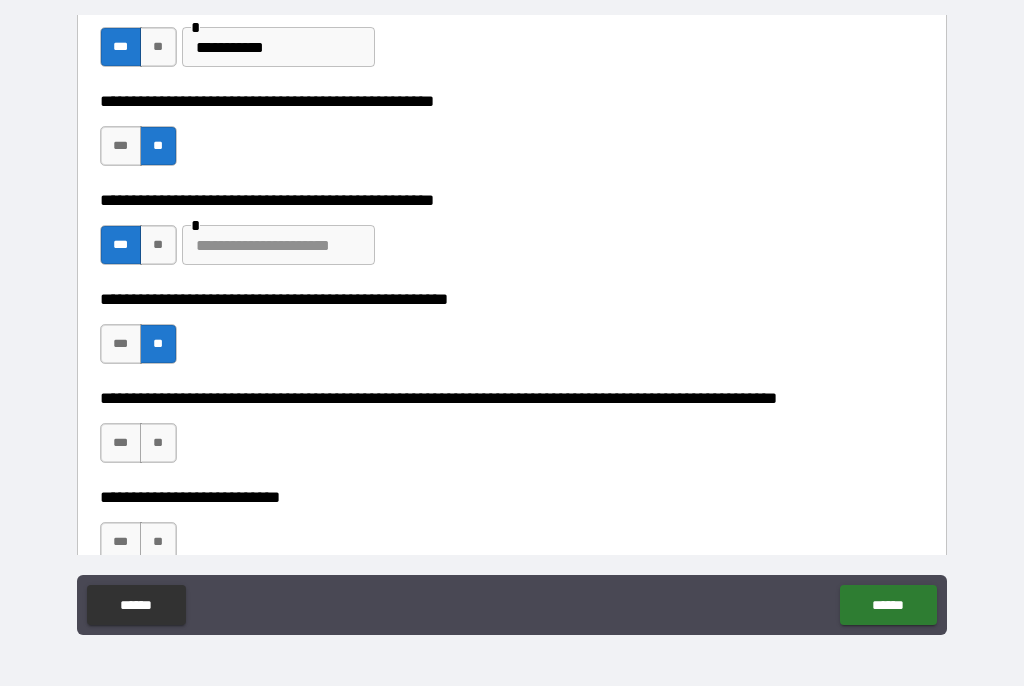 click on "**" at bounding box center [158, 444] 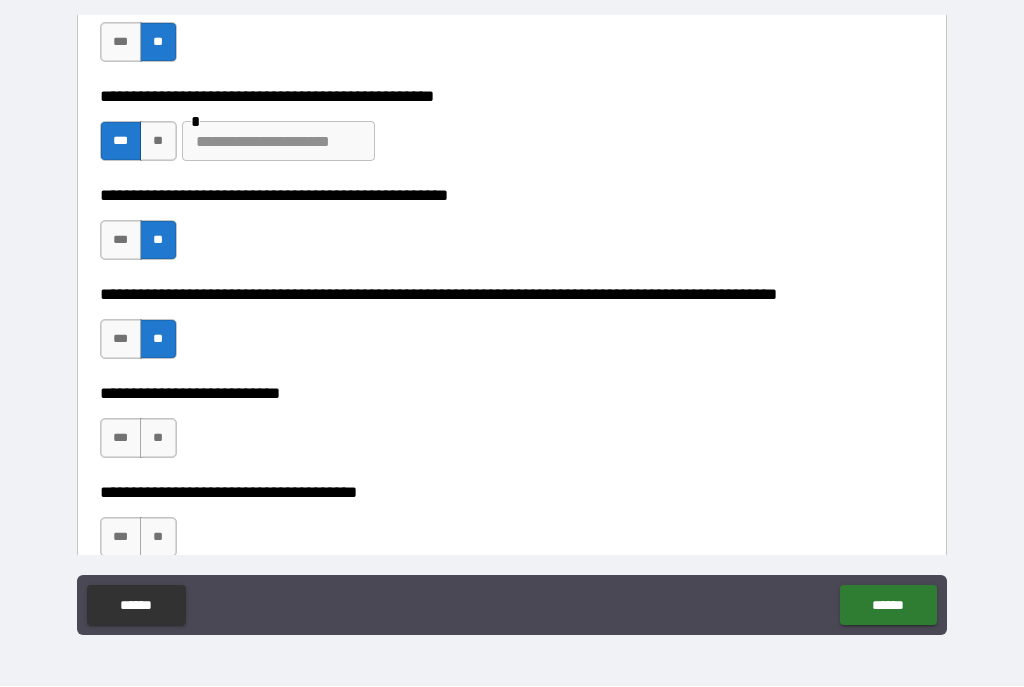 scroll, scrollTop: 711, scrollLeft: 0, axis: vertical 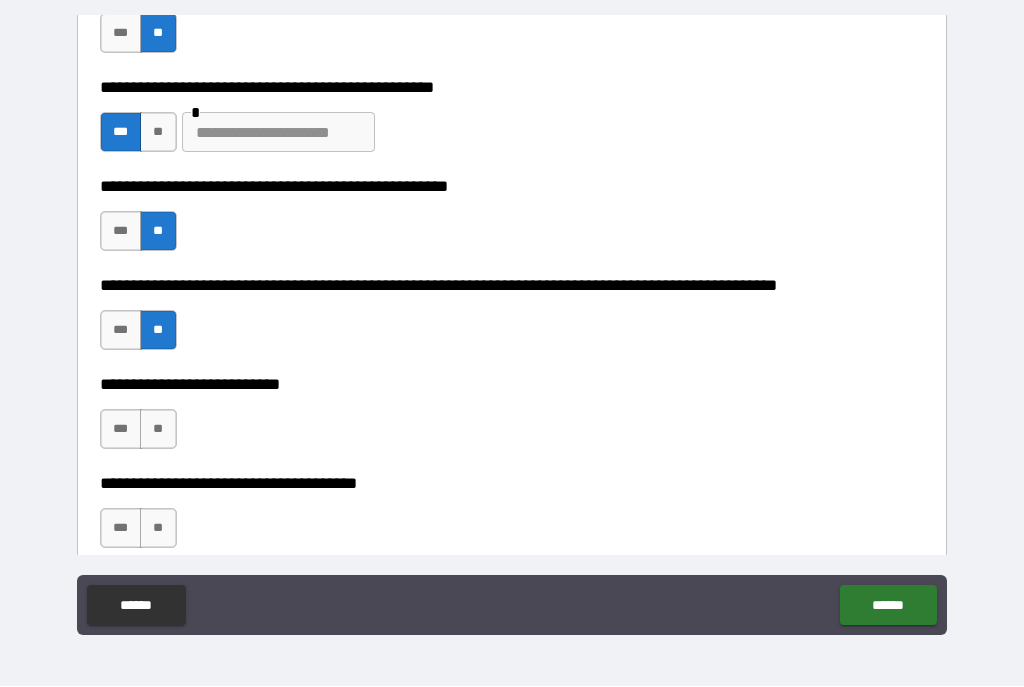 click on "**" at bounding box center [158, 430] 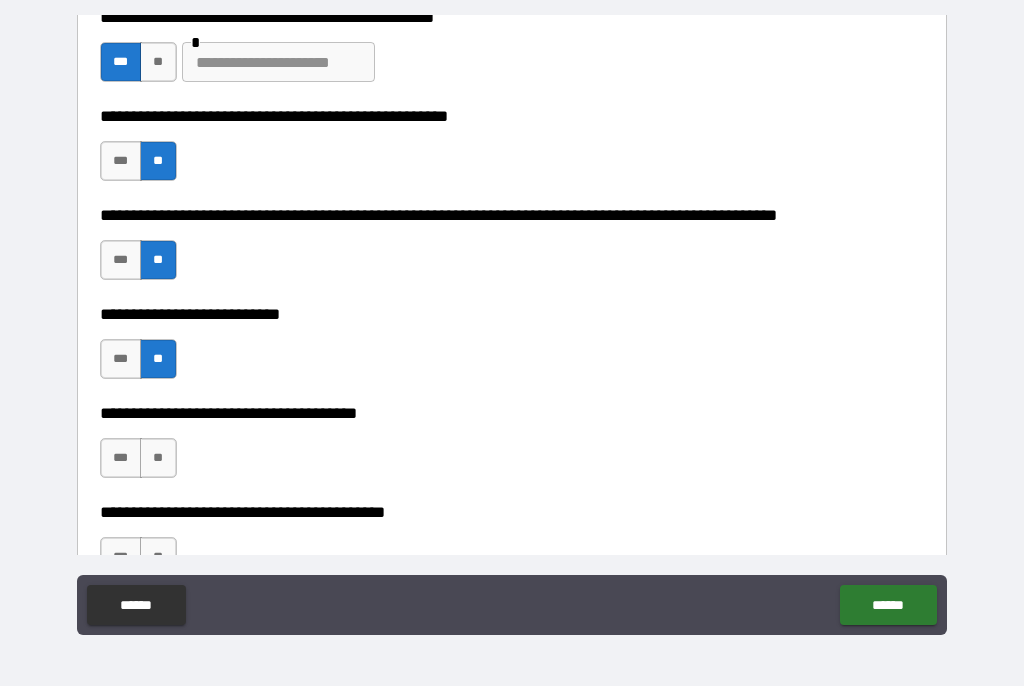 scroll, scrollTop: 783, scrollLeft: 0, axis: vertical 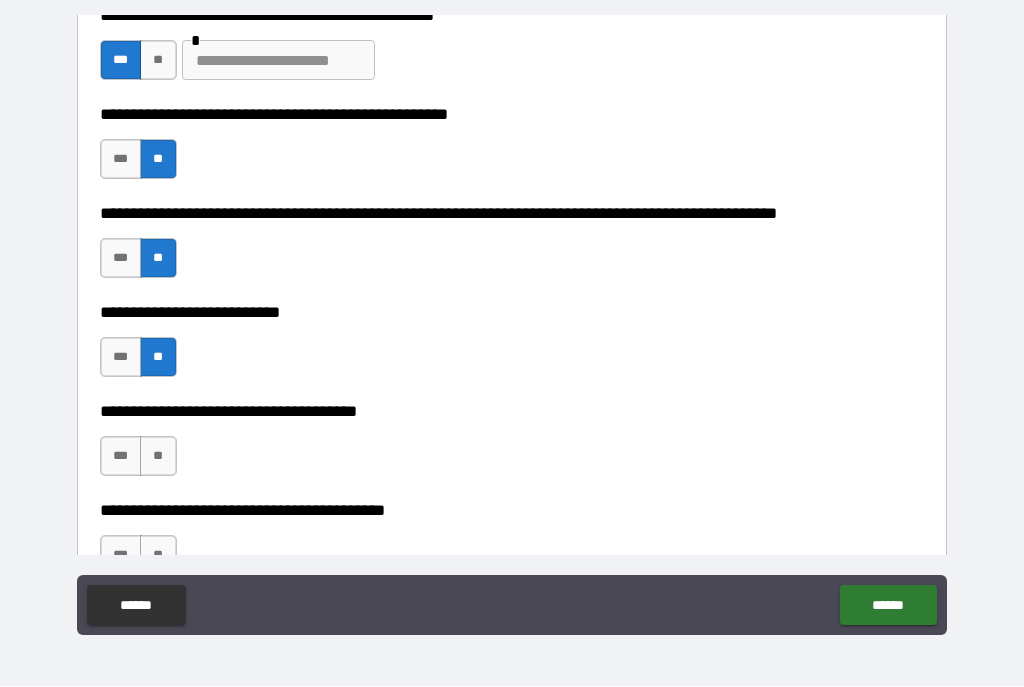 click on "***" at bounding box center (121, 457) 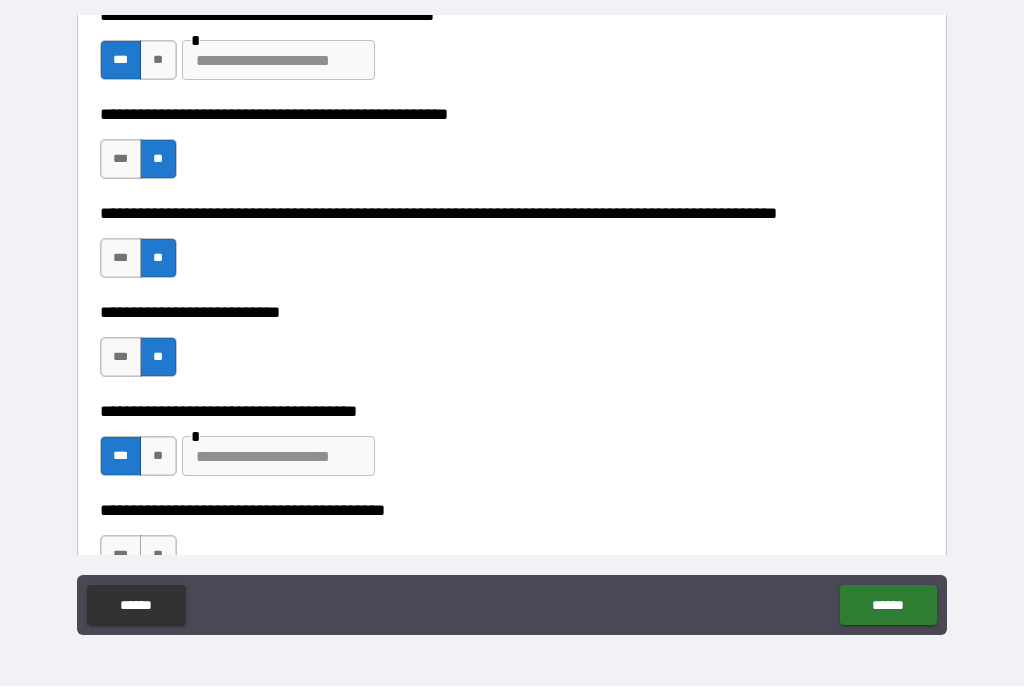 click at bounding box center (278, 457) 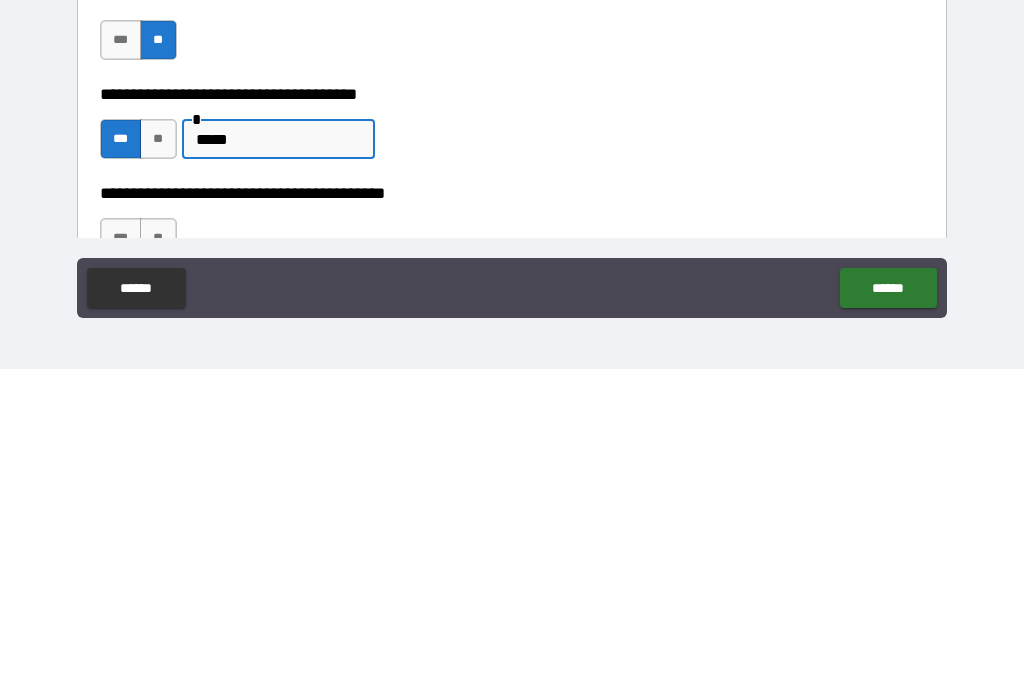 click on "**********" at bounding box center (512, 447) 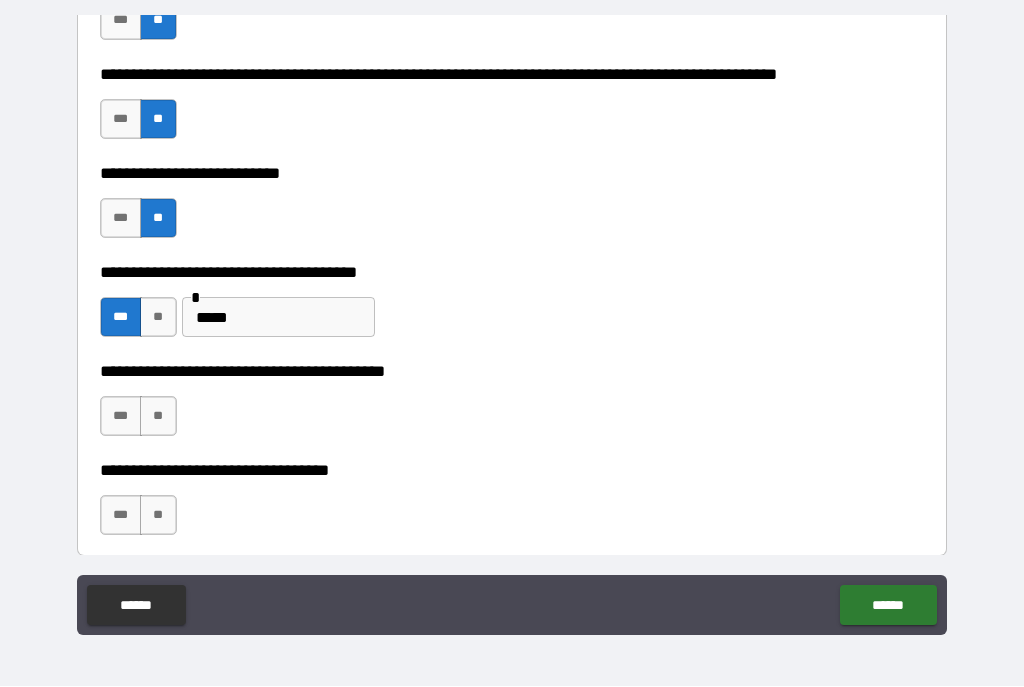 scroll, scrollTop: 922, scrollLeft: 0, axis: vertical 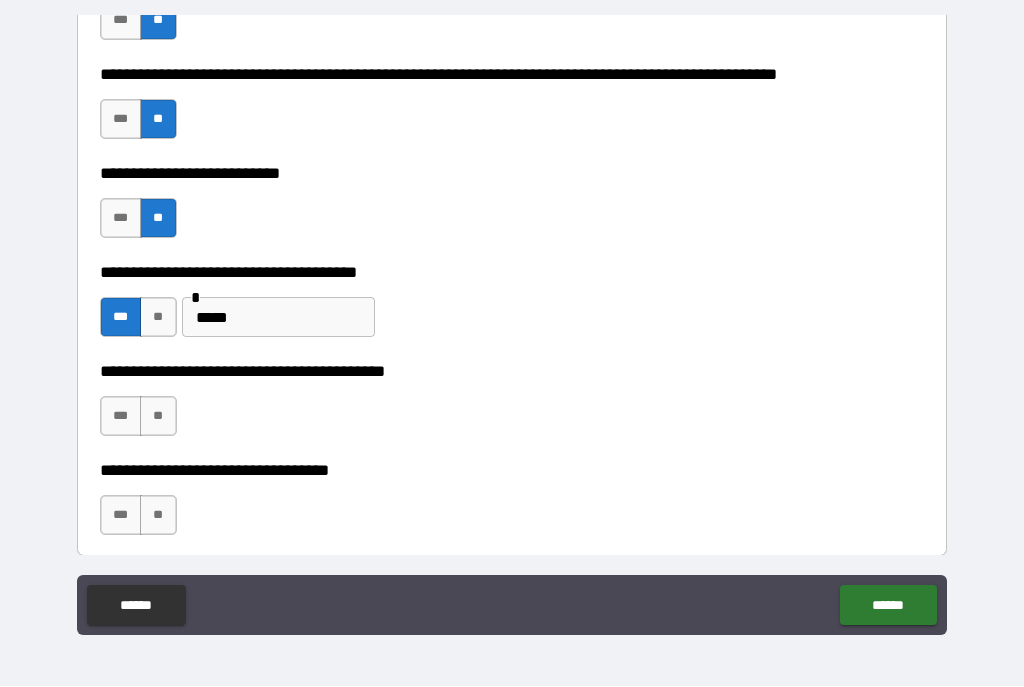 click on "**" at bounding box center [158, 417] 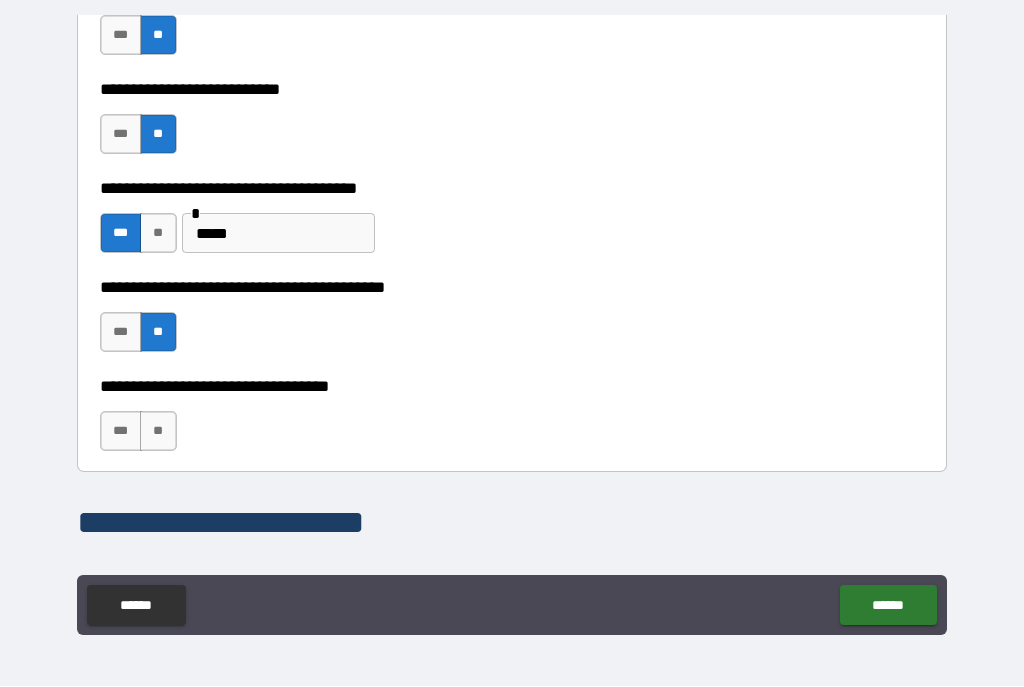 scroll, scrollTop: 1006, scrollLeft: 0, axis: vertical 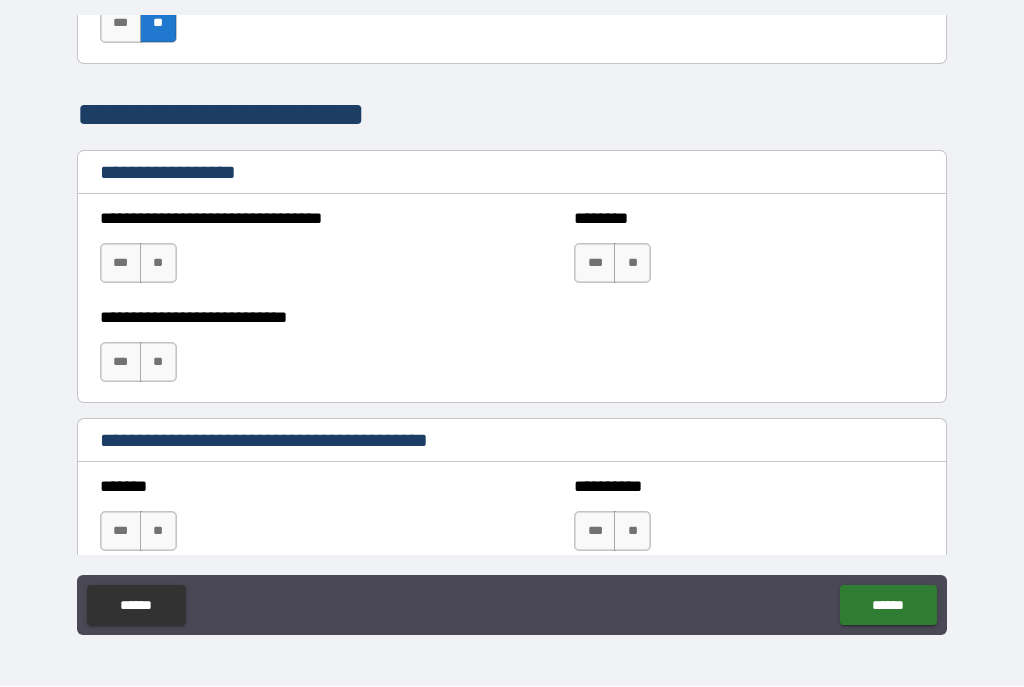 click on "**" at bounding box center [158, 264] 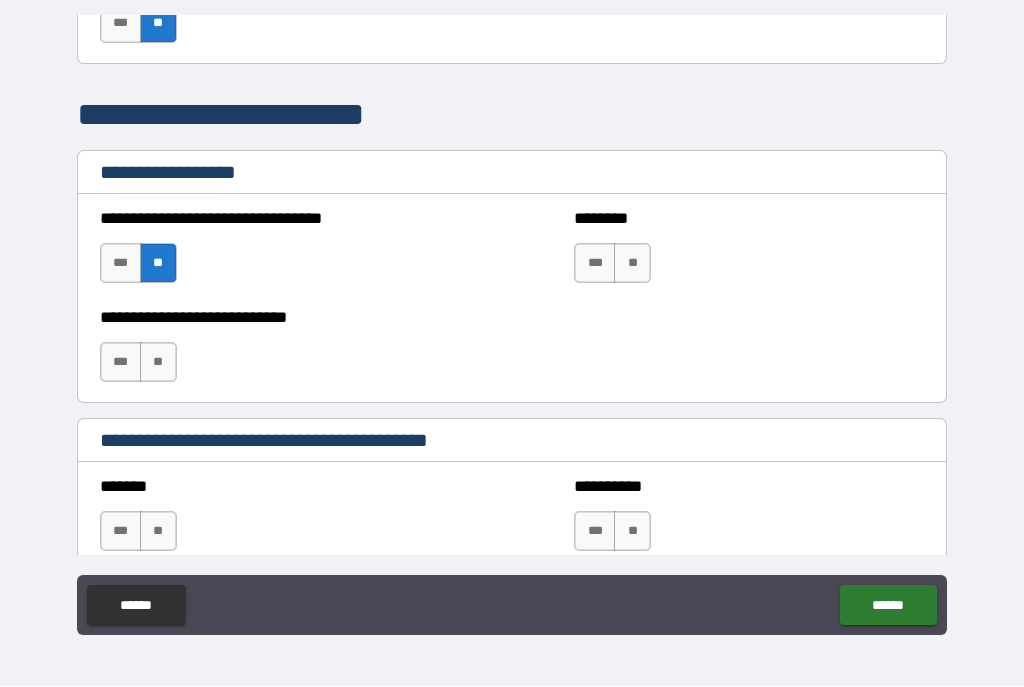 click on "**" at bounding box center [158, 363] 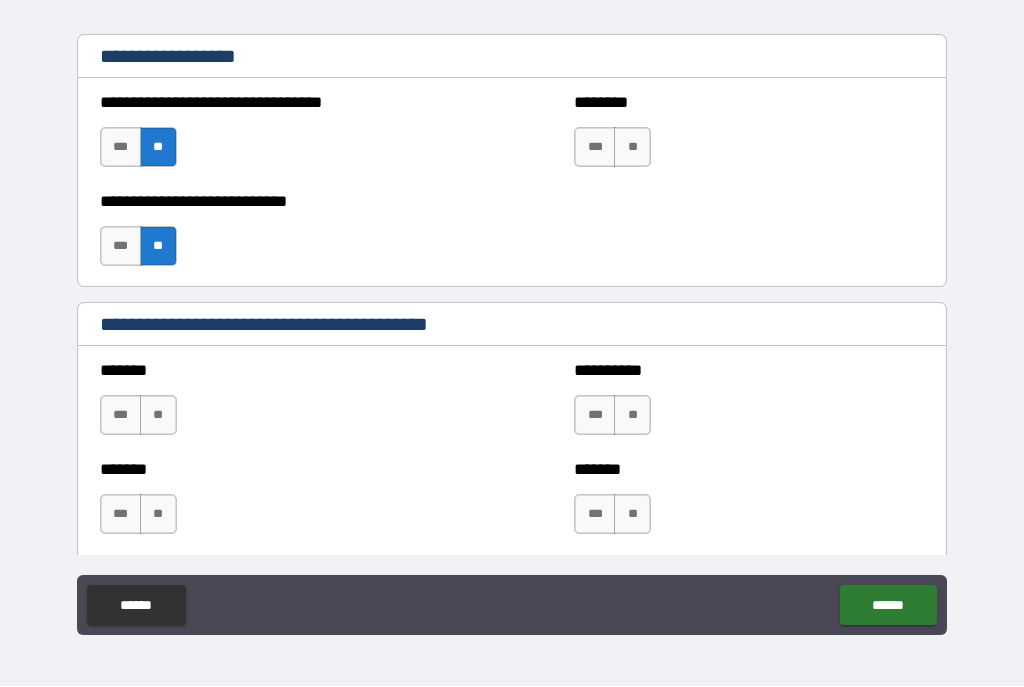 scroll, scrollTop: 1541, scrollLeft: 0, axis: vertical 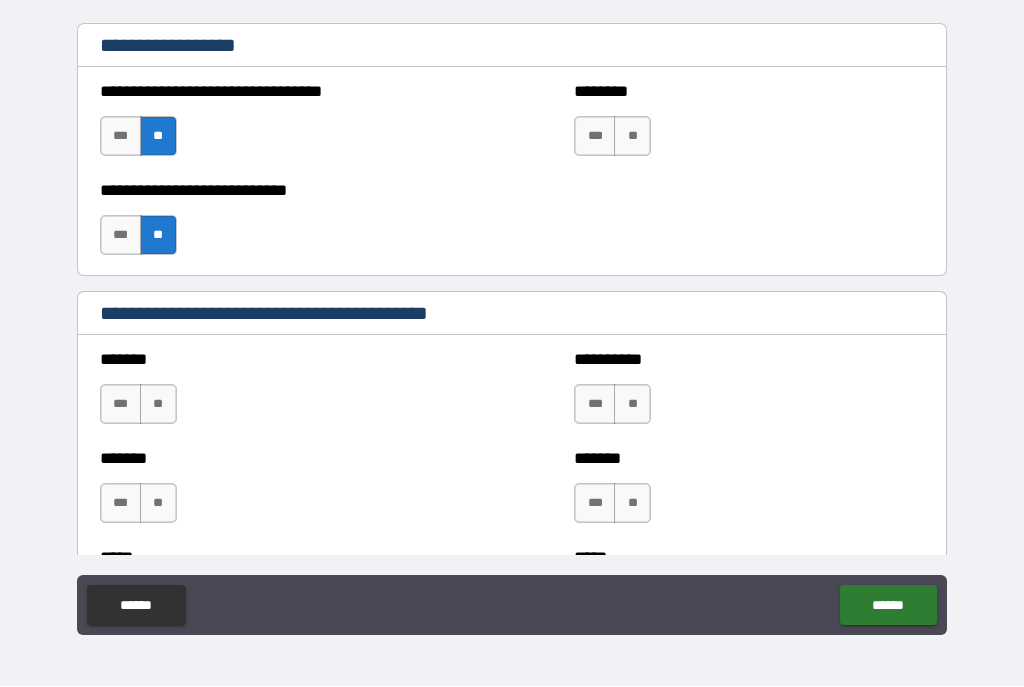 click on "**" at bounding box center (632, 405) 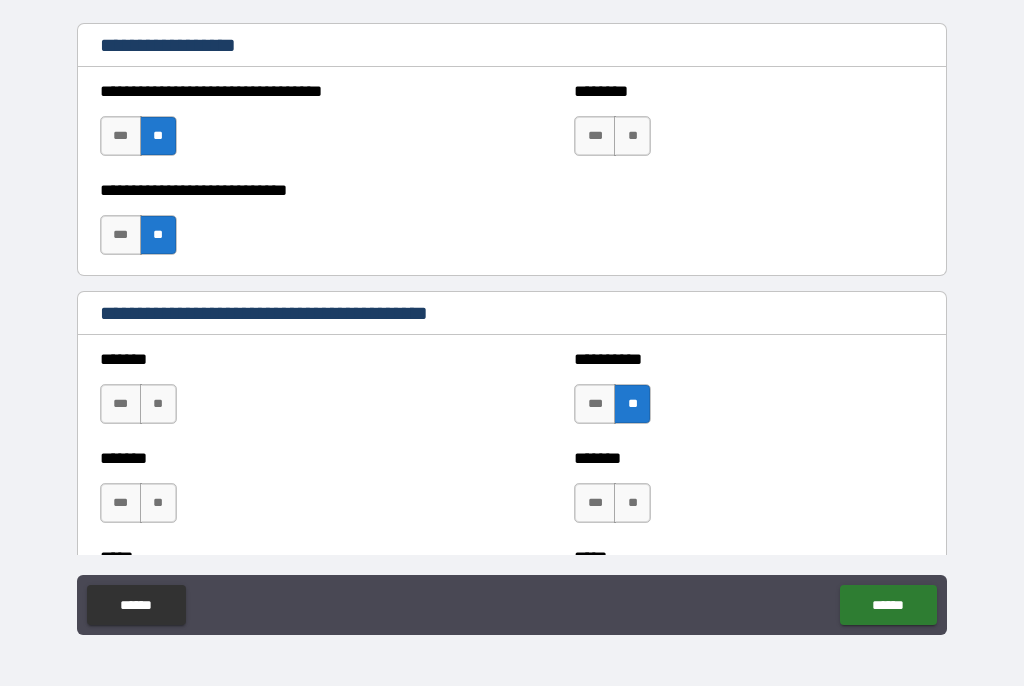 click on "**" at bounding box center (158, 405) 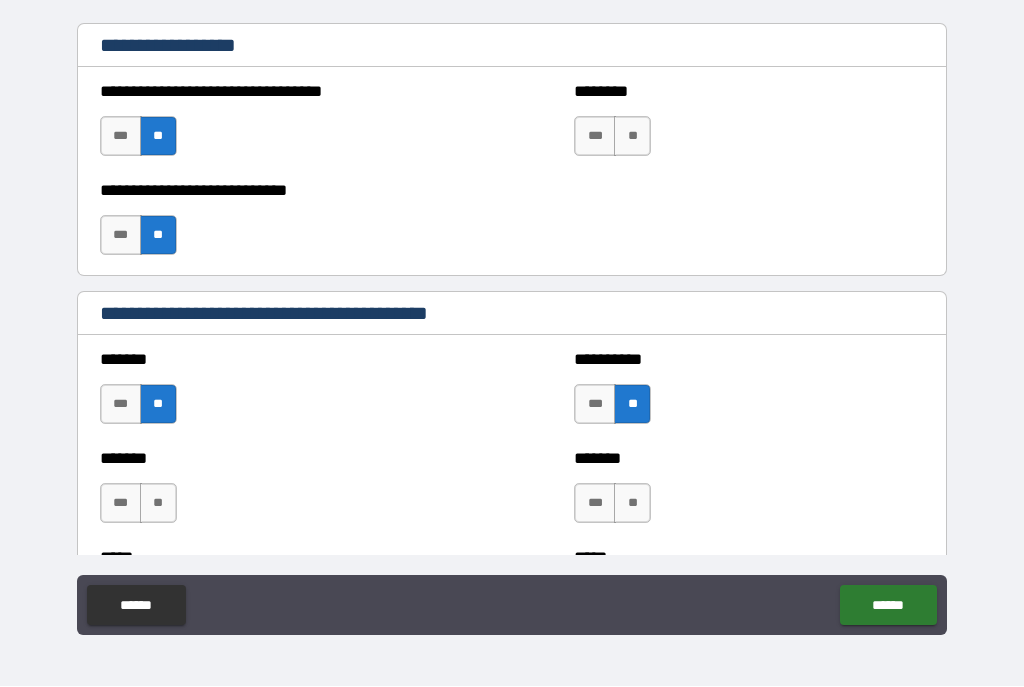 click on "**" at bounding box center (632, 504) 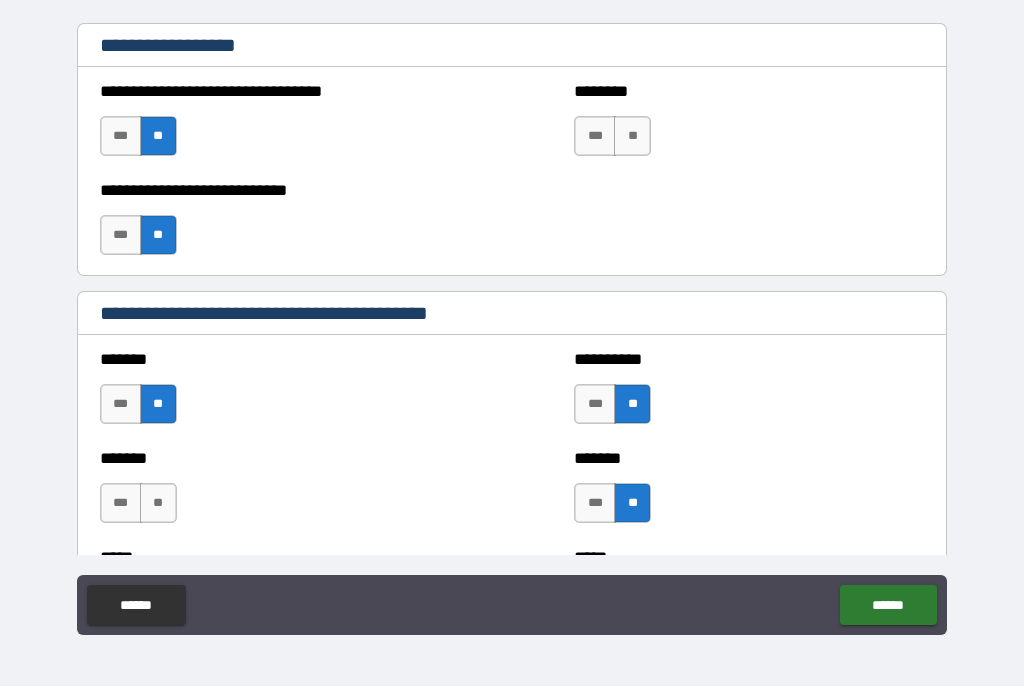 click on "**" at bounding box center [158, 504] 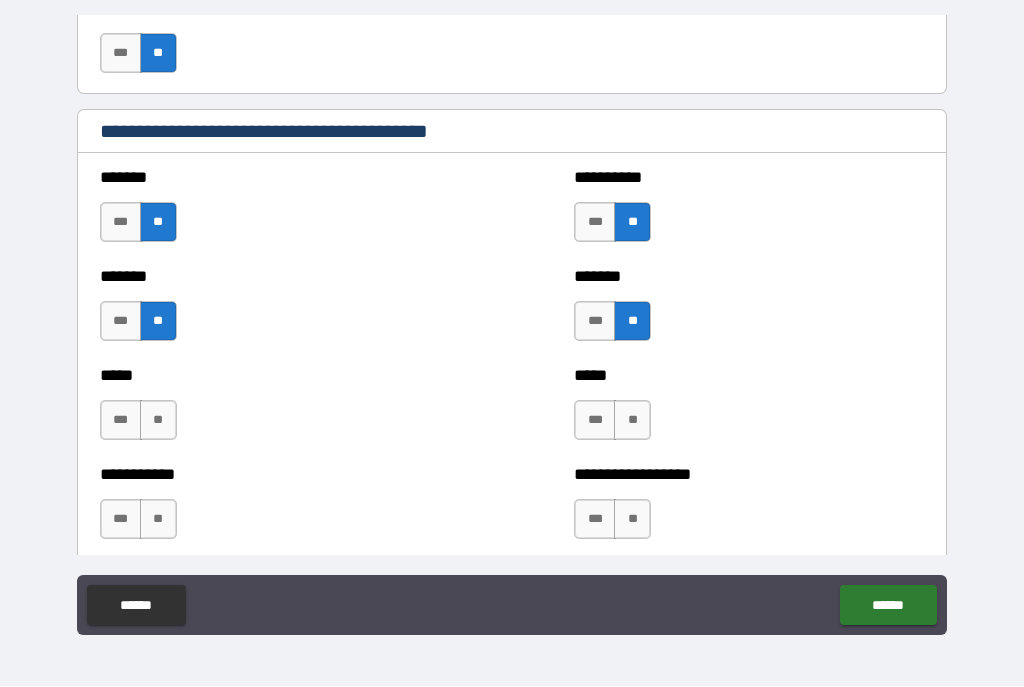 scroll, scrollTop: 1725, scrollLeft: 0, axis: vertical 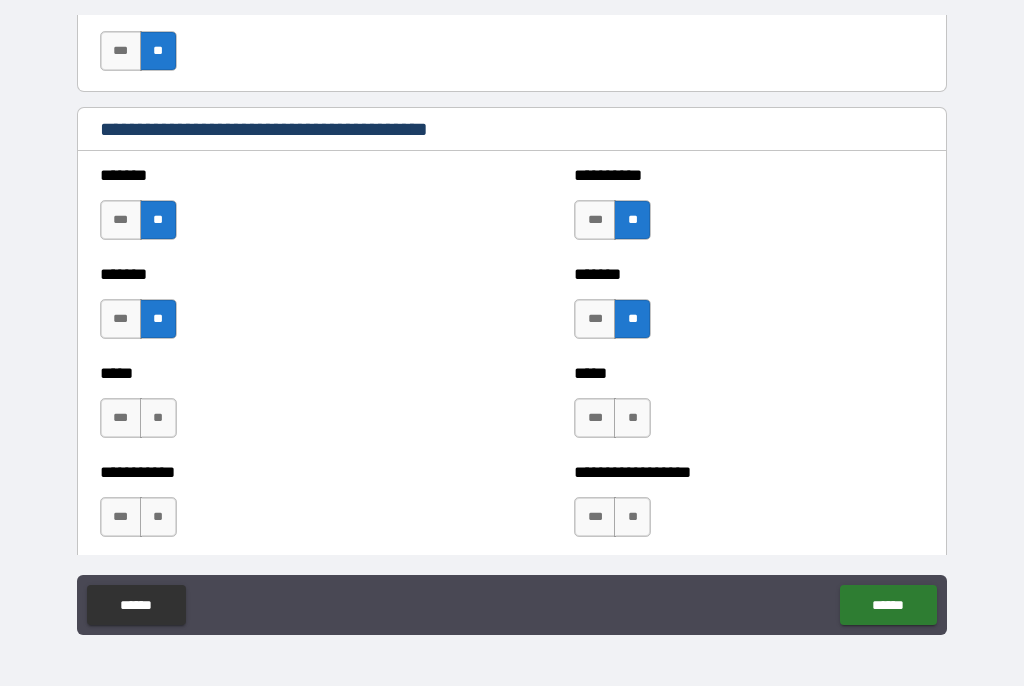 click on "**" at bounding box center [632, 419] 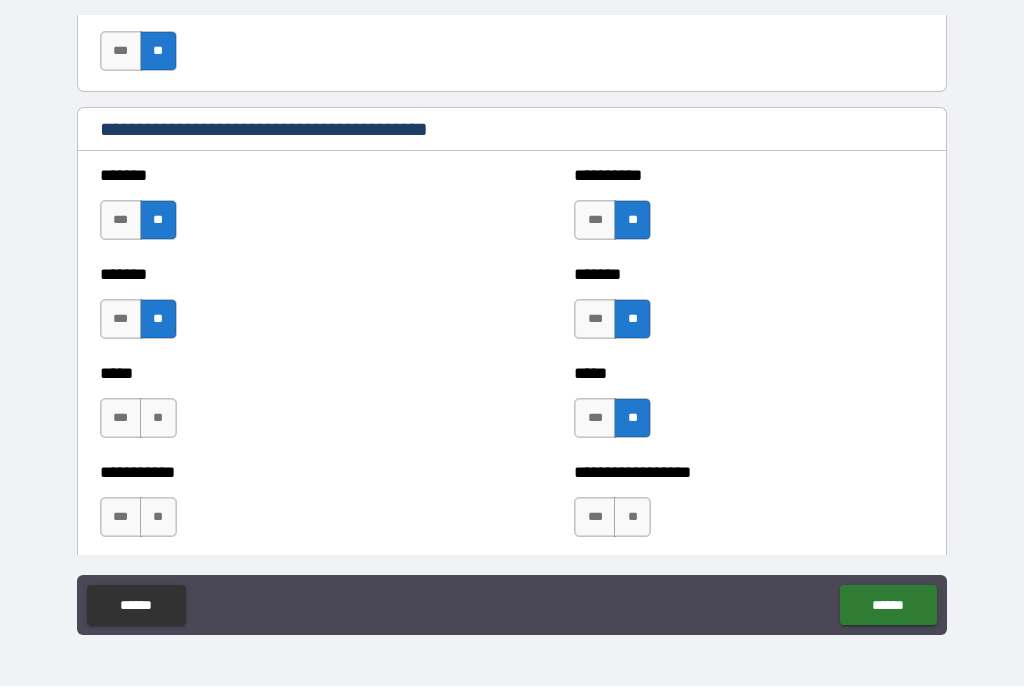 click on "**" at bounding box center (158, 419) 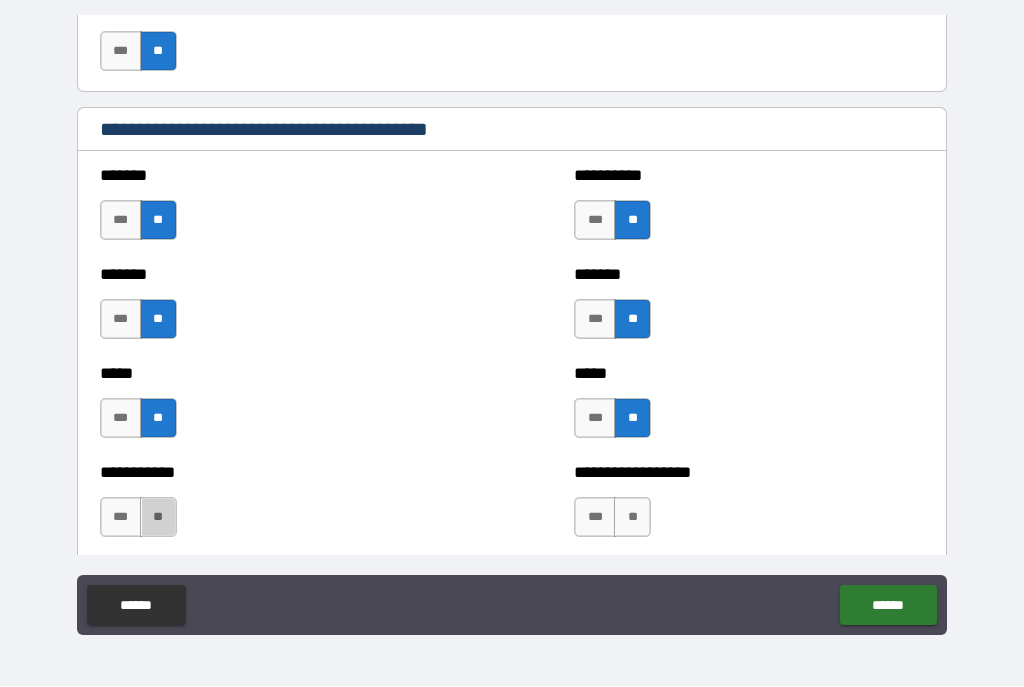 click on "**" at bounding box center (158, 518) 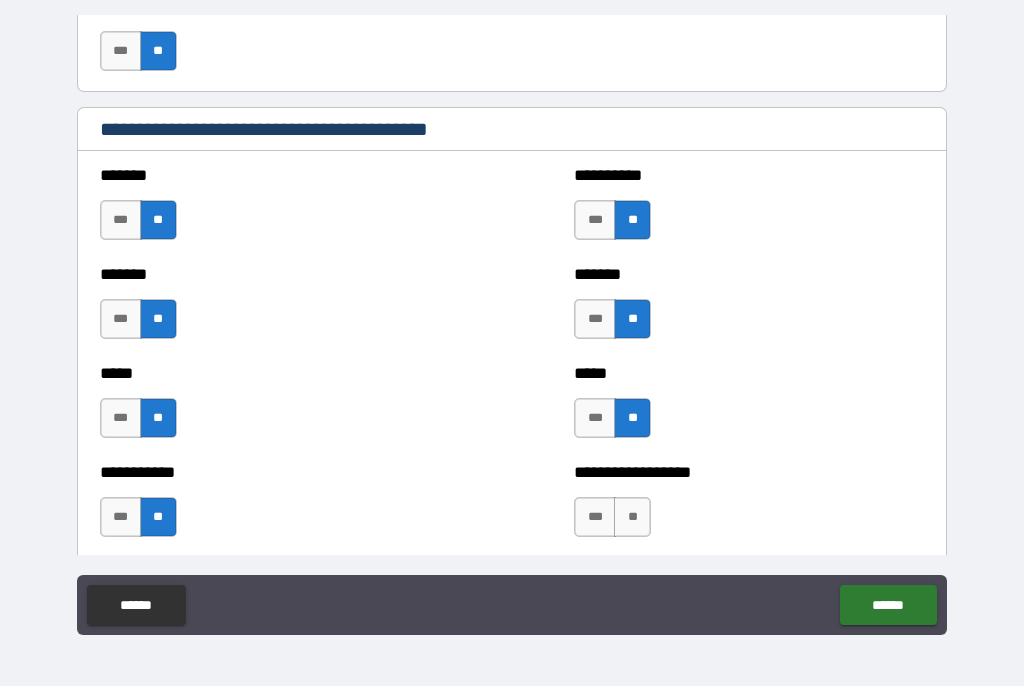 click on "**" at bounding box center (632, 518) 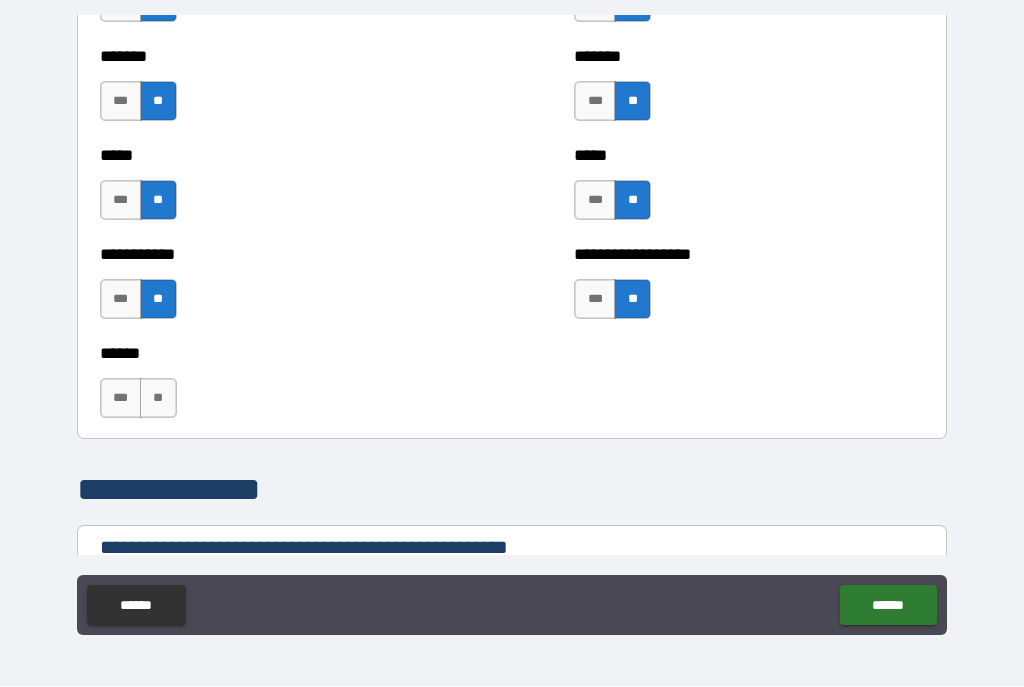 scroll, scrollTop: 1954, scrollLeft: 0, axis: vertical 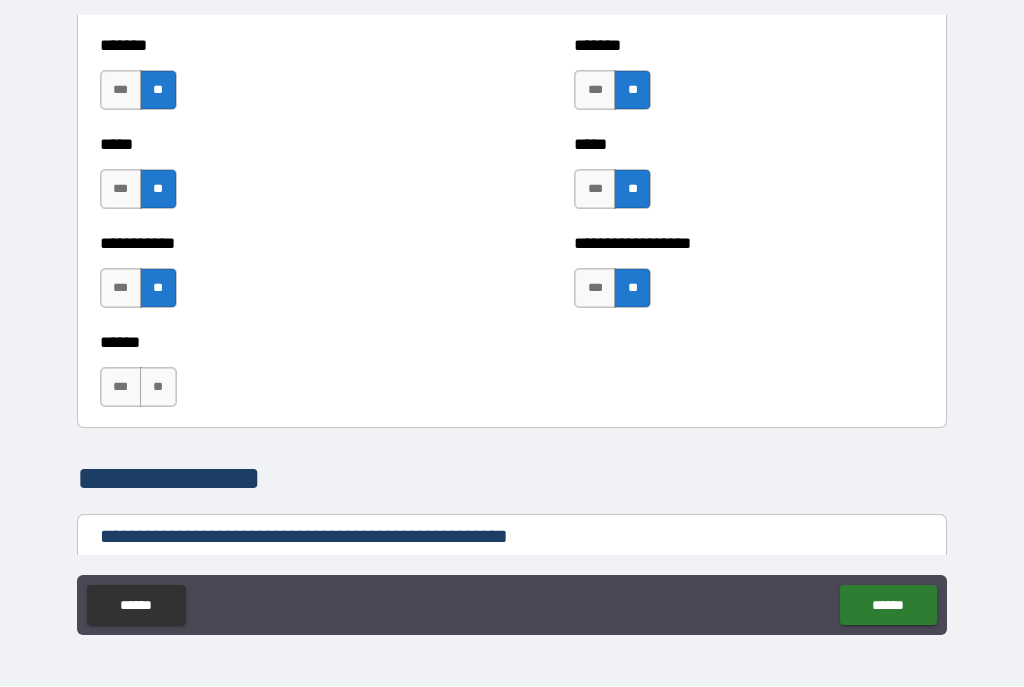 click on "**" at bounding box center [158, 388] 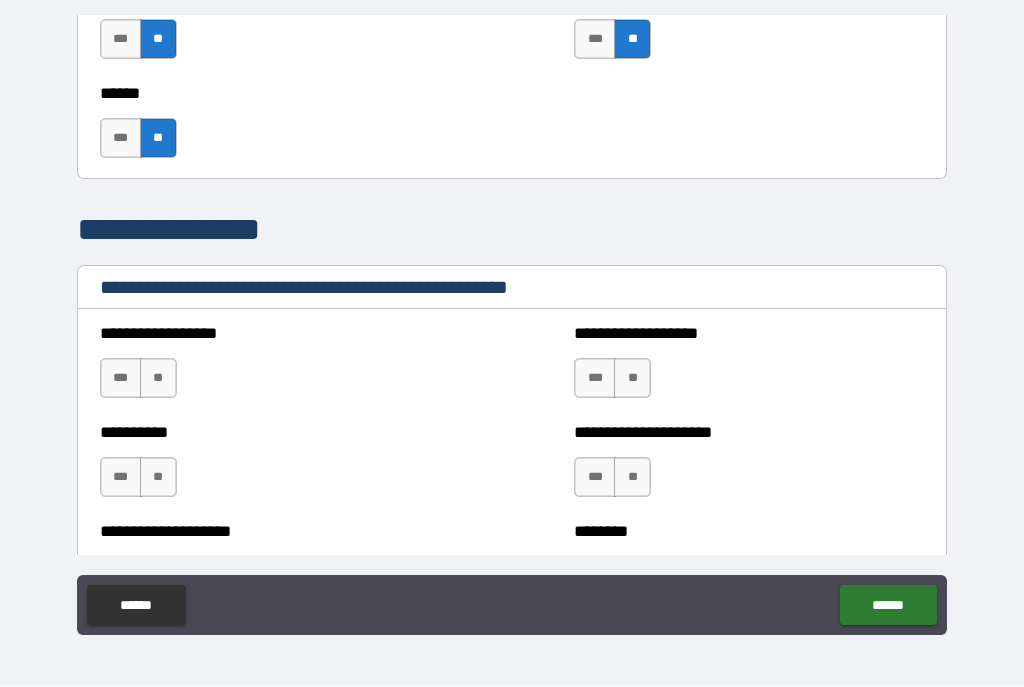 scroll, scrollTop: 2207, scrollLeft: 0, axis: vertical 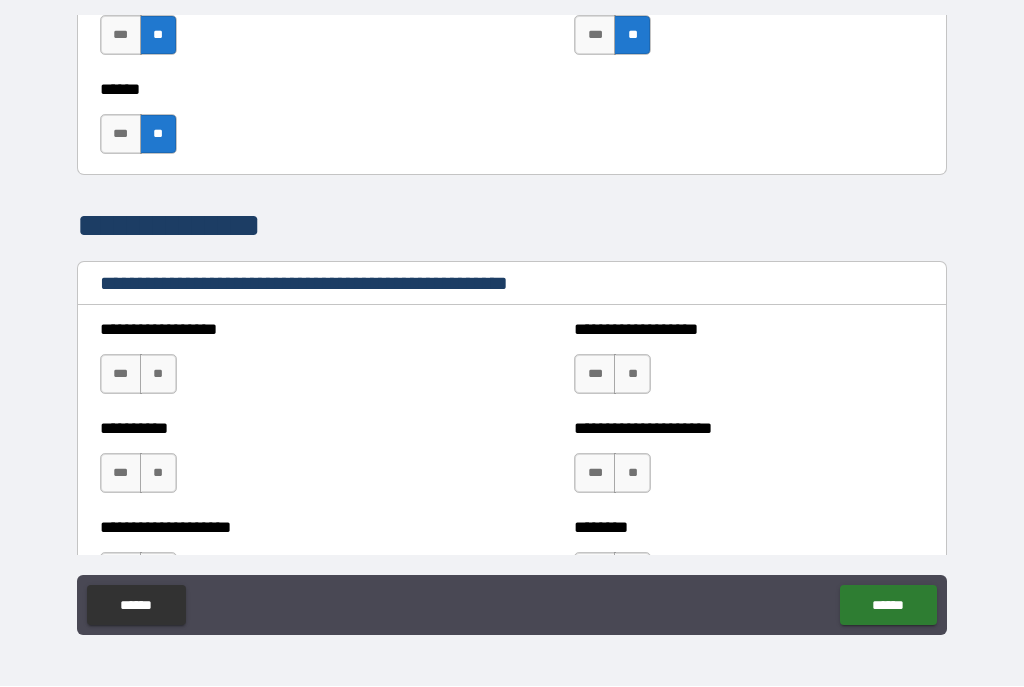 click on "**" at bounding box center [158, 375] 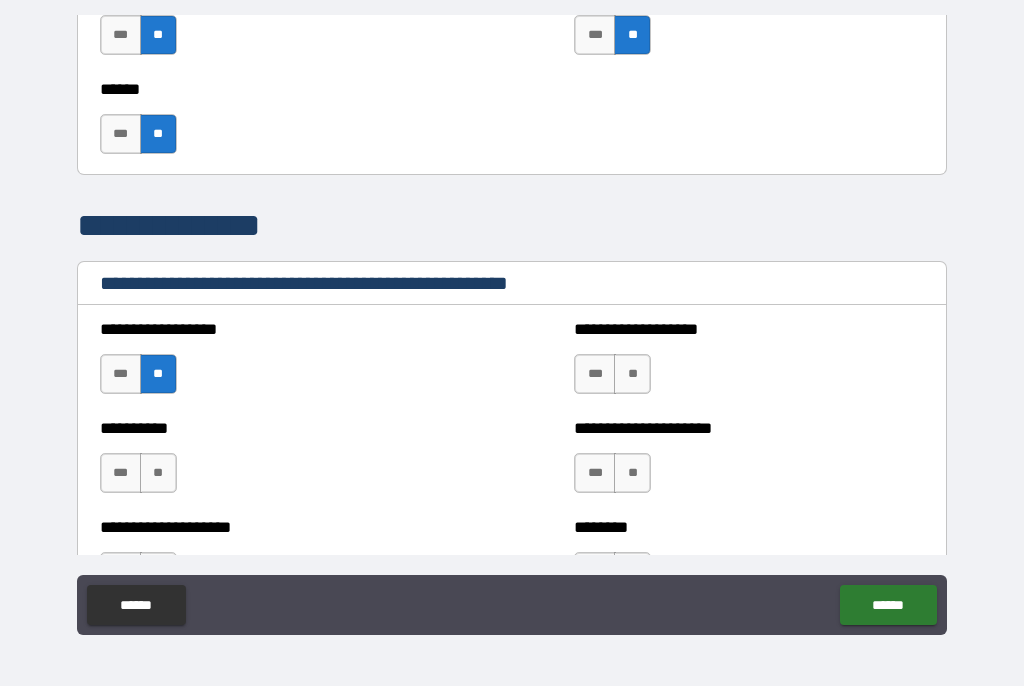 click on "**" at bounding box center [632, 375] 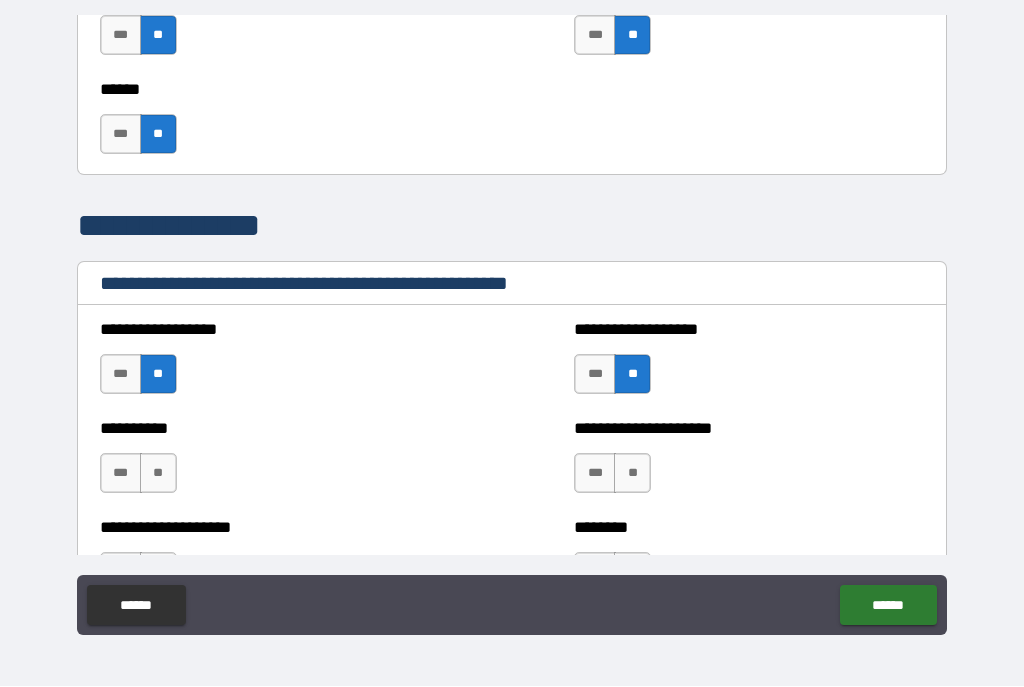 click on "**" at bounding box center (632, 474) 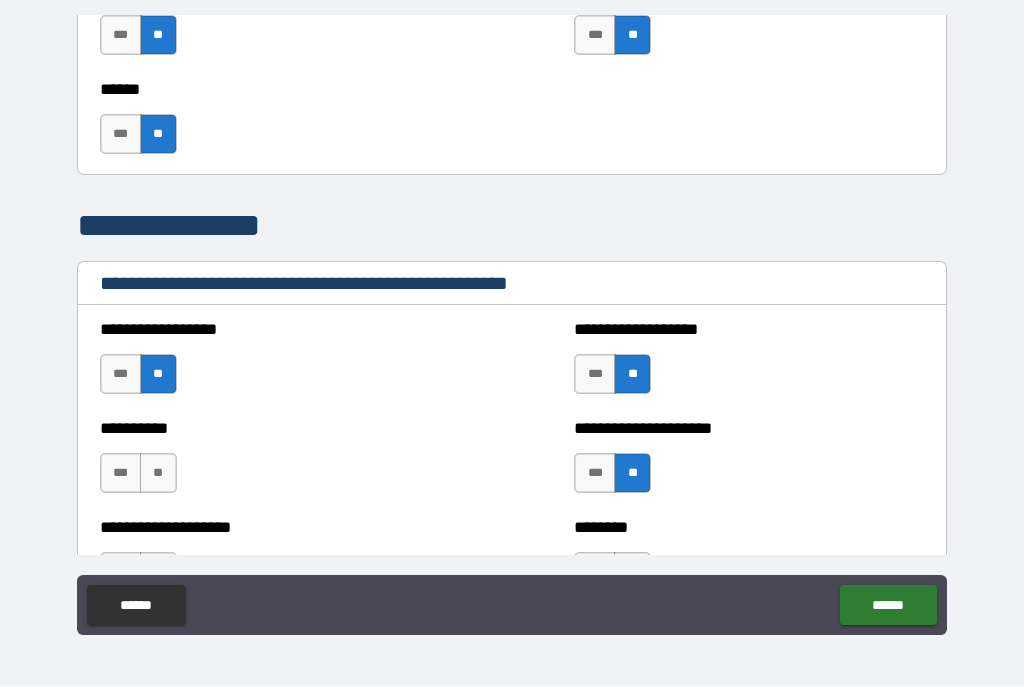 click on "**" at bounding box center (158, 474) 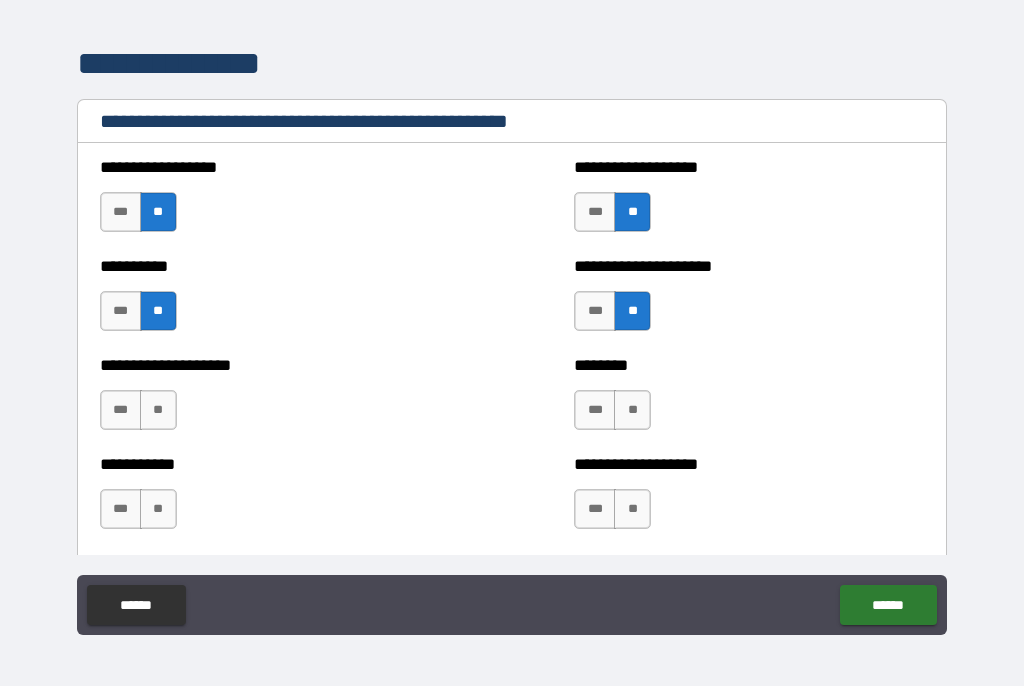 scroll, scrollTop: 2376, scrollLeft: 0, axis: vertical 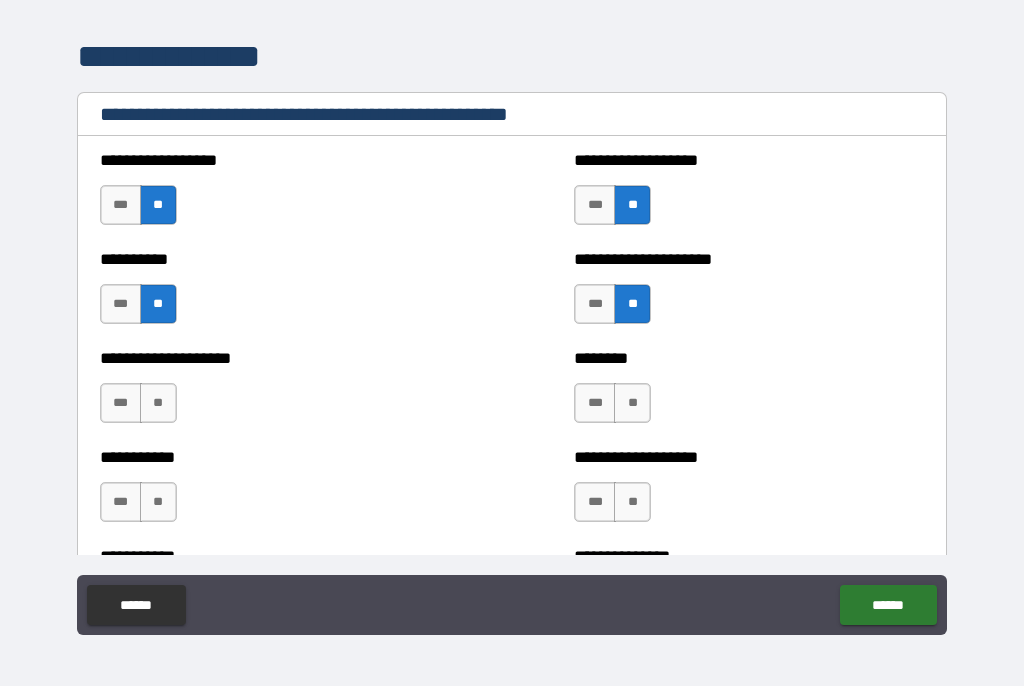 click on "**" at bounding box center [158, 404] 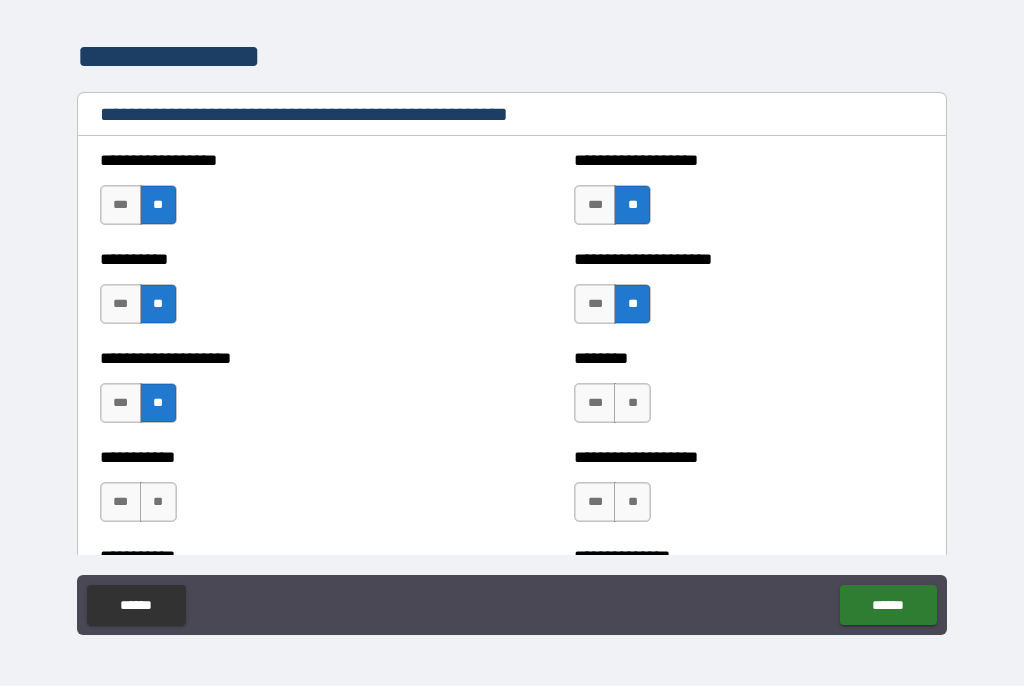 click on "**" at bounding box center (632, 404) 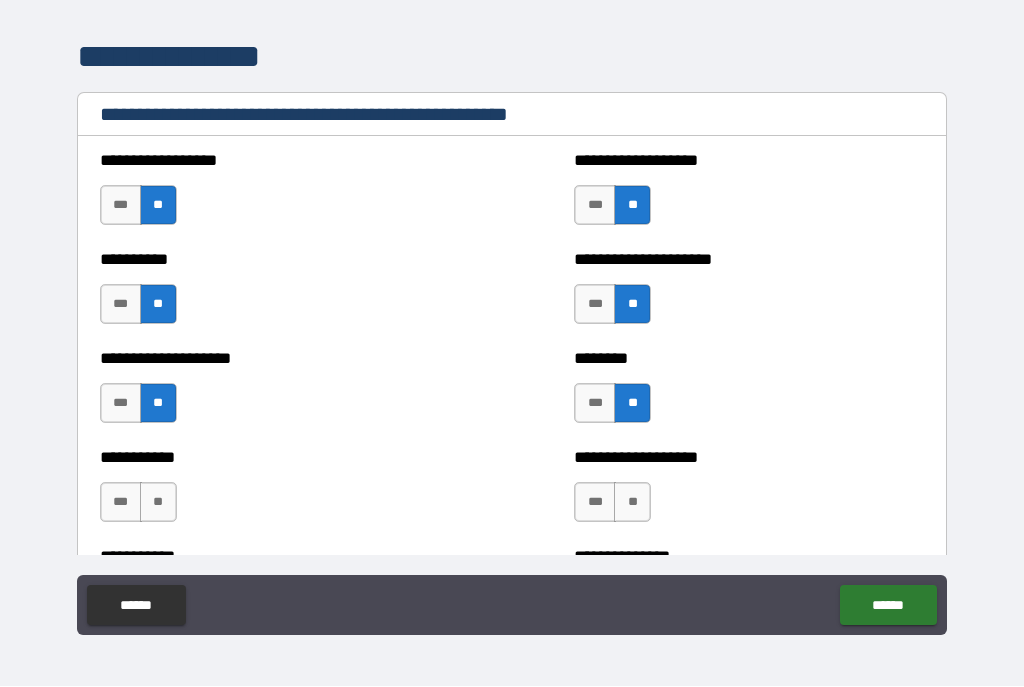 click on "**" at bounding box center [632, 503] 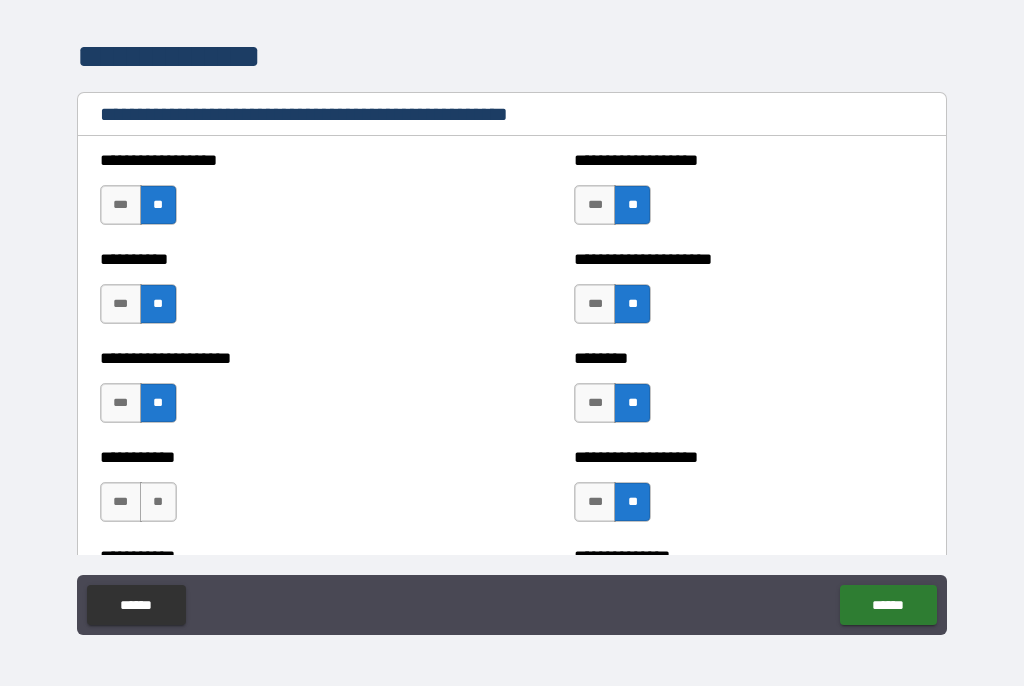 click on "**" at bounding box center [158, 503] 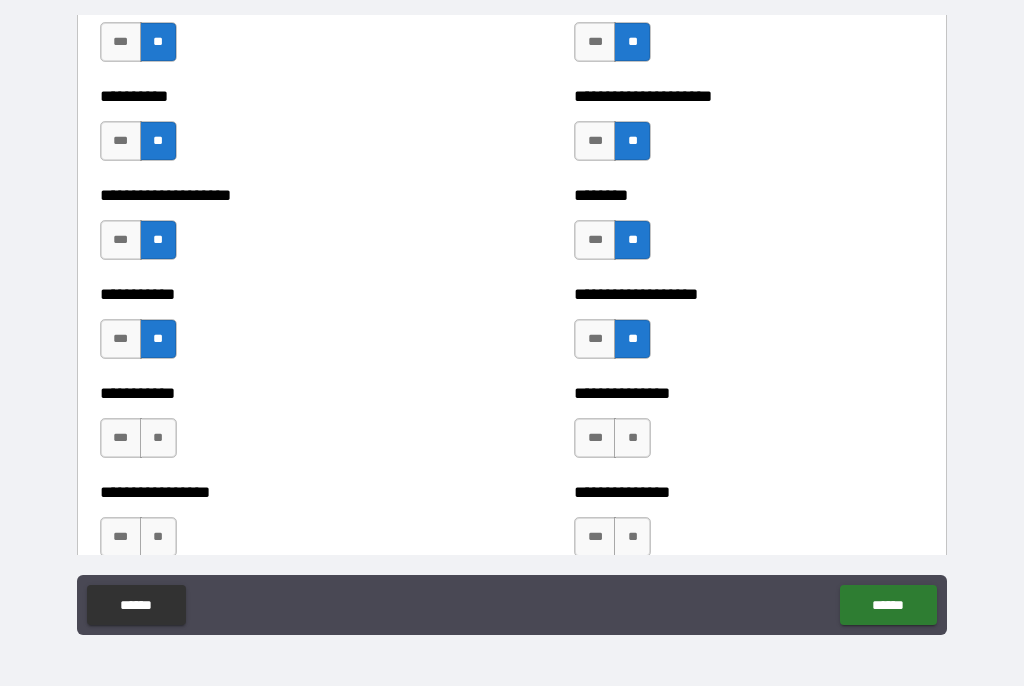 scroll, scrollTop: 2543, scrollLeft: 0, axis: vertical 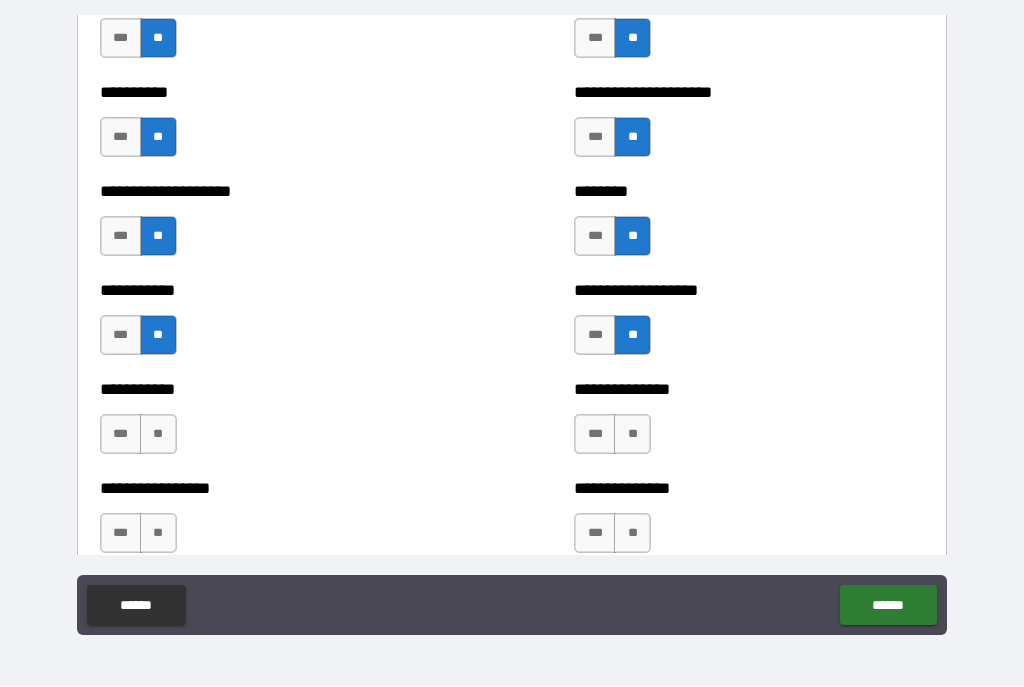 click on "**" at bounding box center [158, 435] 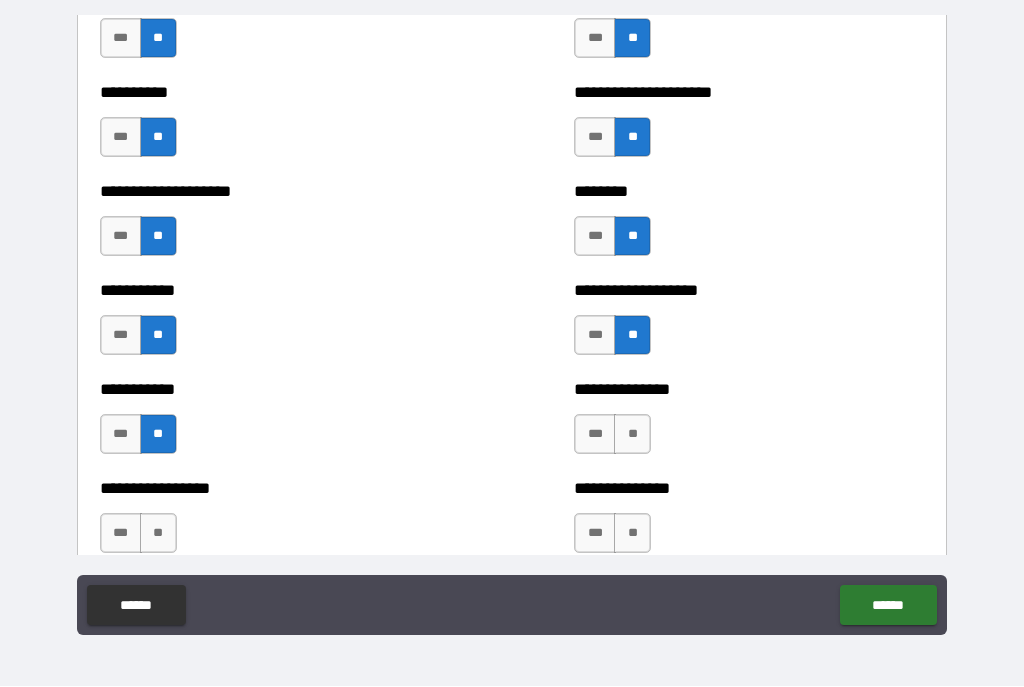 click on "**" at bounding box center (632, 435) 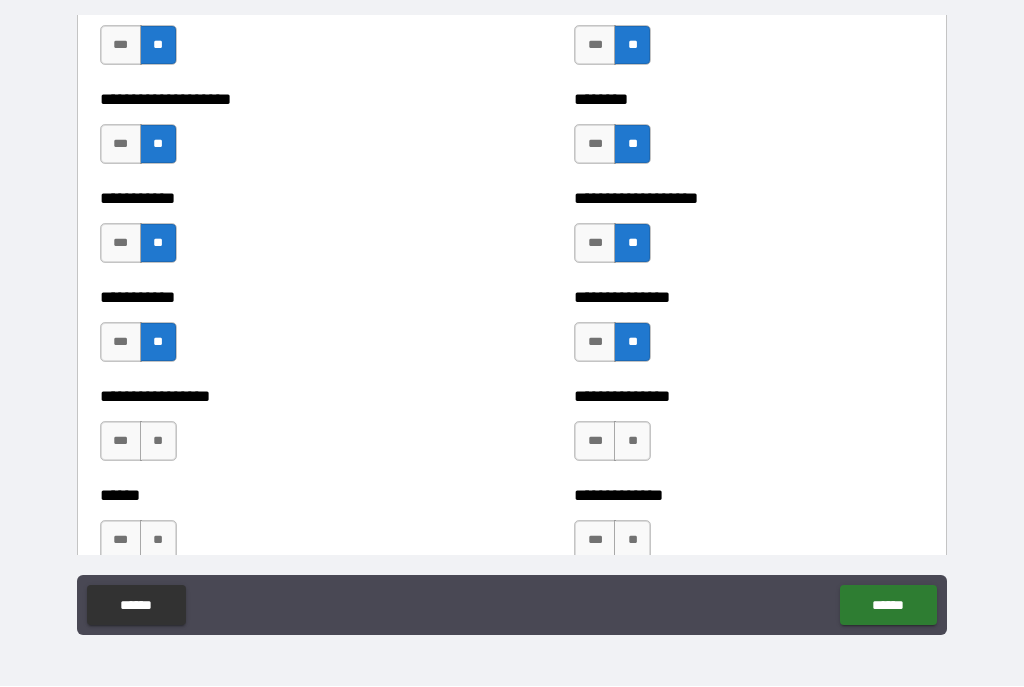 scroll, scrollTop: 2671, scrollLeft: 0, axis: vertical 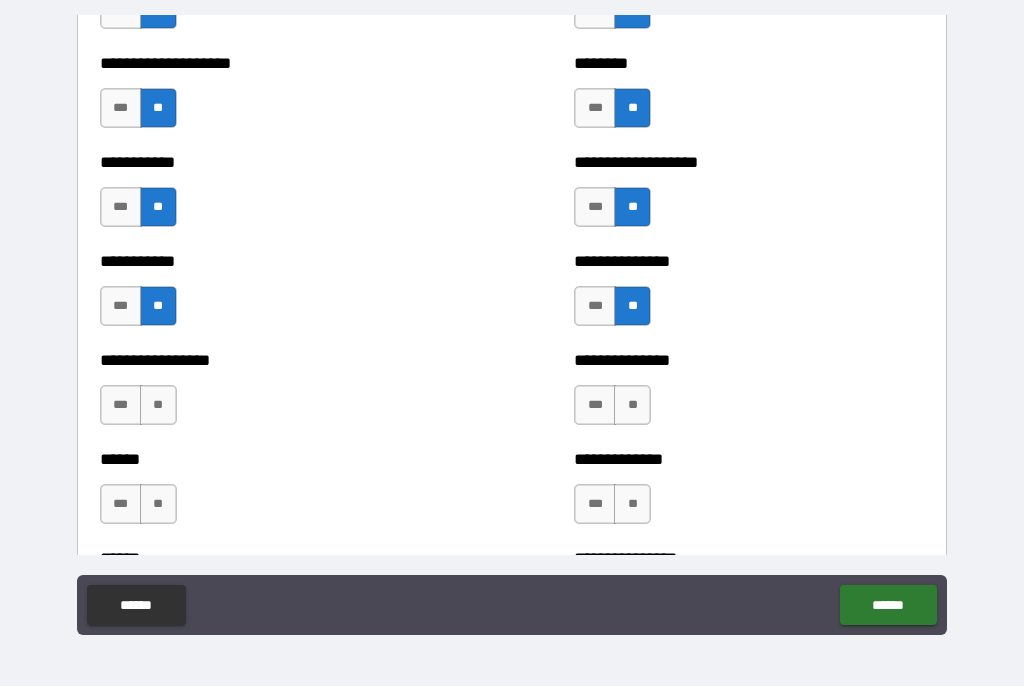 click on "**" at bounding box center (158, 406) 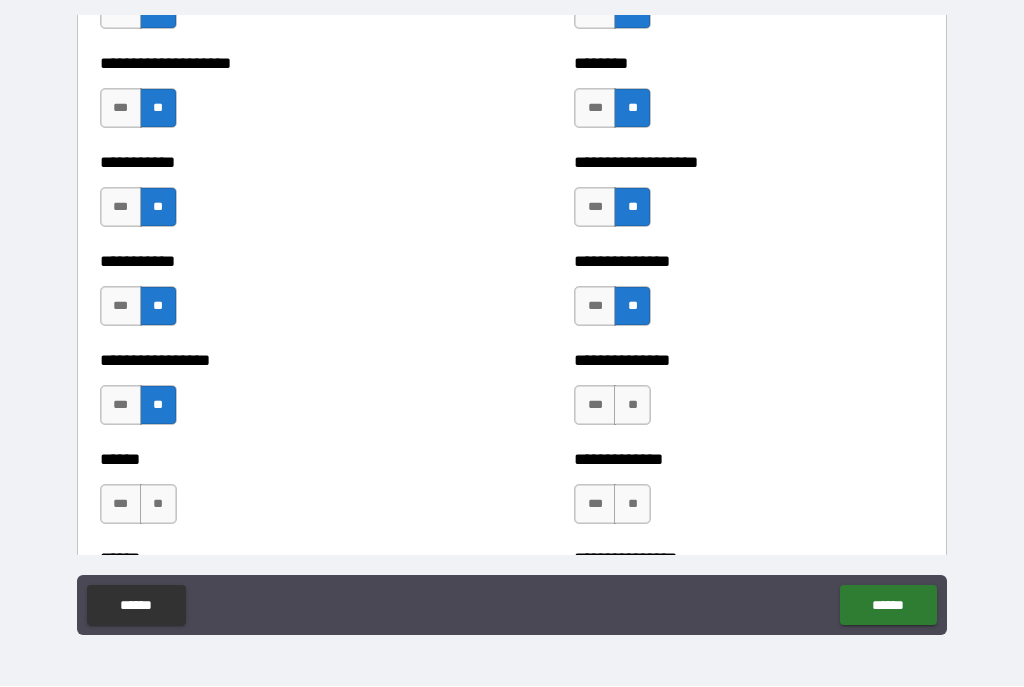 click on "**" at bounding box center [632, 406] 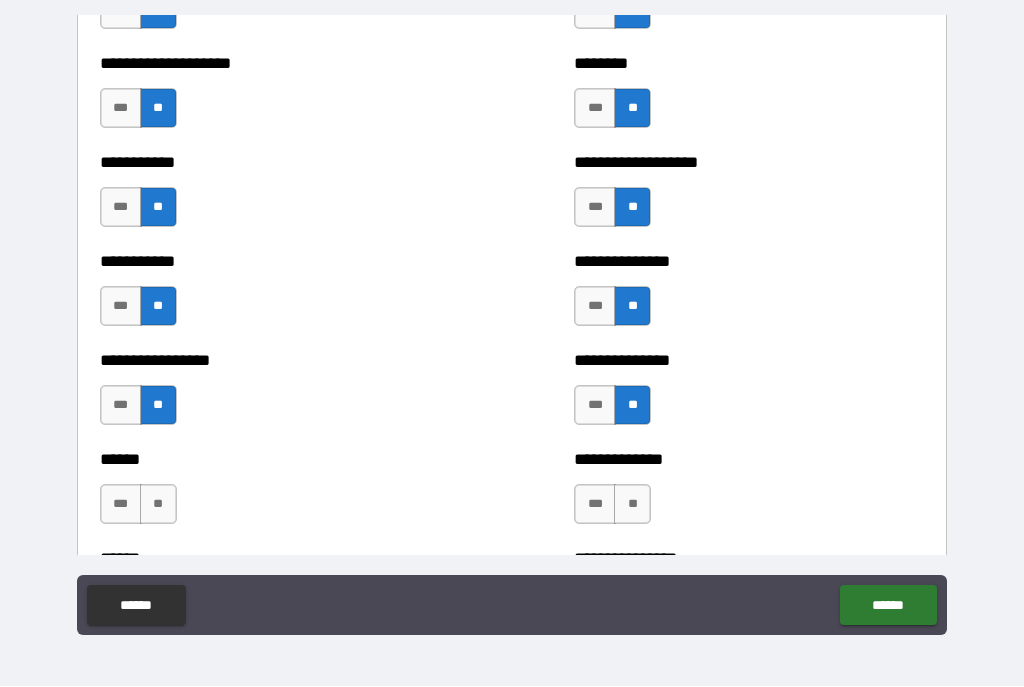click on "**" at bounding box center [632, 505] 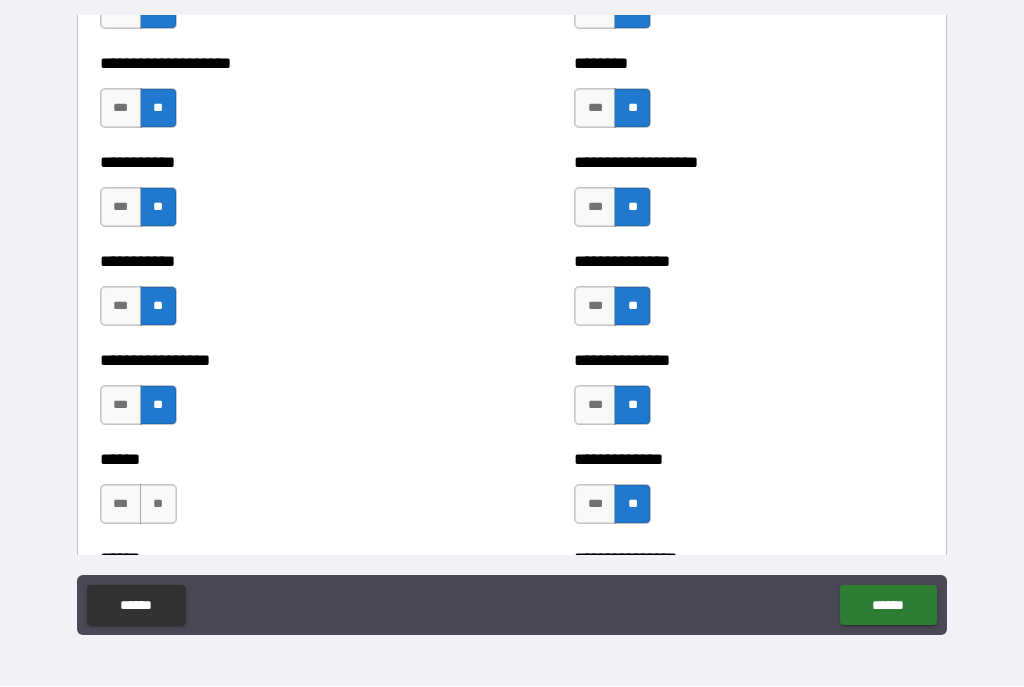 click on "***" at bounding box center (595, 505) 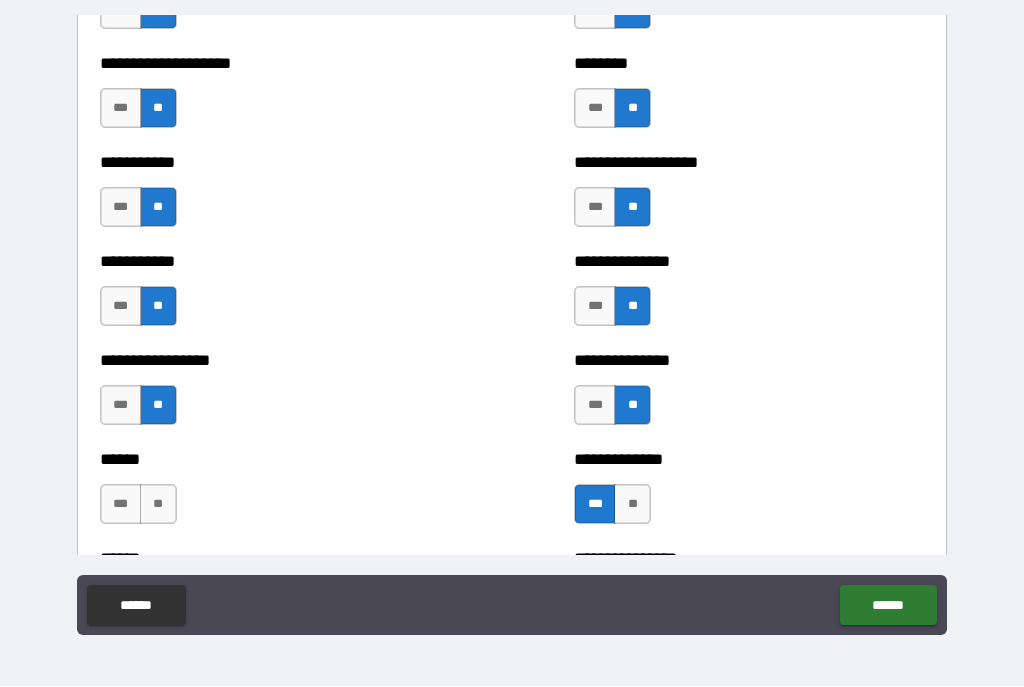 click on "**" at bounding box center (158, 505) 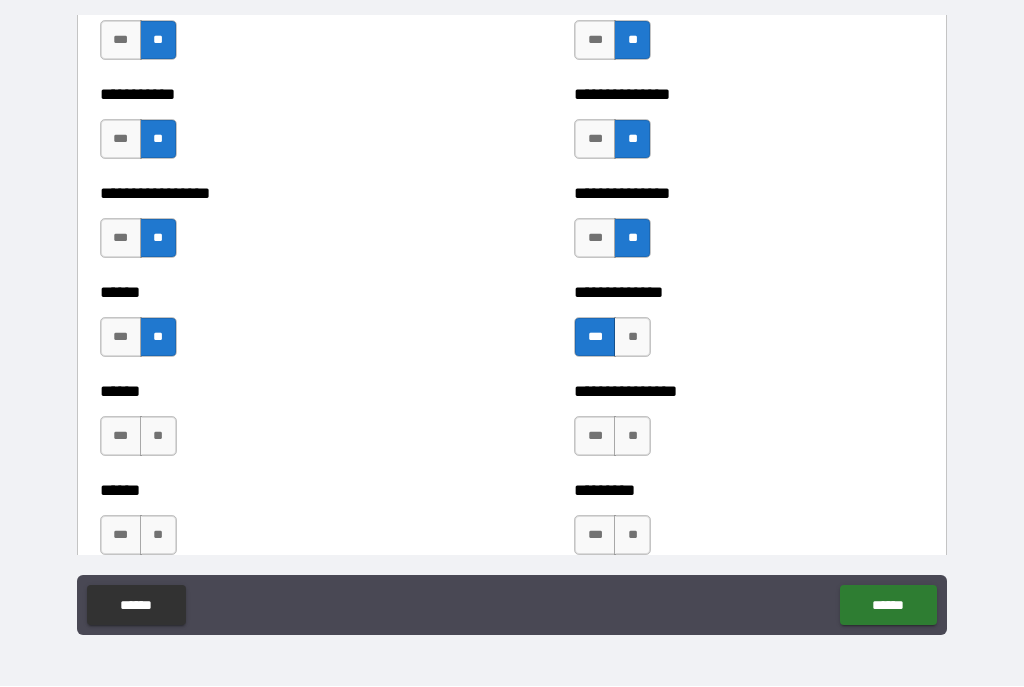 scroll, scrollTop: 2862, scrollLeft: 0, axis: vertical 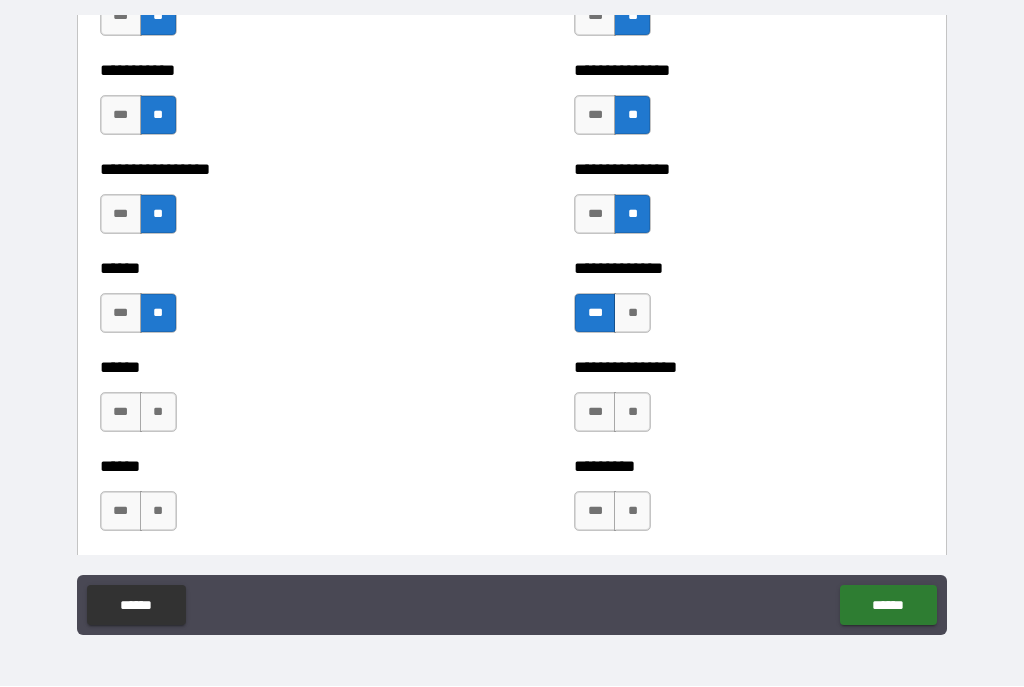 click on "**" at bounding box center (158, 413) 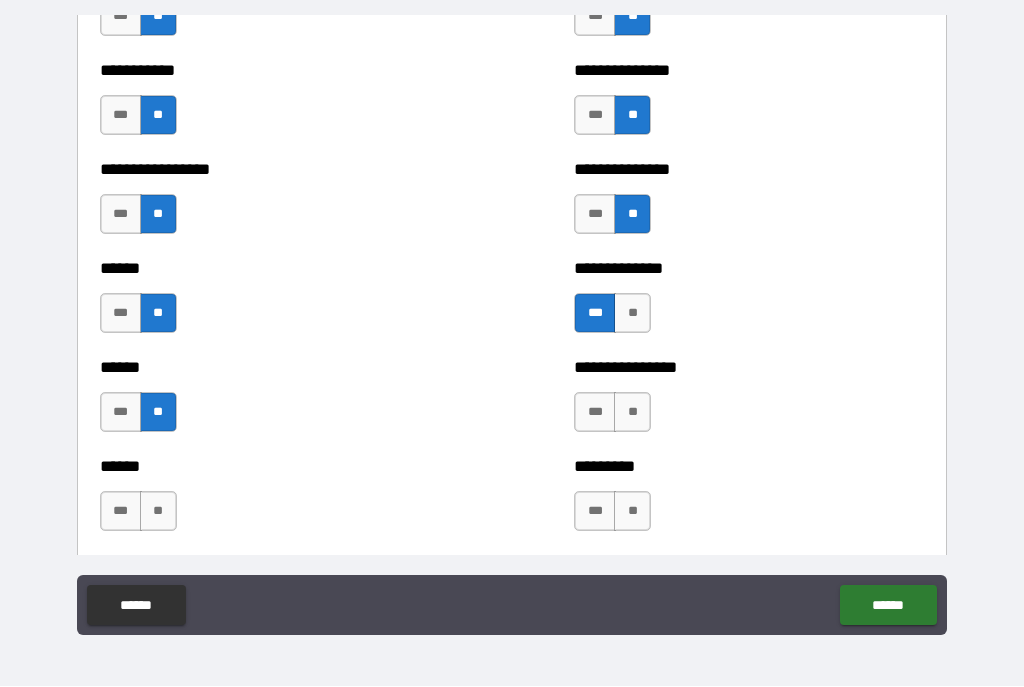 click on "**" at bounding box center (632, 413) 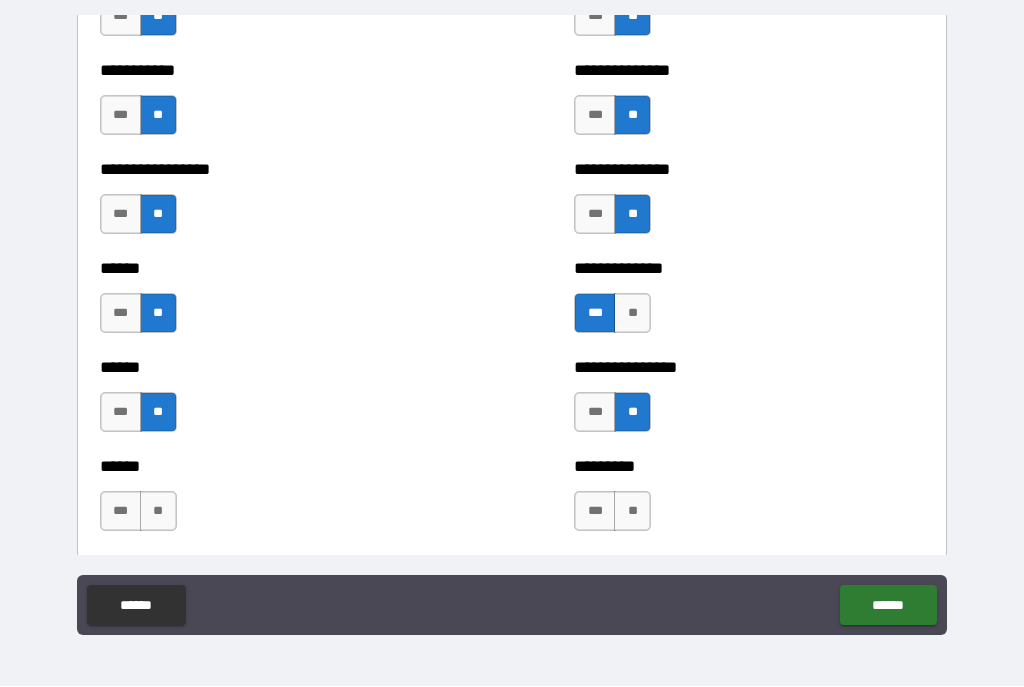 click on "**" at bounding box center (632, 512) 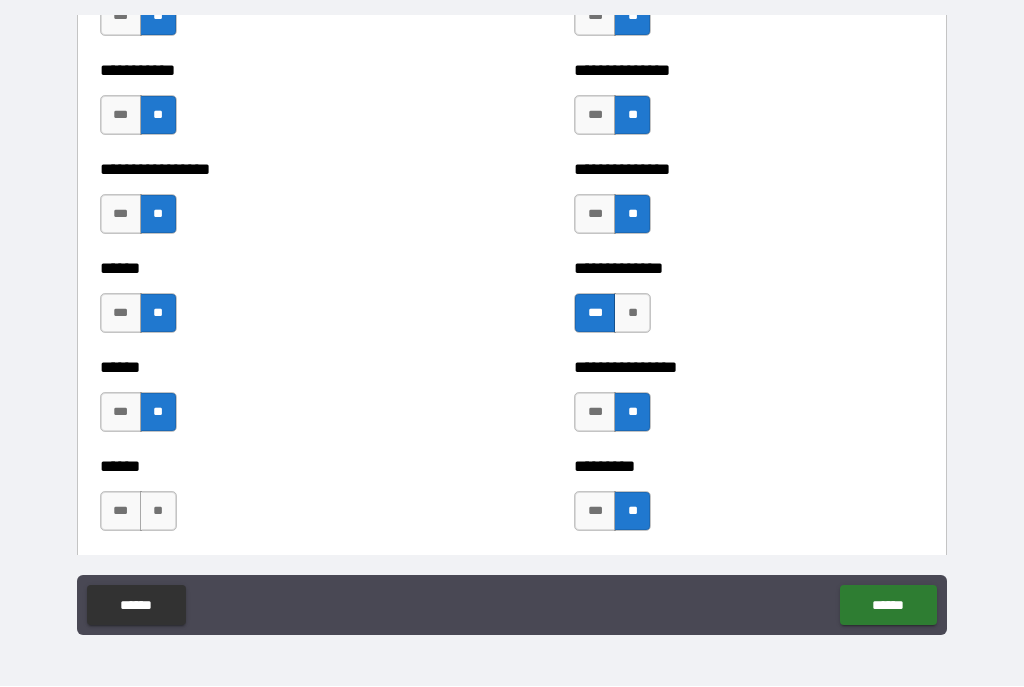 click on "**" at bounding box center [158, 512] 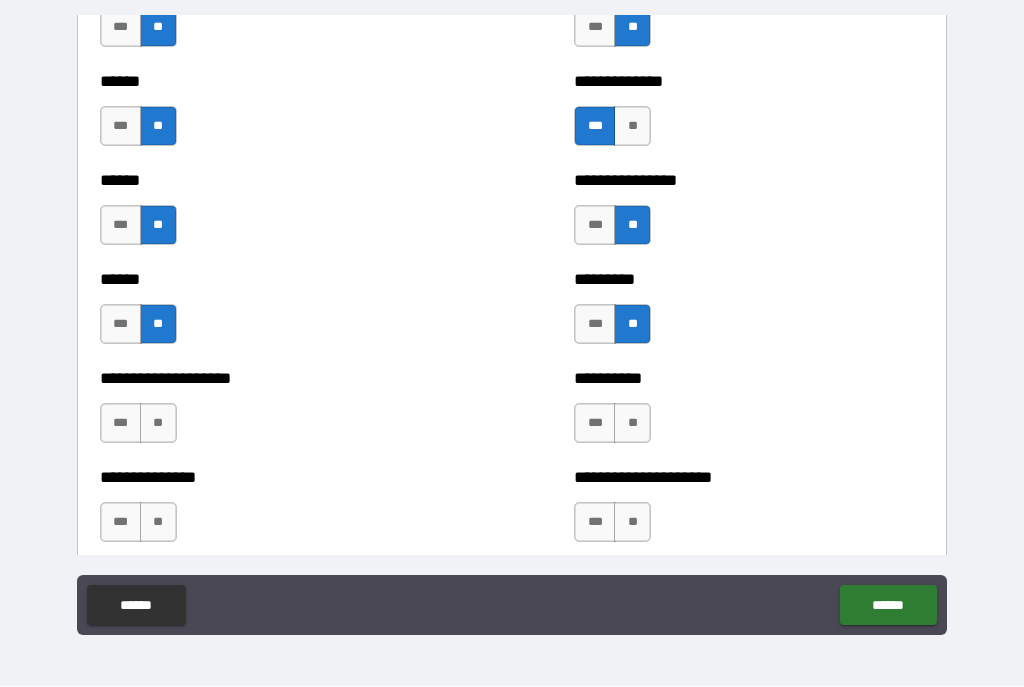 scroll, scrollTop: 3049, scrollLeft: 0, axis: vertical 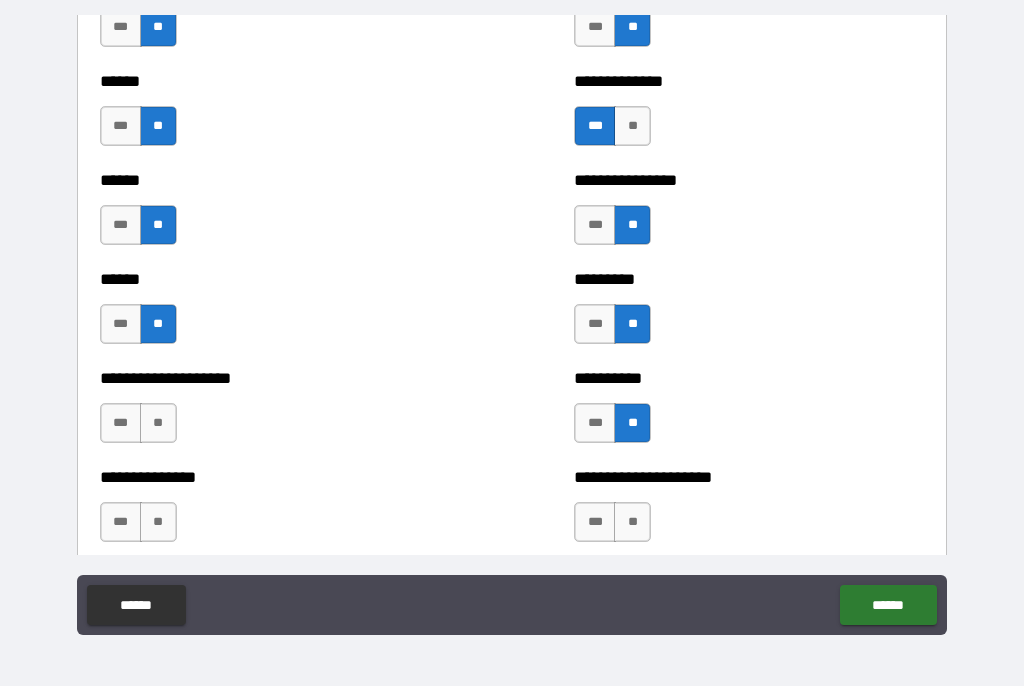 click on "**" at bounding box center [158, 424] 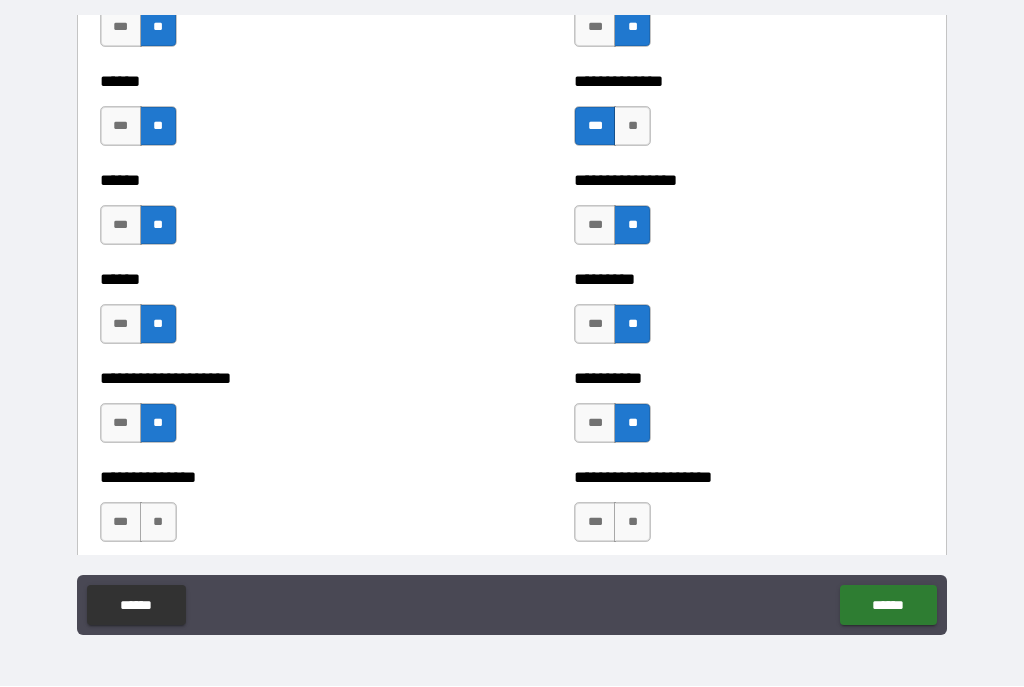 click on "**" at bounding box center (158, 523) 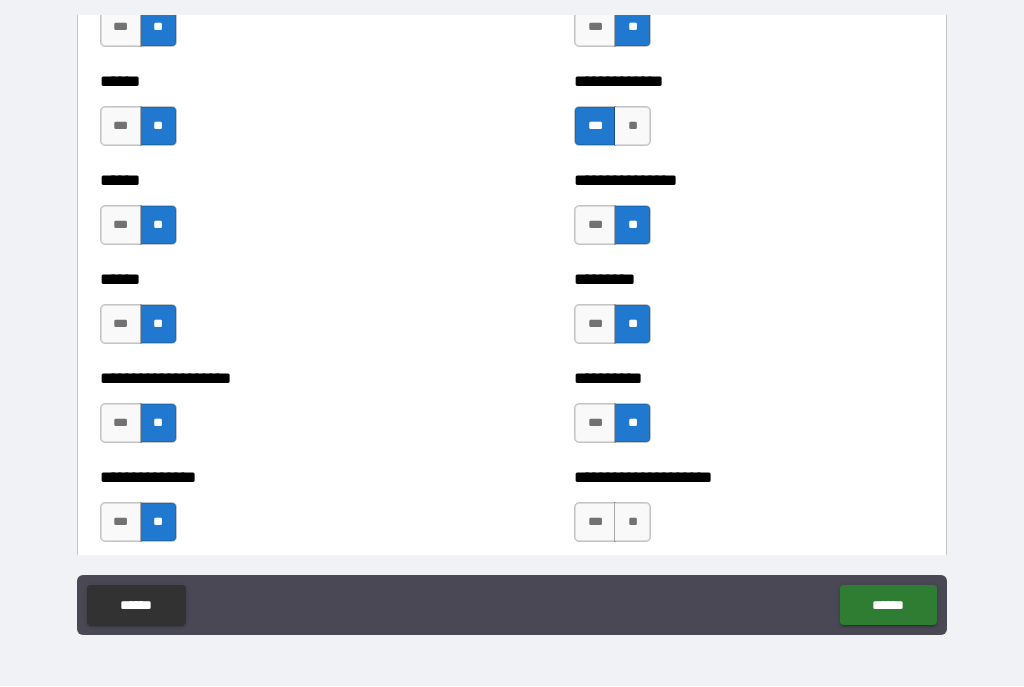 click on "**" at bounding box center (632, 523) 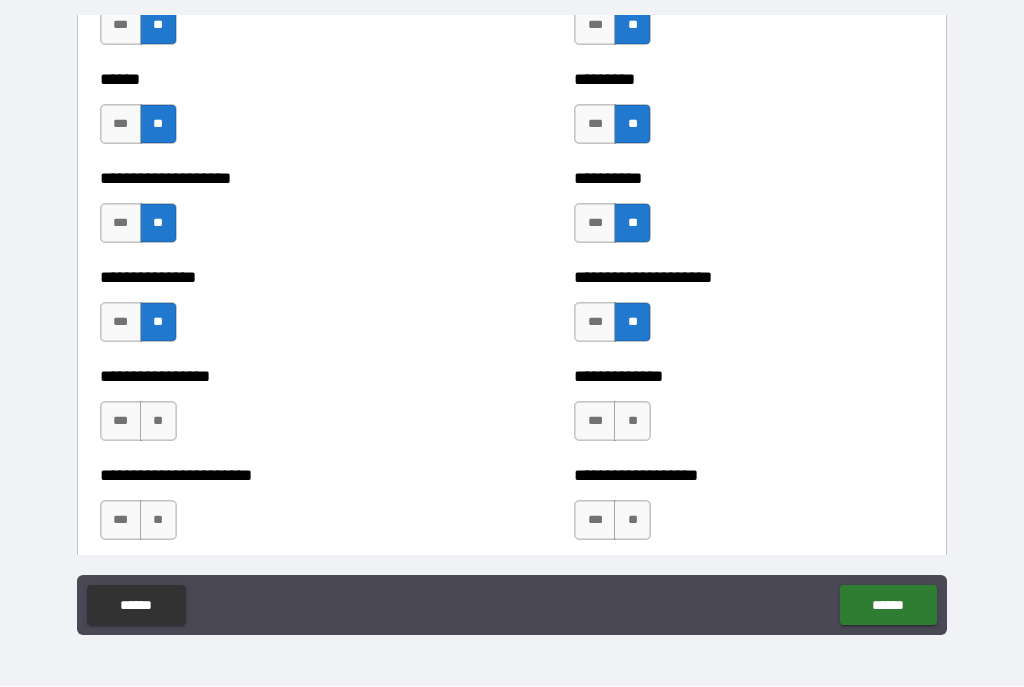 scroll, scrollTop: 3251, scrollLeft: 0, axis: vertical 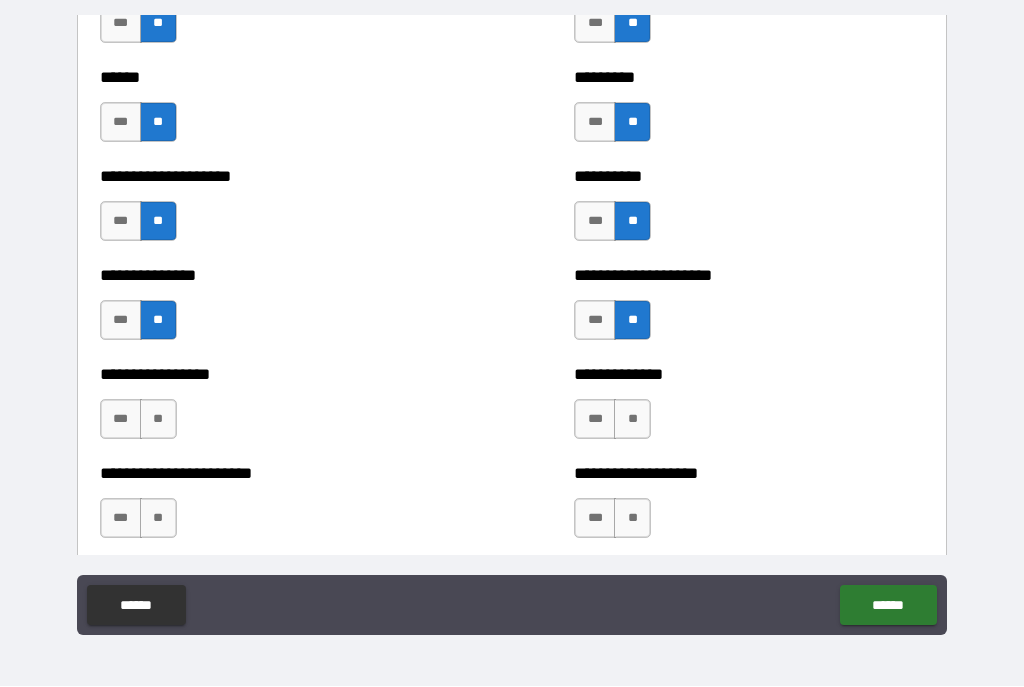 click on "**" at bounding box center [158, 420] 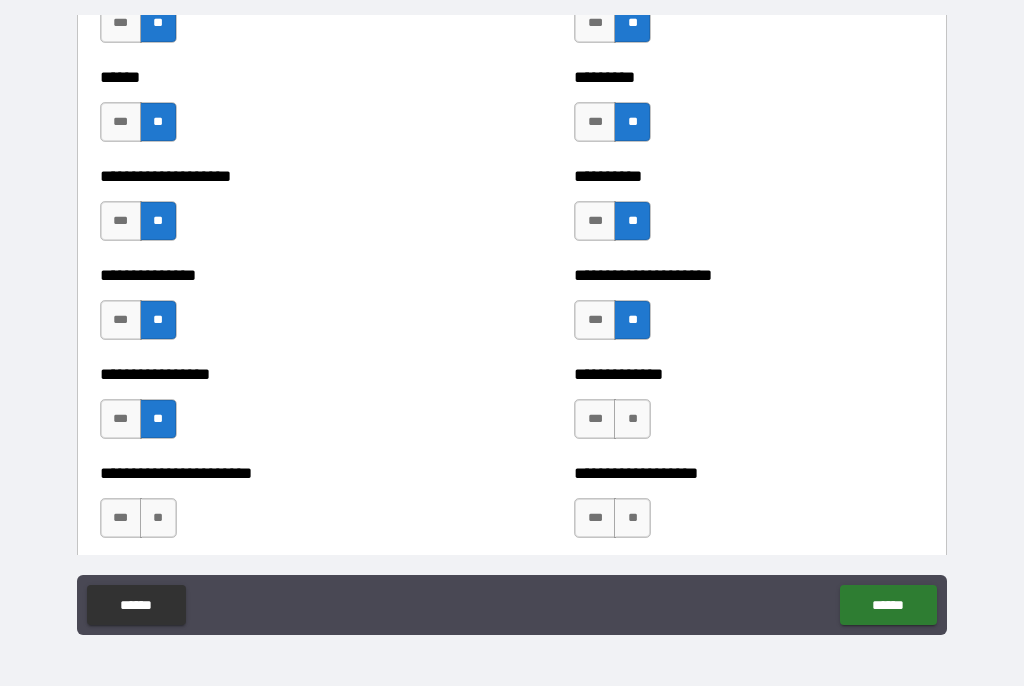 click on "**" at bounding box center (632, 420) 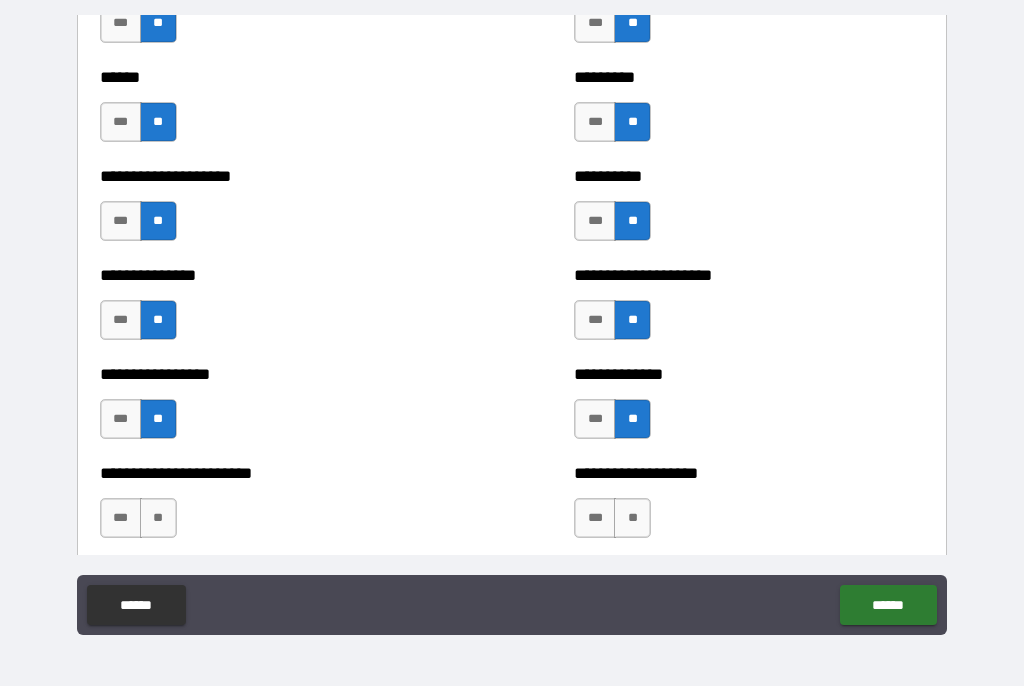 click on "**" at bounding box center [632, 519] 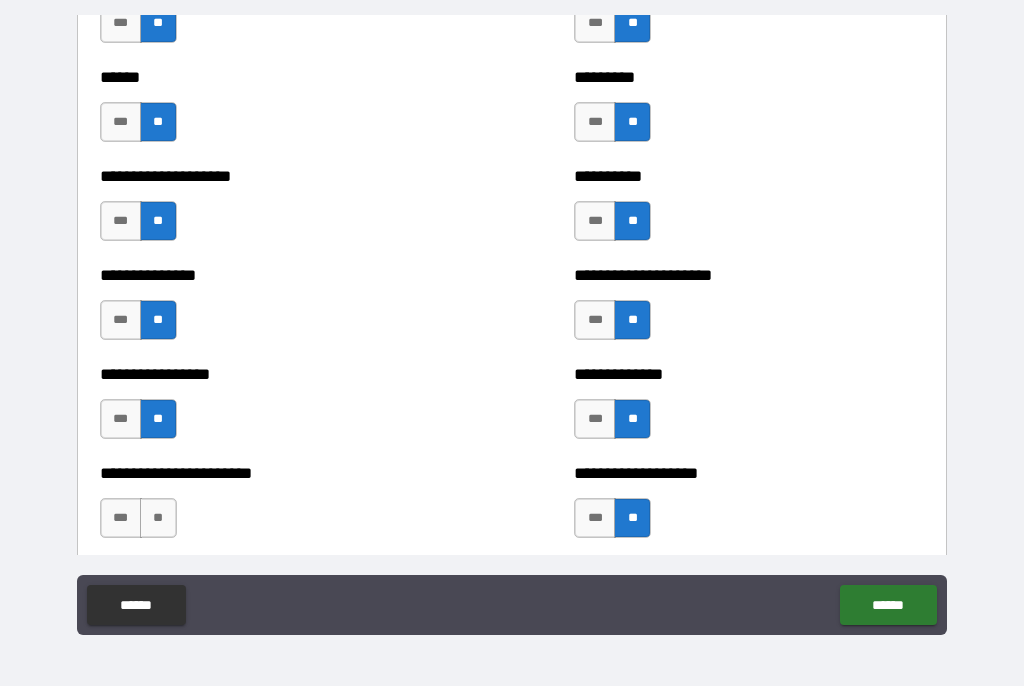 click on "**" at bounding box center (158, 519) 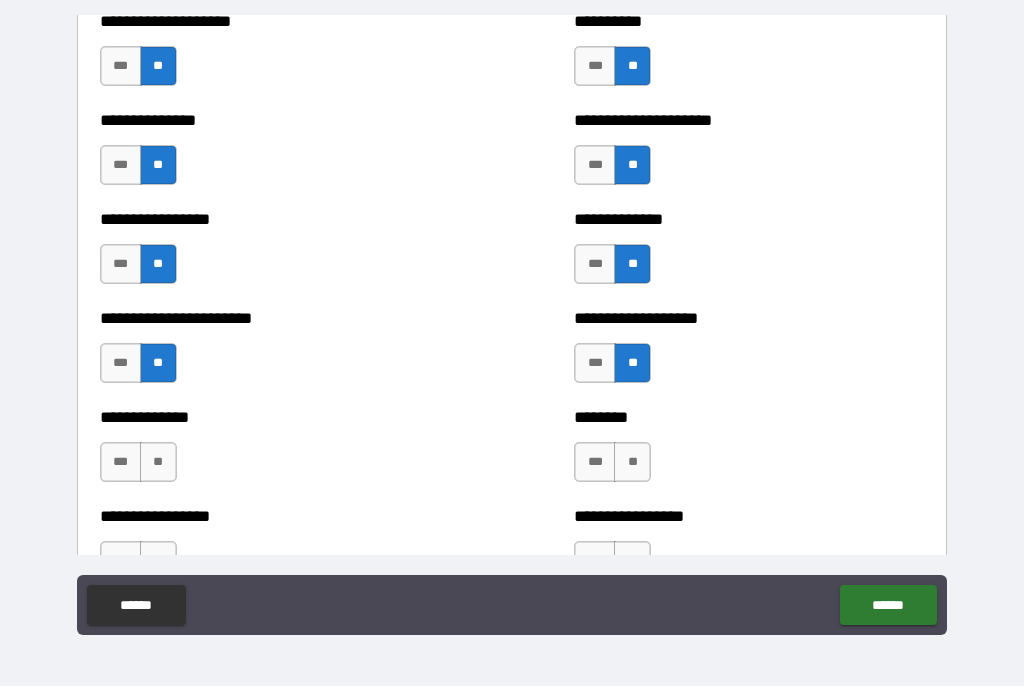 scroll, scrollTop: 3421, scrollLeft: 0, axis: vertical 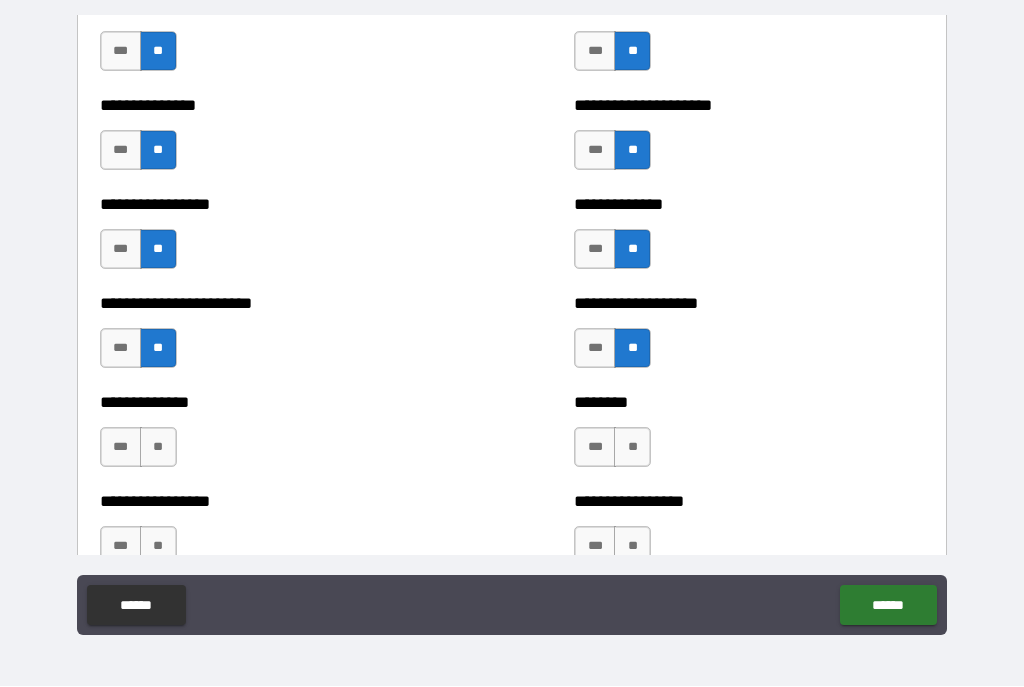 click on "**" at bounding box center (632, 448) 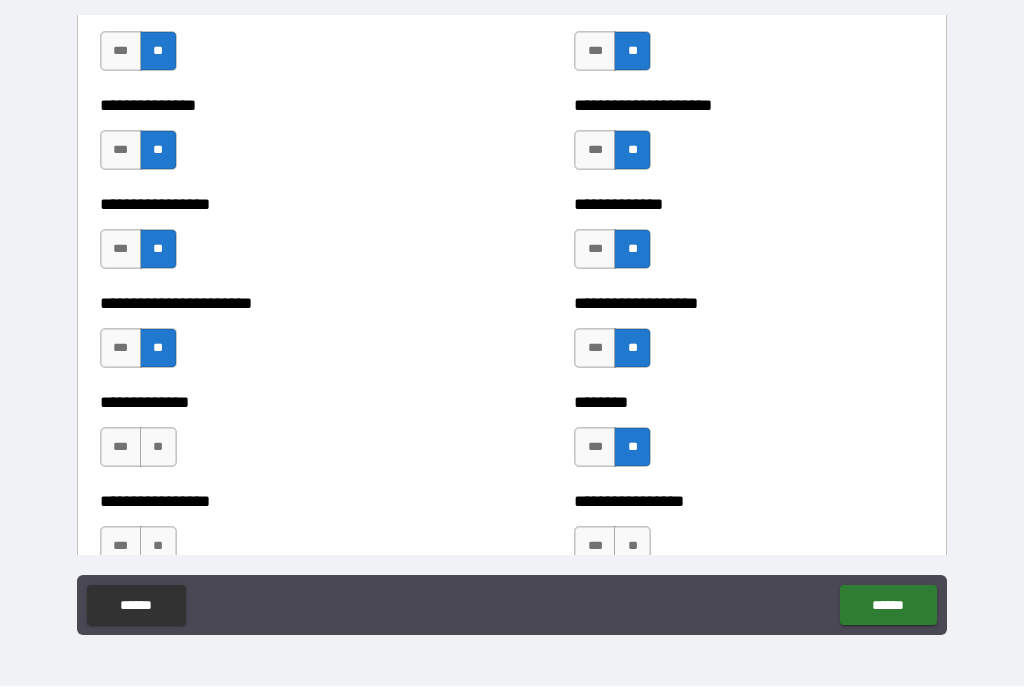 click on "**" at bounding box center (158, 448) 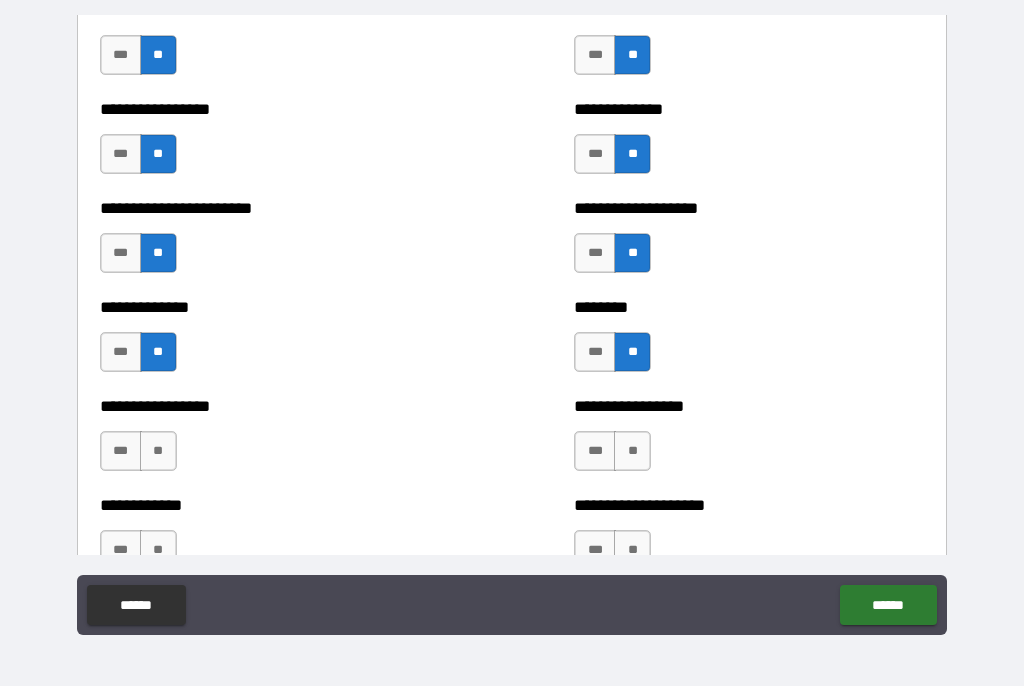 scroll, scrollTop: 3554, scrollLeft: 0, axis: vertical 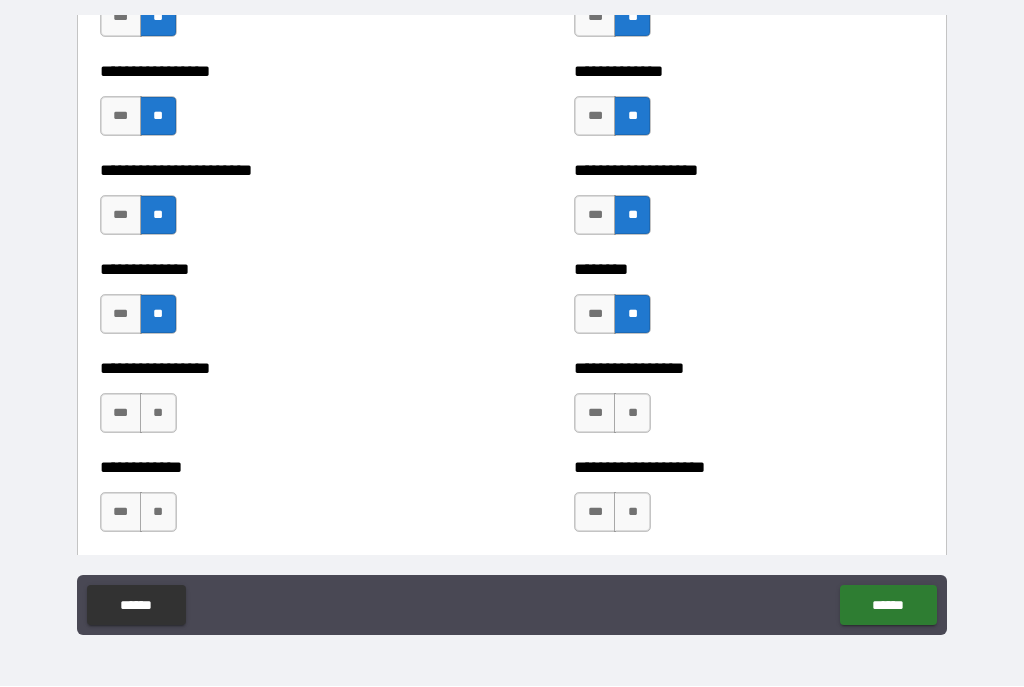 click on "**" at bounding box center (632, 414) 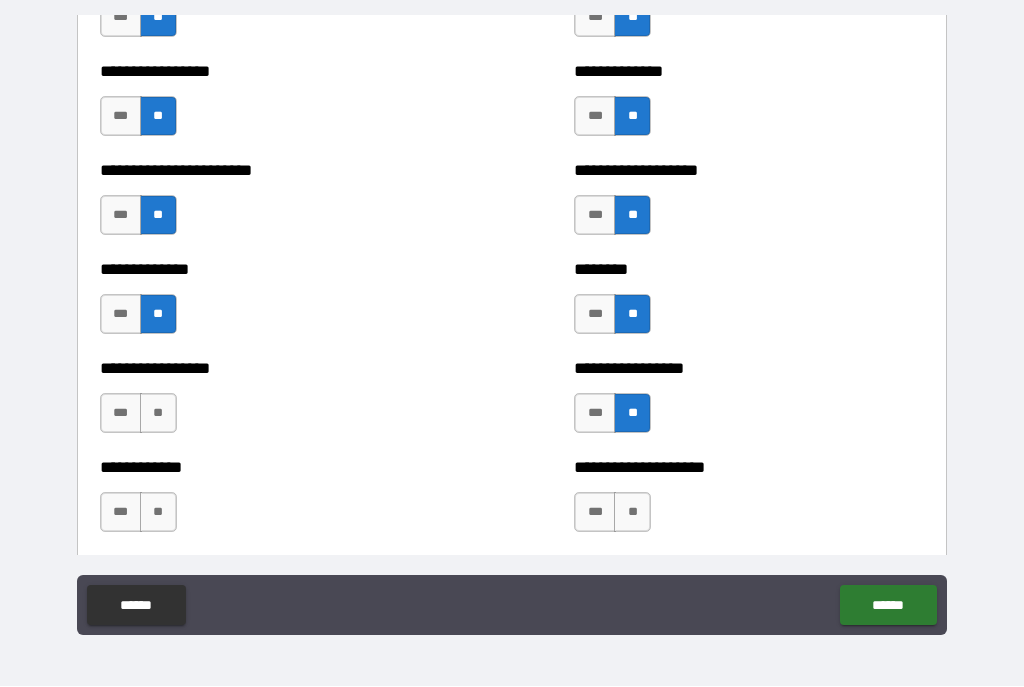 click on "**" at bounding box center [158, 414] 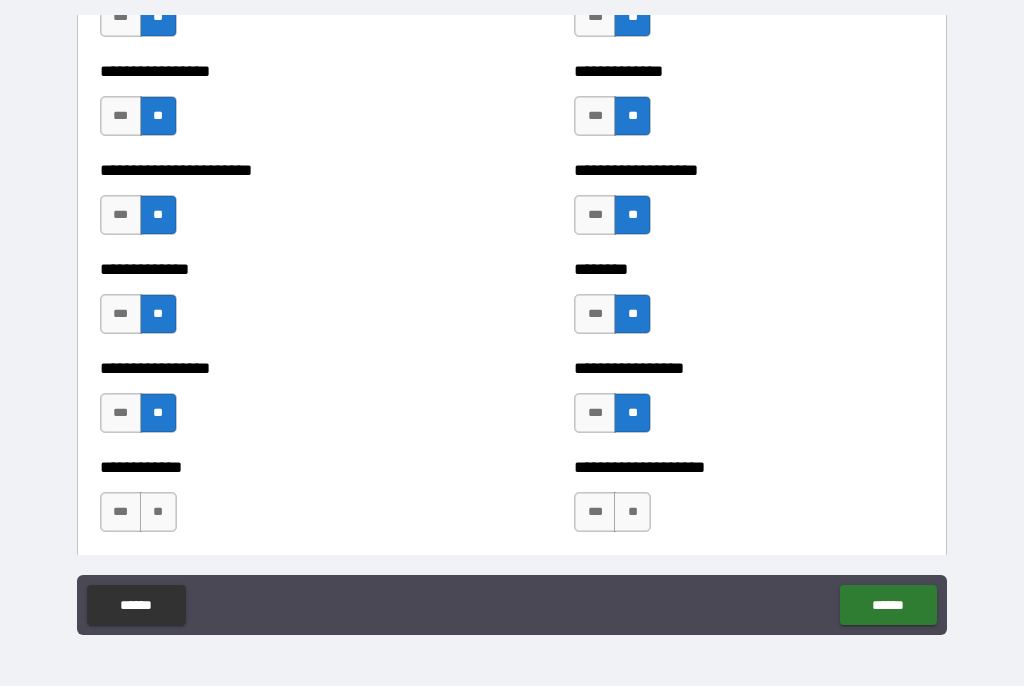 click on "***" at bounding box center (121, 513) 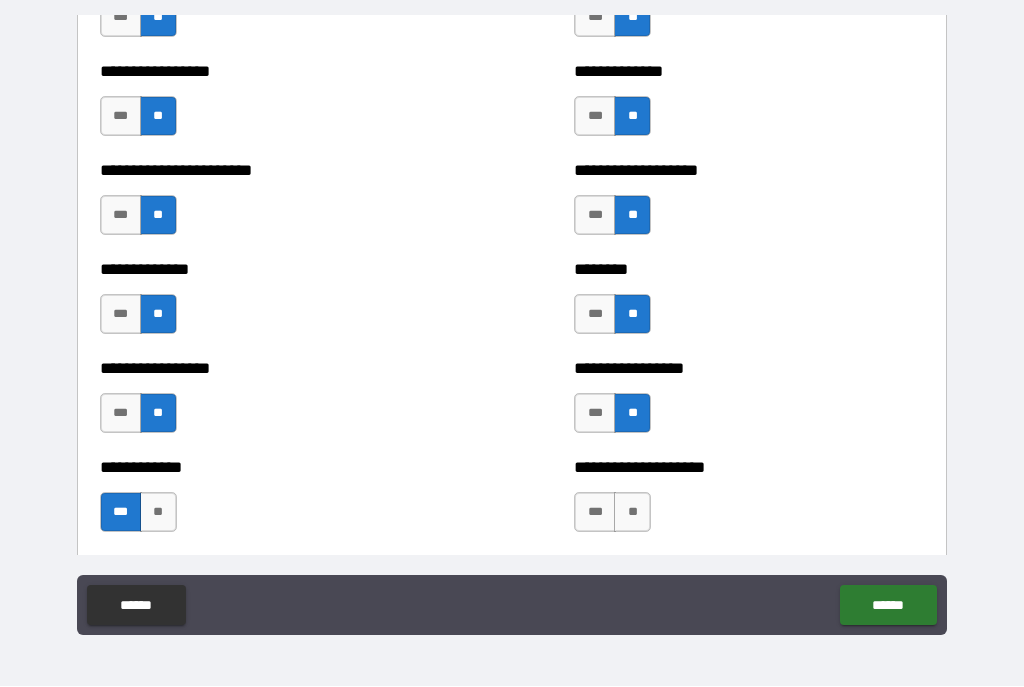 click on "**" at bounding box center (632, 513) 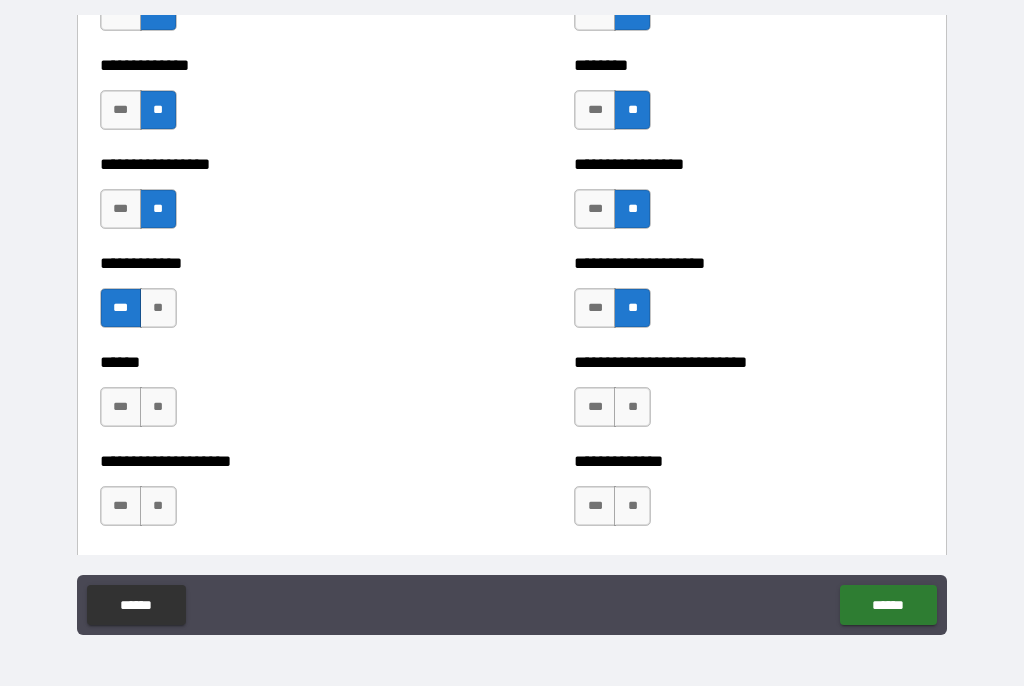scroll, scrollTop: 3767, scrollLeft: 0, axis: vertical 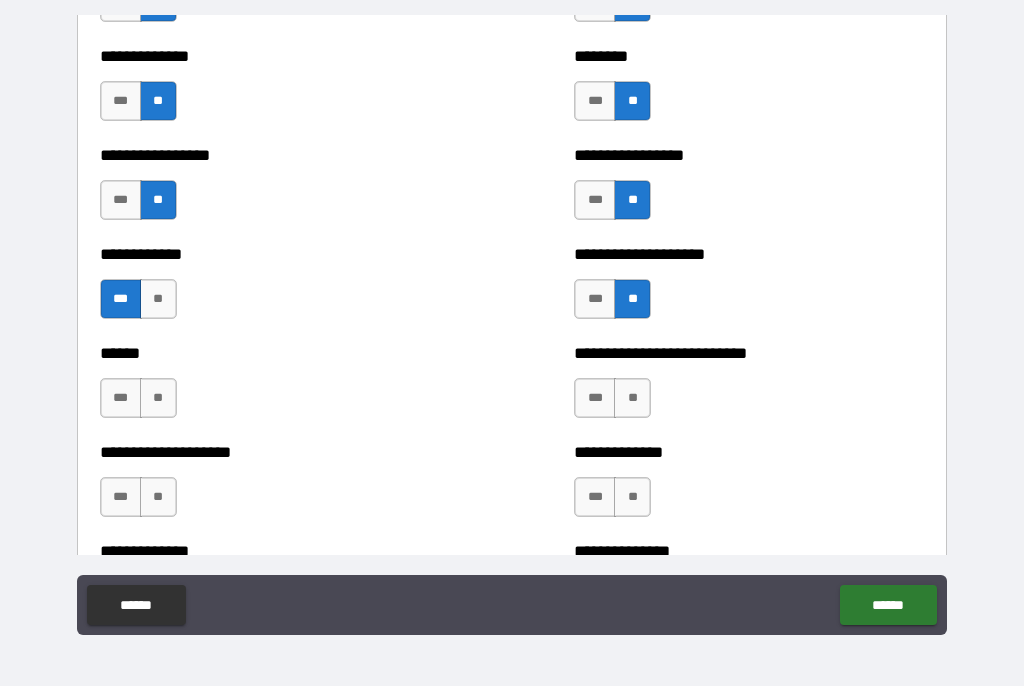 click on "**" at bounding box center (158, 399) 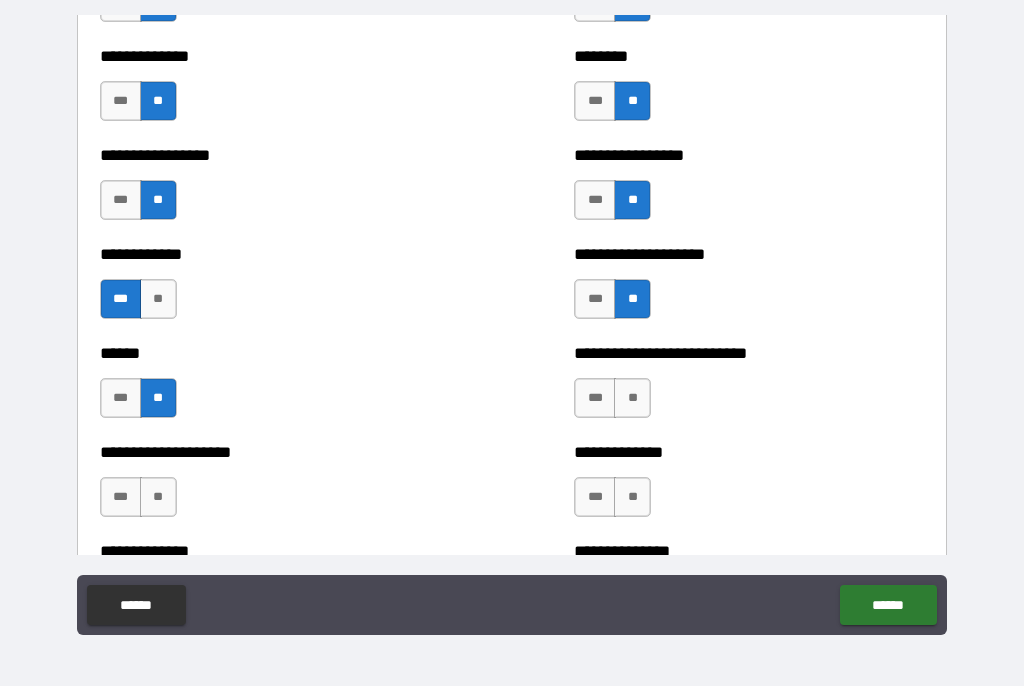 click on "**" at bounding box center (632, 399) 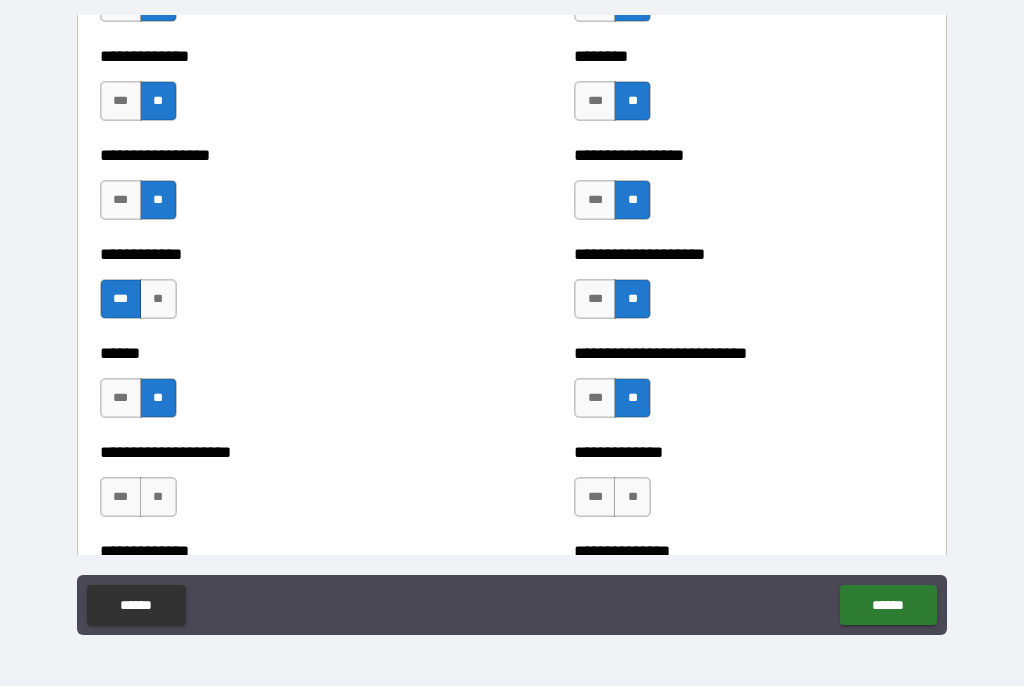 click on "***" at bounding box center [595, 399] 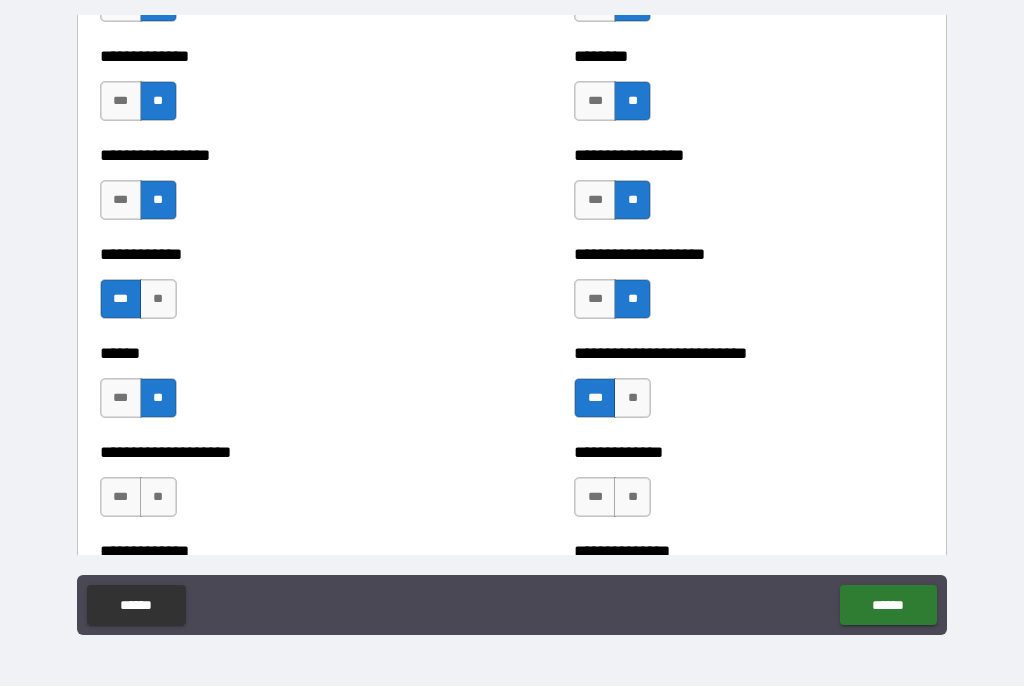 click on "**" at bounding box center (632, 498) 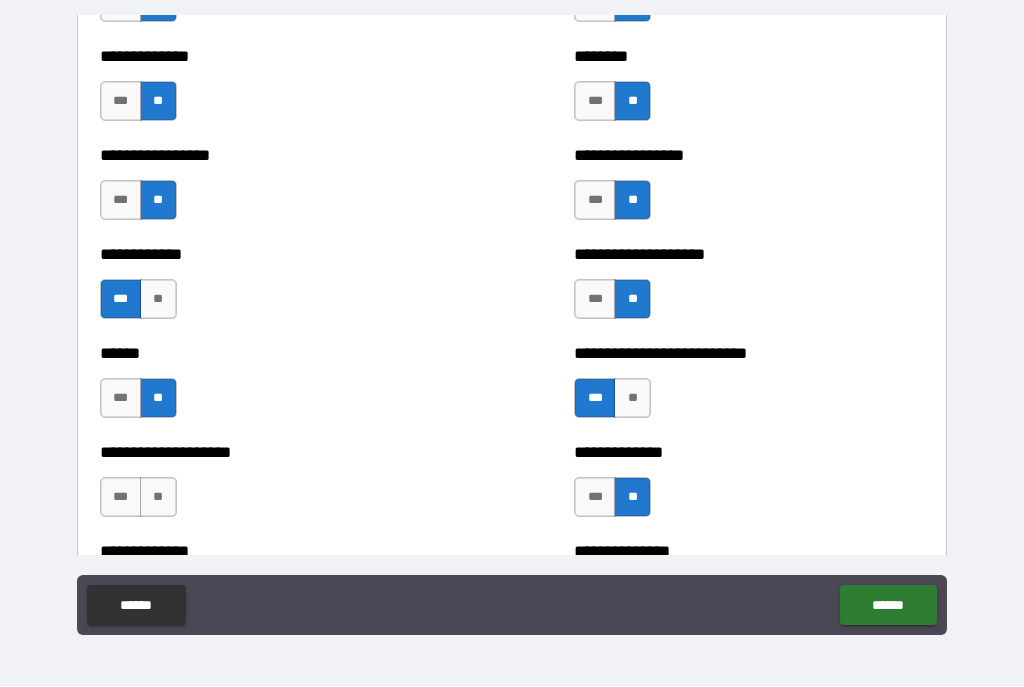 click on "**" at bounding box center [158, 498] 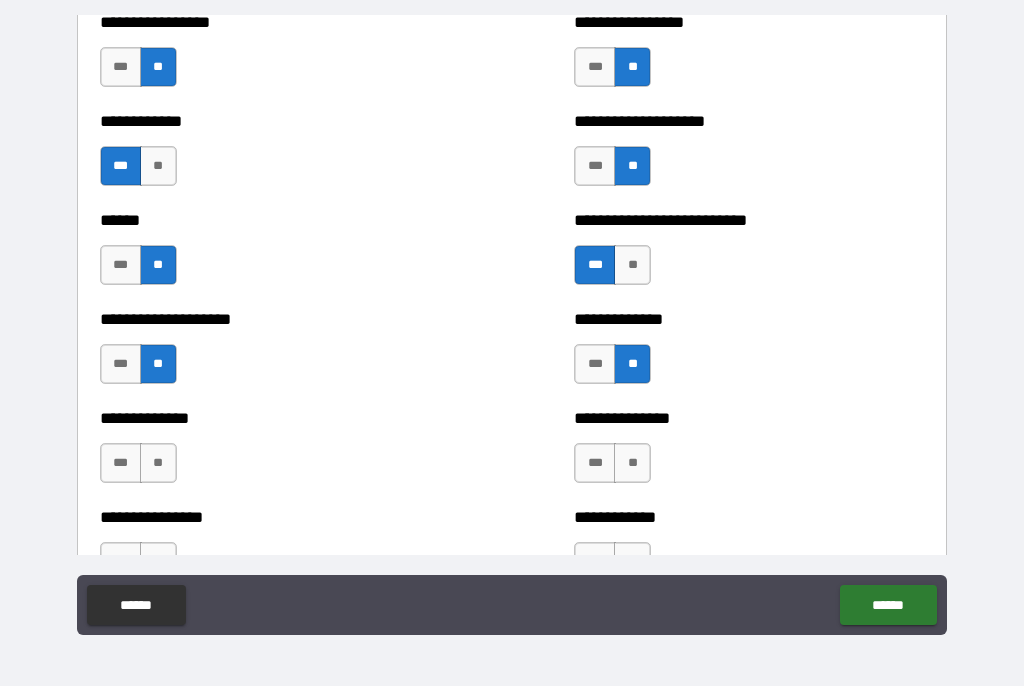 scroll, scrollTop: 3918, scrollLeft: 0, axis: vertical 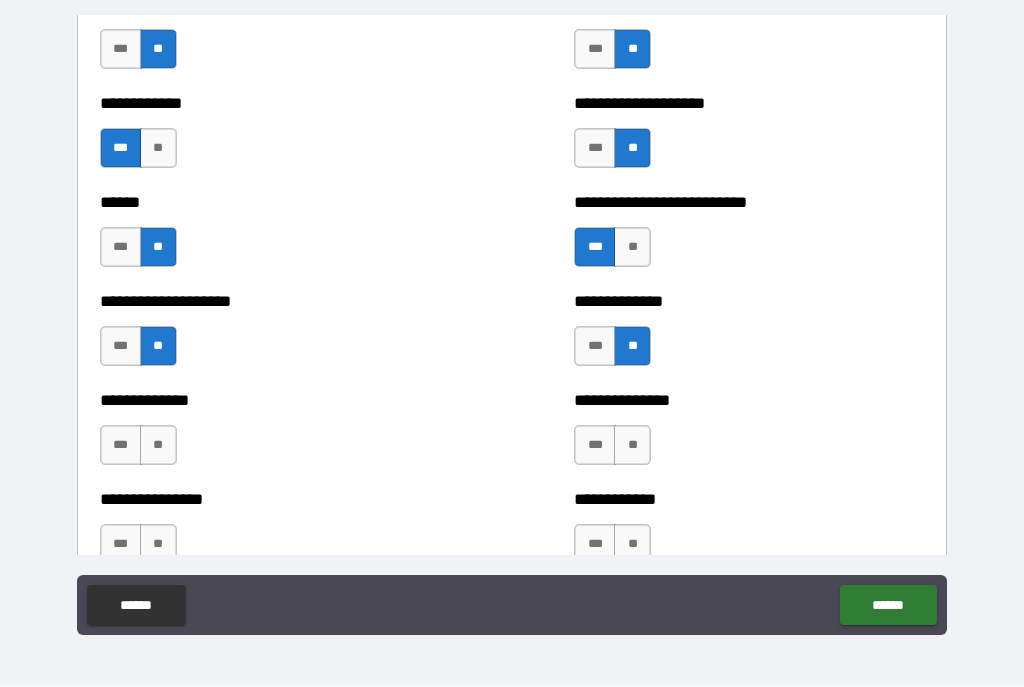 click on "**" at bounding box center (158, 446) 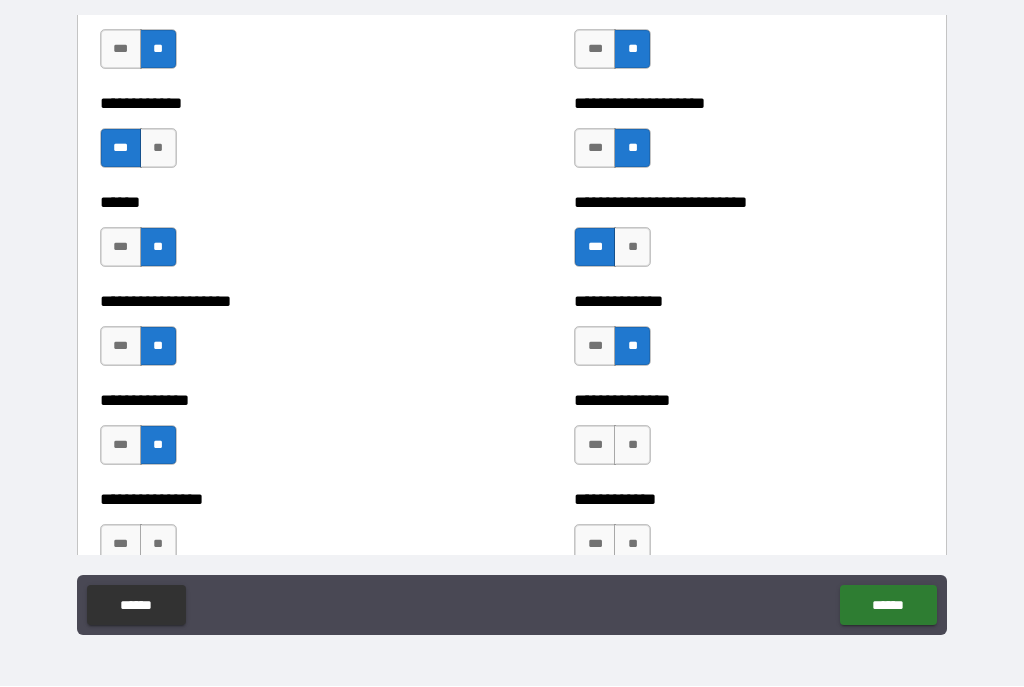 click on "**" at bounding box center (632, 446) 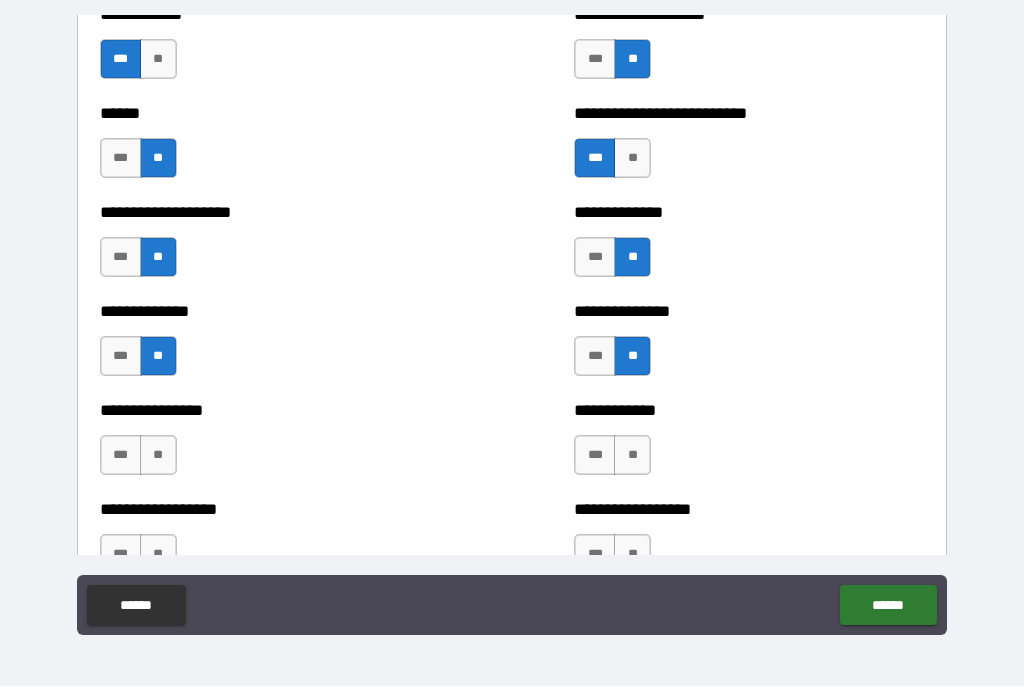 scroll, scrollTop: 4013, scrollLeft: 0, axis: vertical 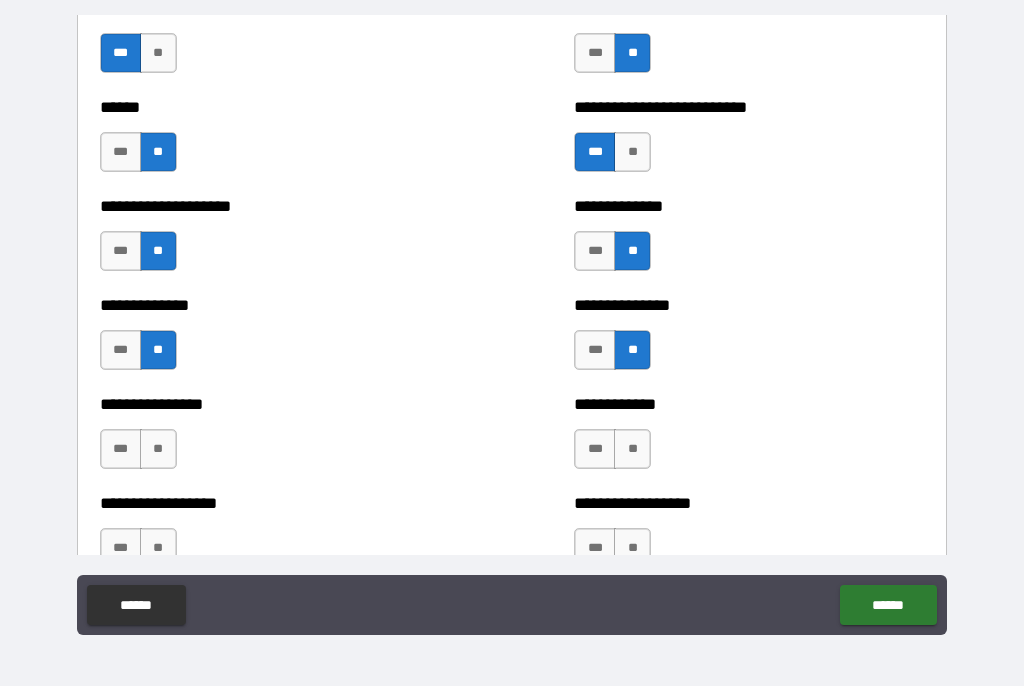 click on "**" at bounding box center (632, 450) 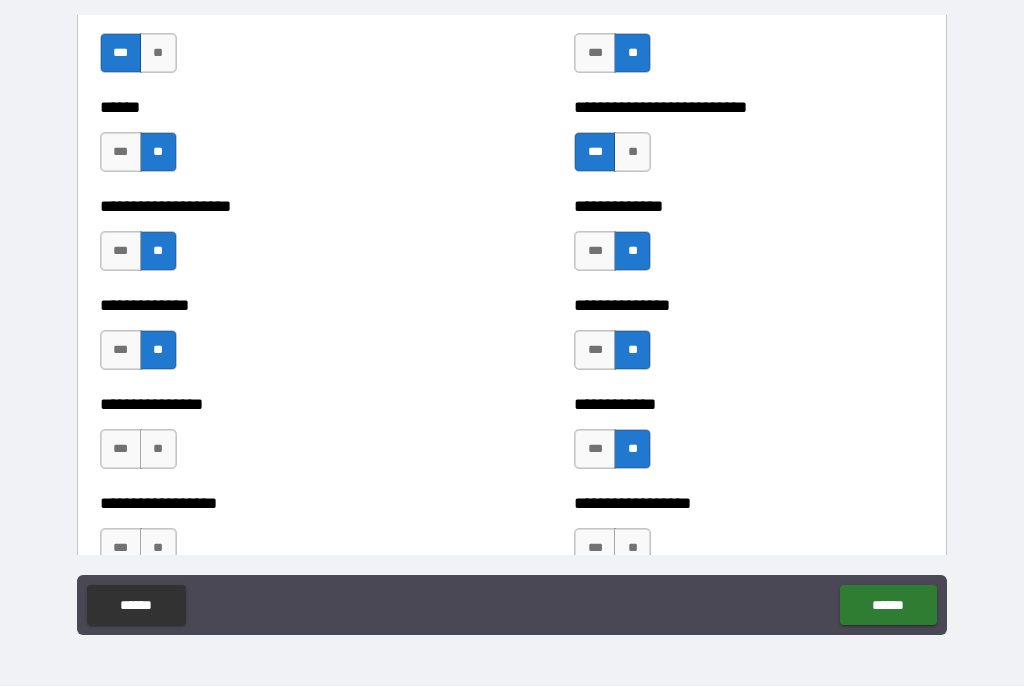 click on "**" at bounding box center (158, 450) 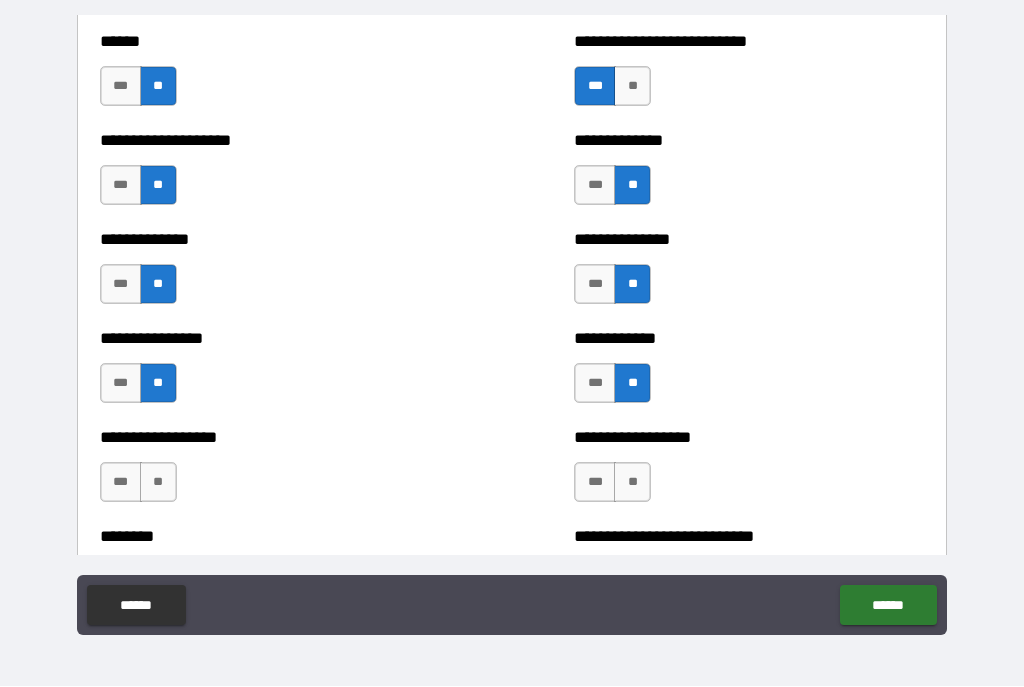 scroll, scrollTop: 4106, scrollLeft: 0, axis: vertical 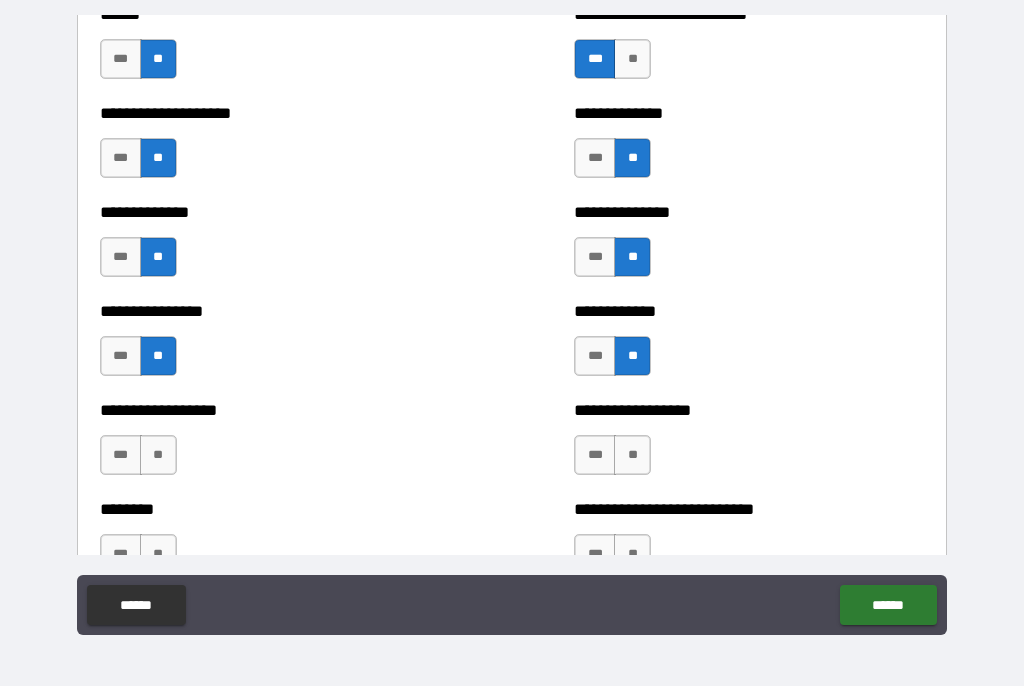 click on "**" at bounding box center (632, 456) 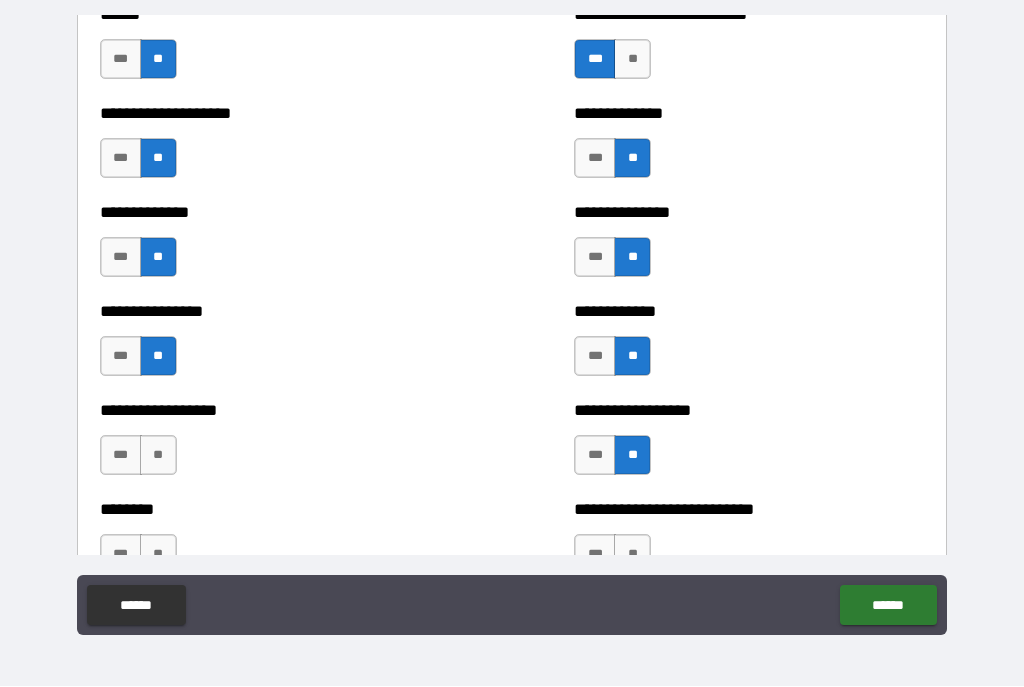 click on "**" at bounding box center (158, 456) 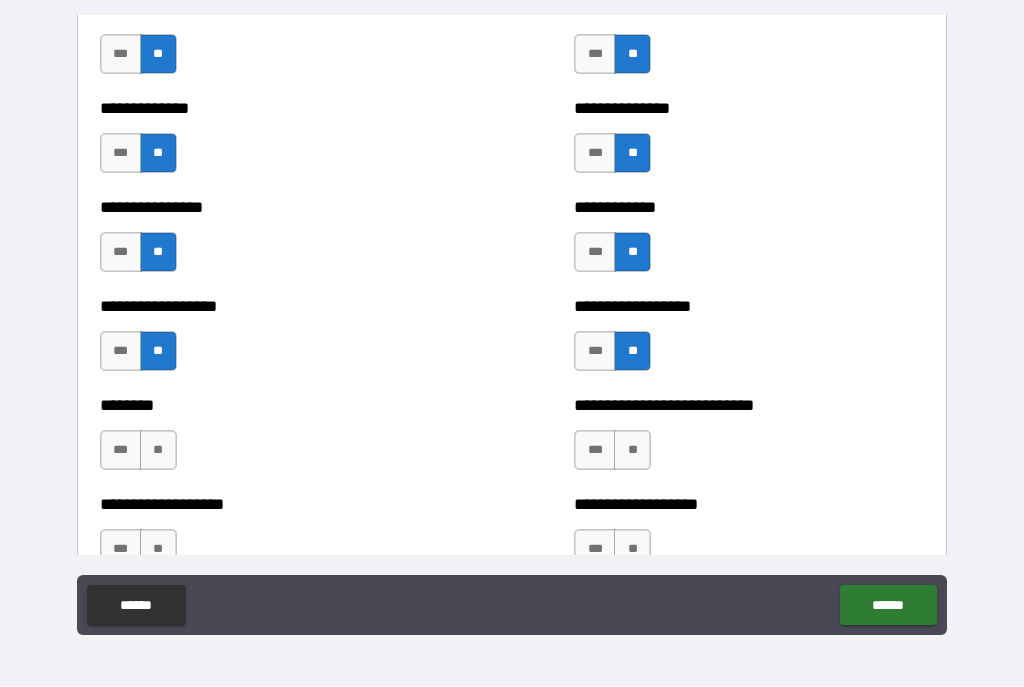 scroll, scrollTop: 4221, scrollLeft: 0, axis: vertical 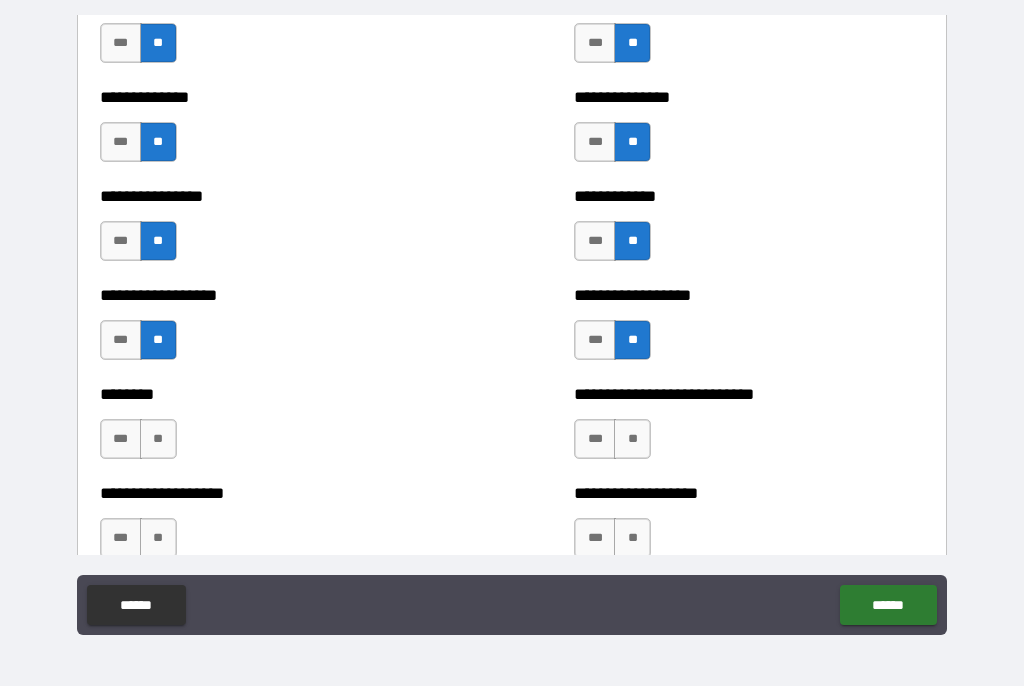 click on "**" at bounding box center (158, 440) 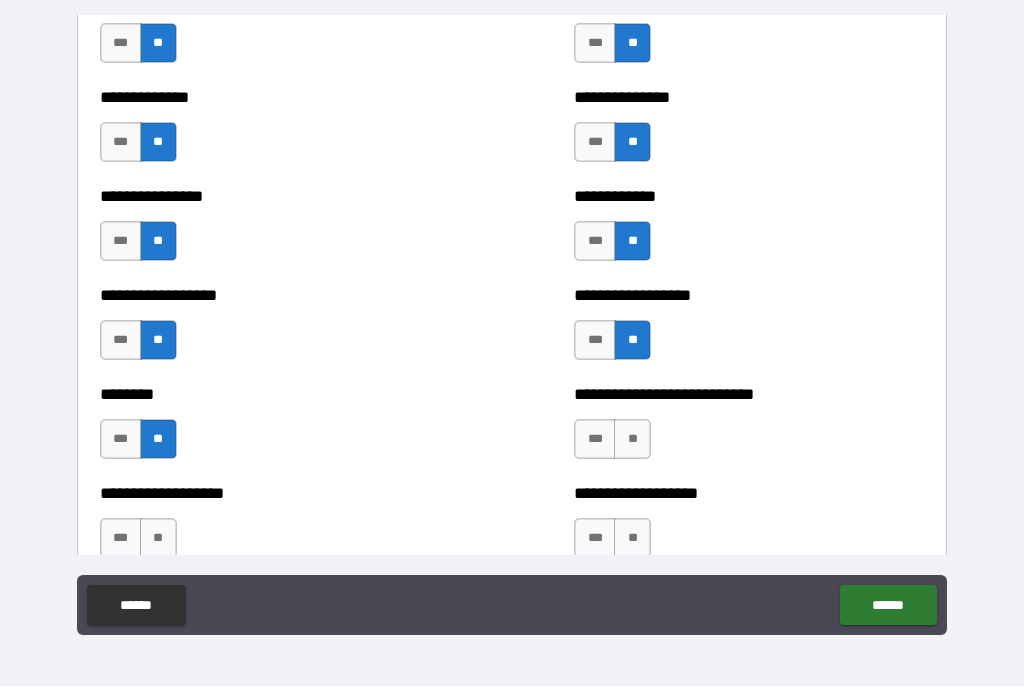 click on "**" at bounding box center (632, 440) 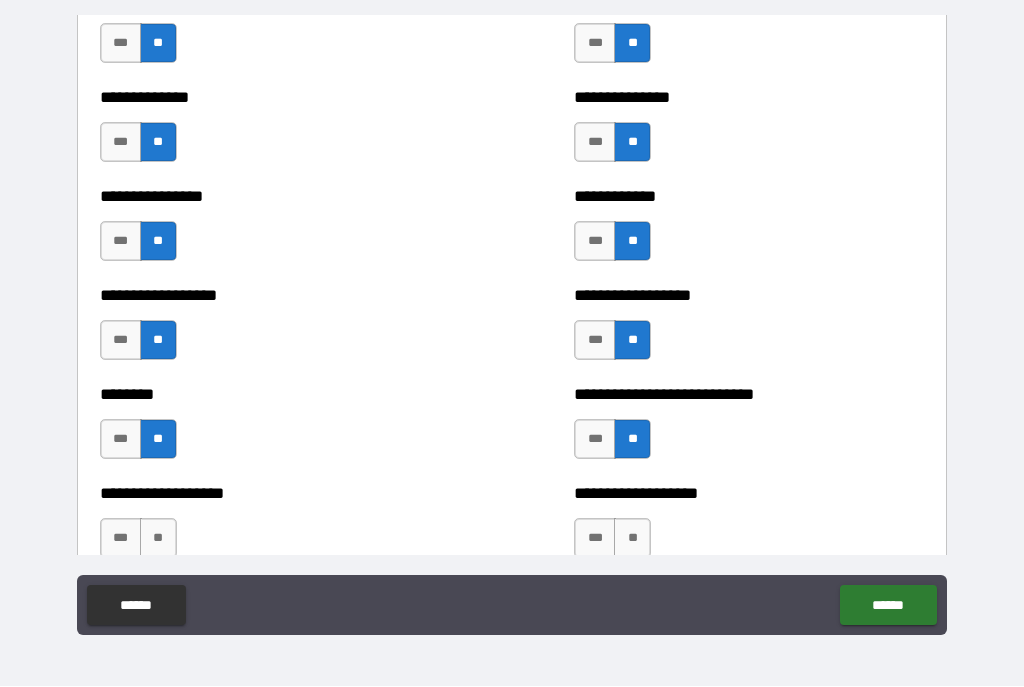 click on "***" at bounding box center (595, 440) 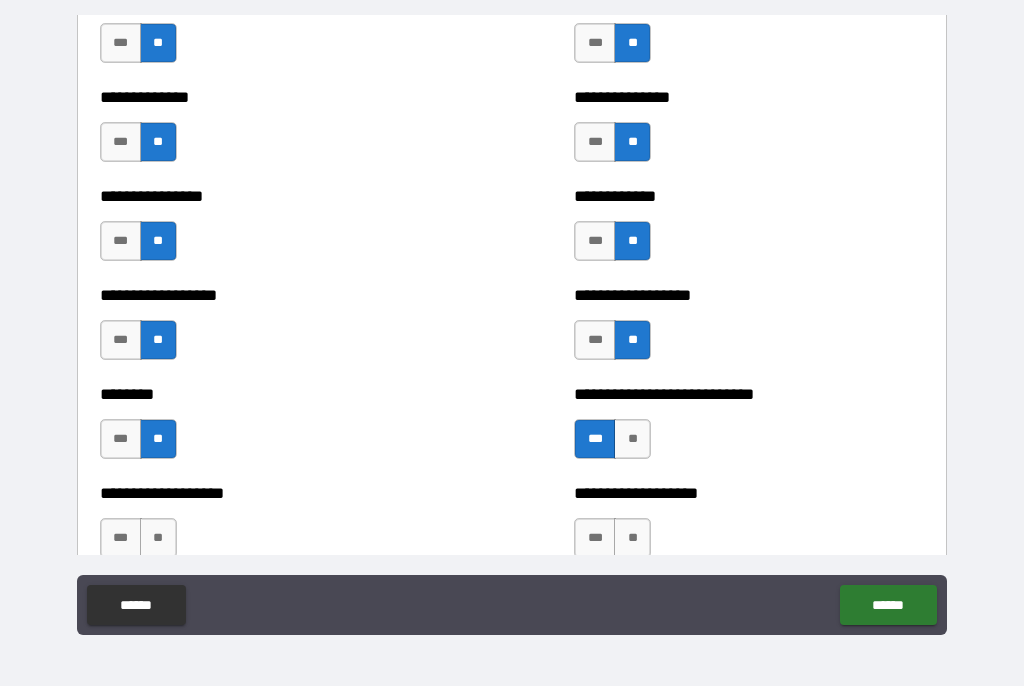 click on "**" at bounding box center (632, 440) 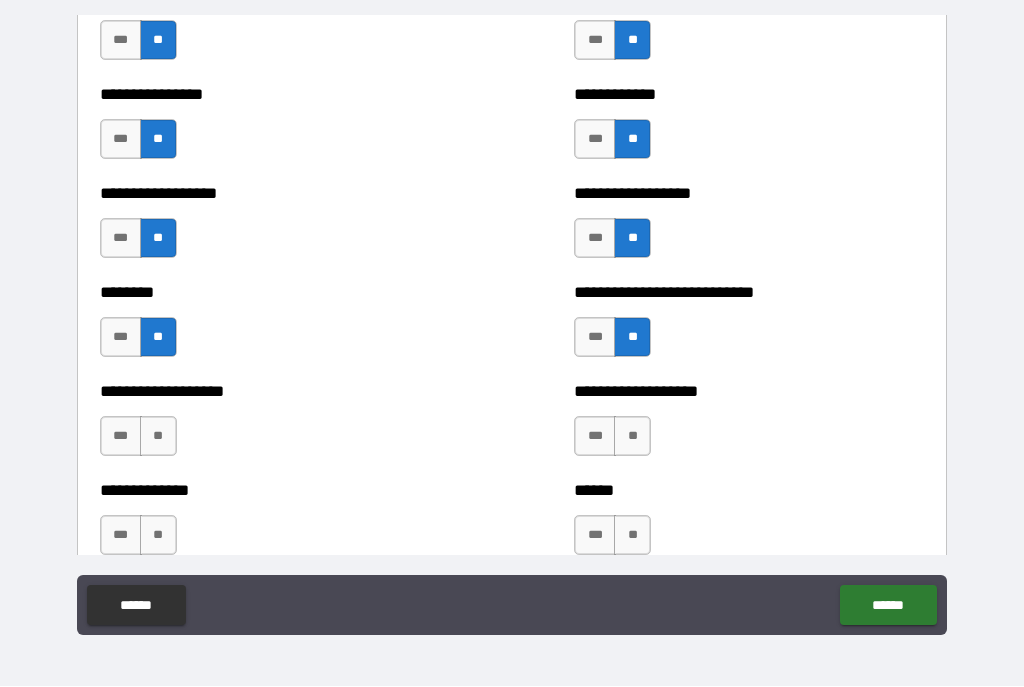 scroll, scrollTop: 4334, scrollLeft: 0, axis: vertical 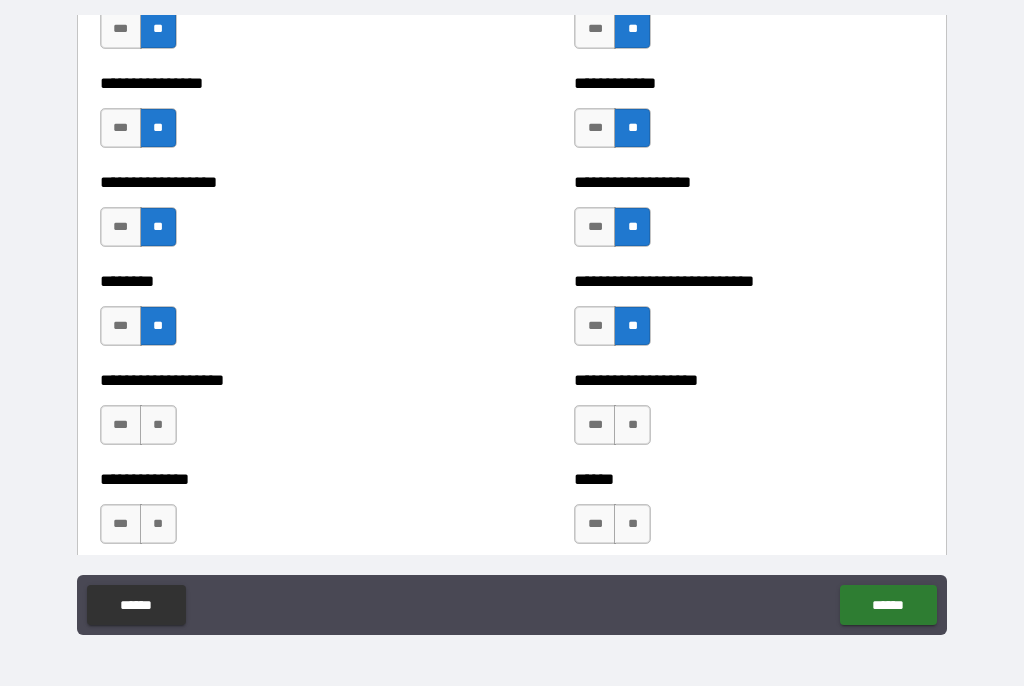 click on "**" at bounding box center [632, 426] 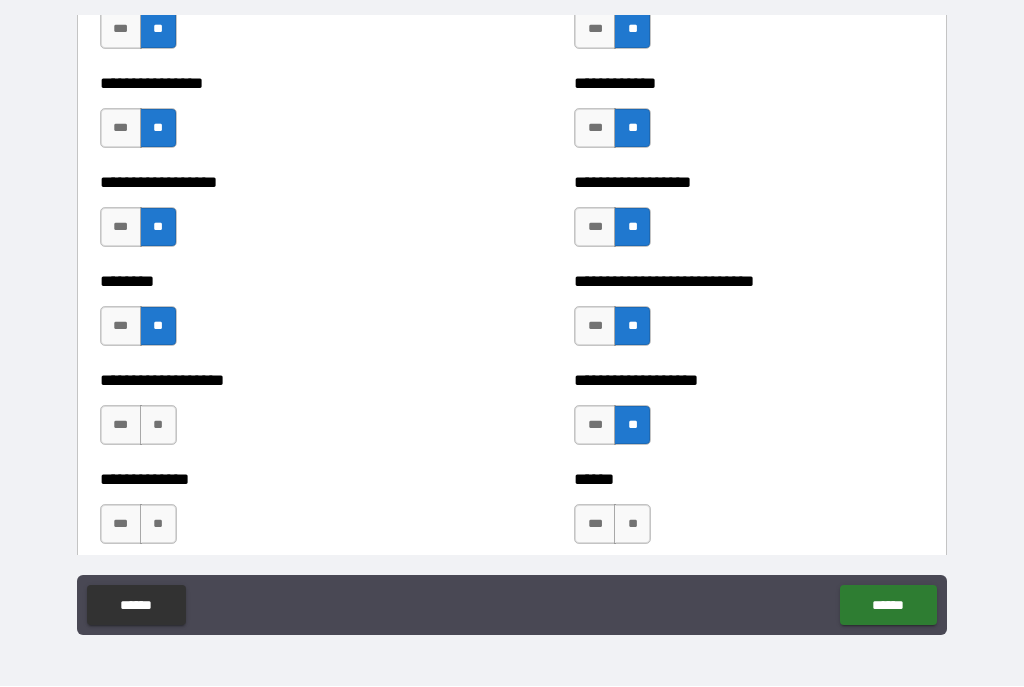 click on "**" at bounding box center (158, 426) 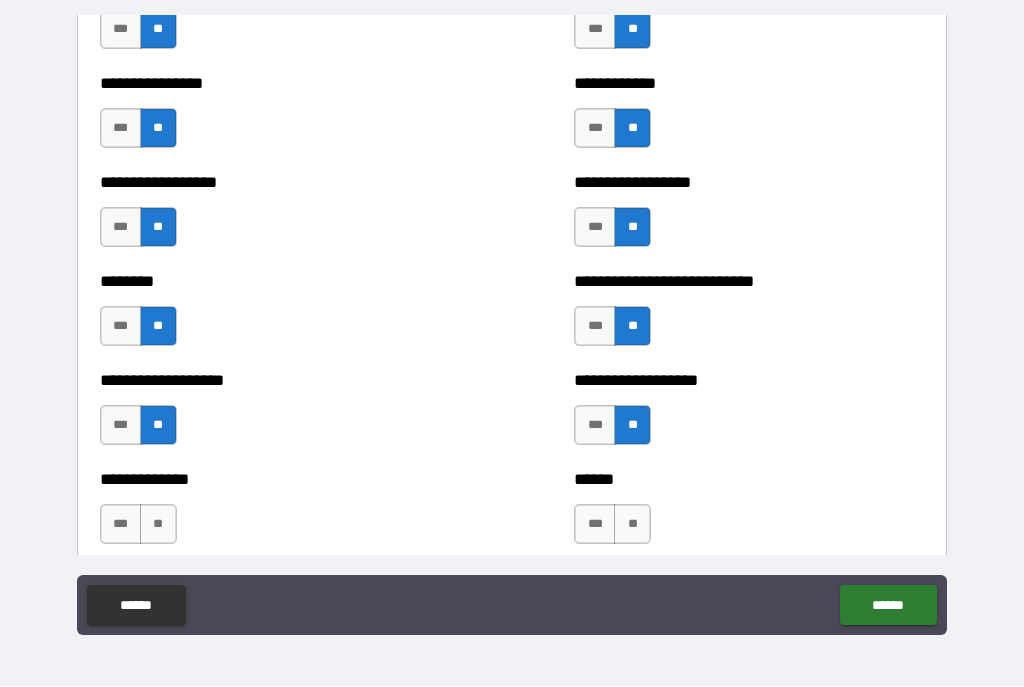 click on "**" at bounding box center [158, 525] 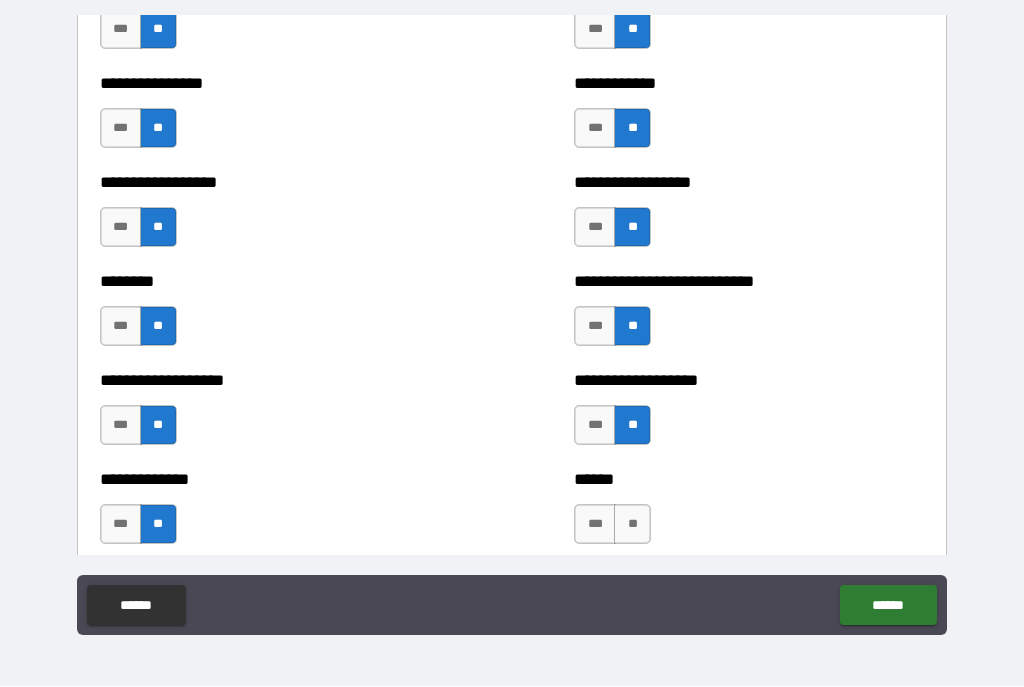 click on "**" at bounding box center (632, 525) 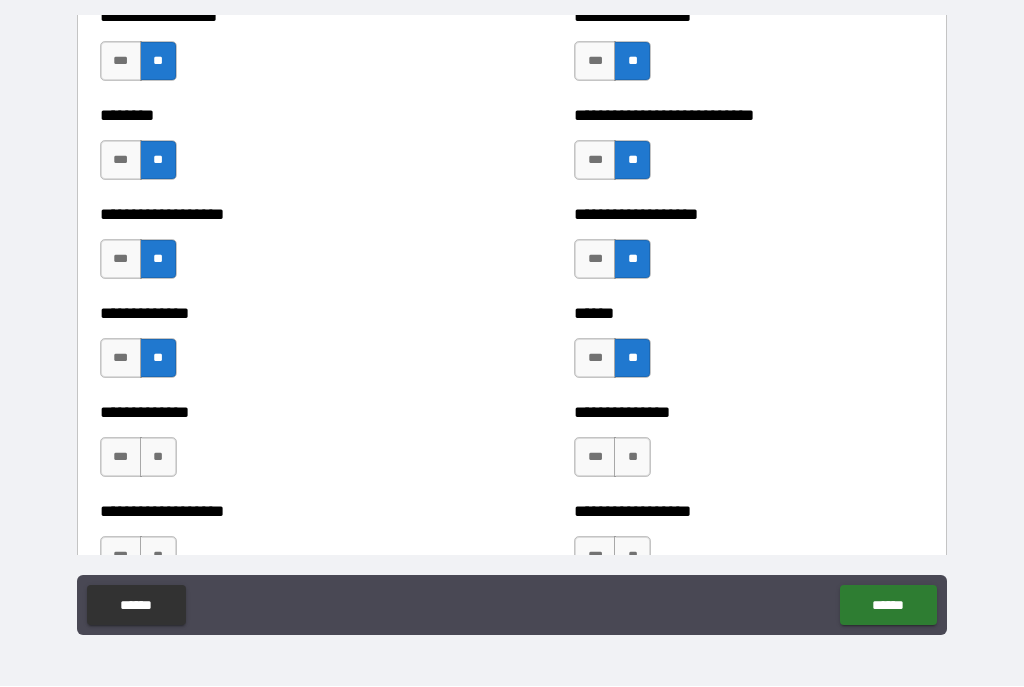 scroll, scrollTop: 4501, scrollLeft: 0, axis: vertical 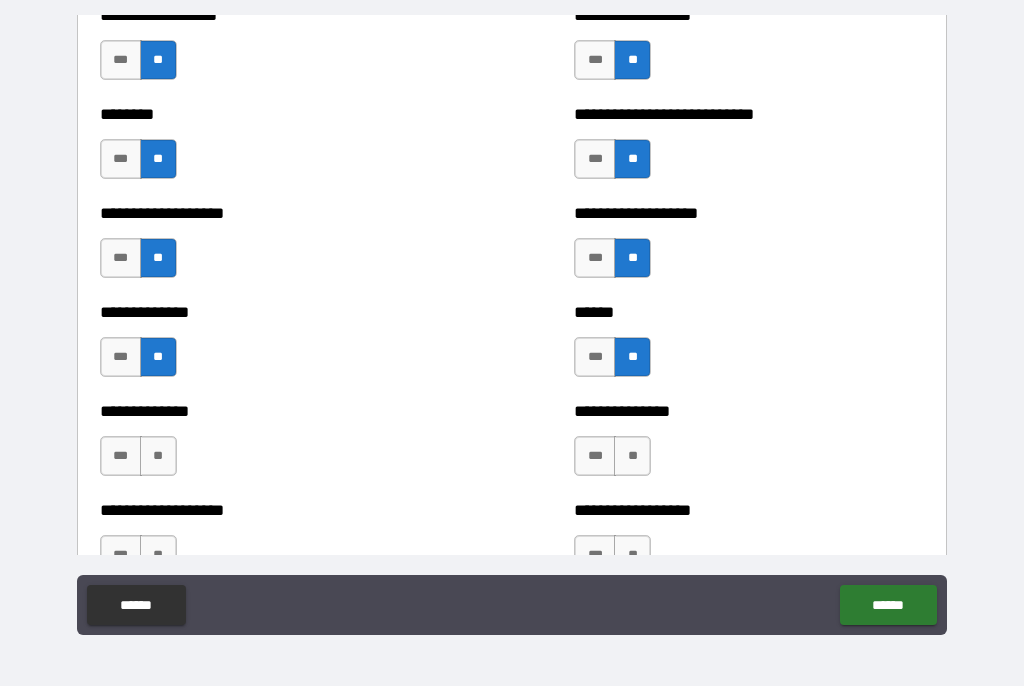 click on "**" at bounding box center [158, 457] 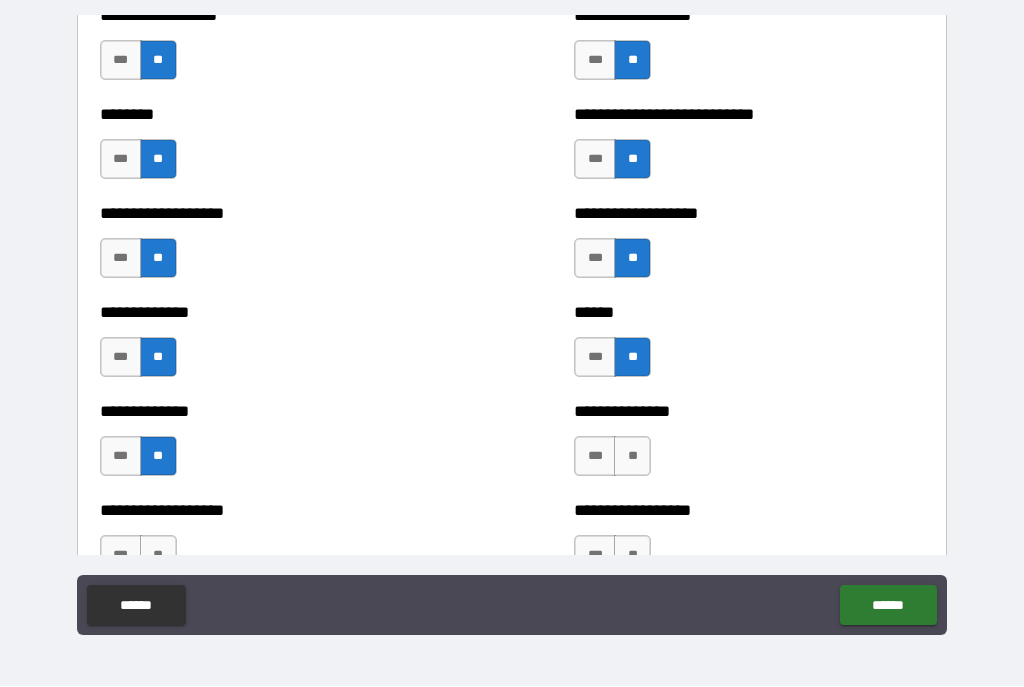 click on "**" at bounding box center (632, 457) 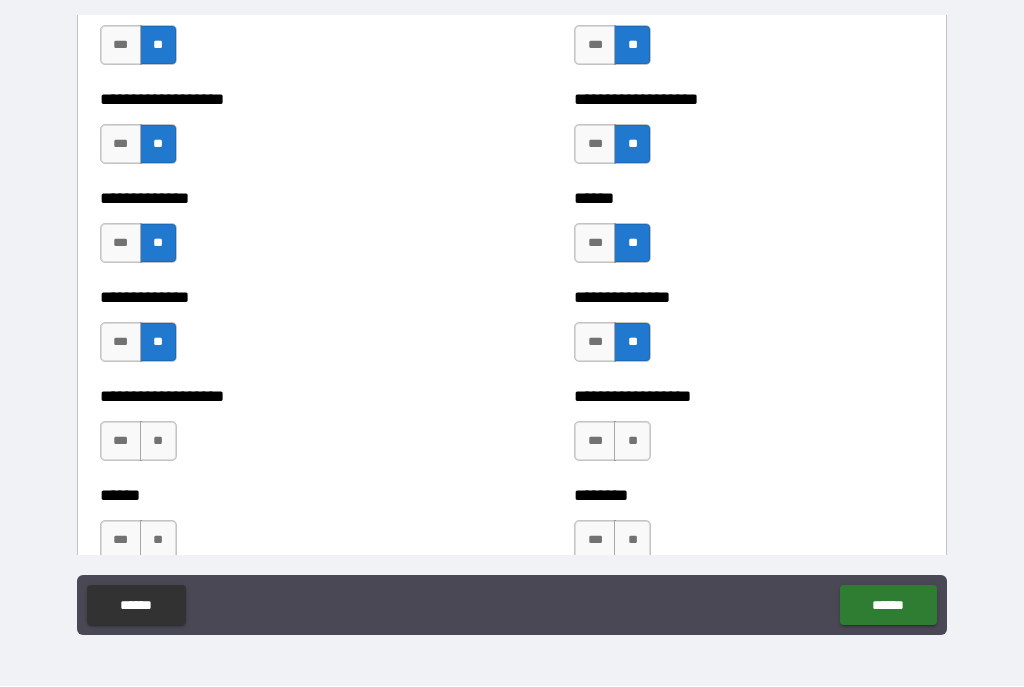 scroll, scrollTop: 4616, scrollLeft: 0, axis: vertical 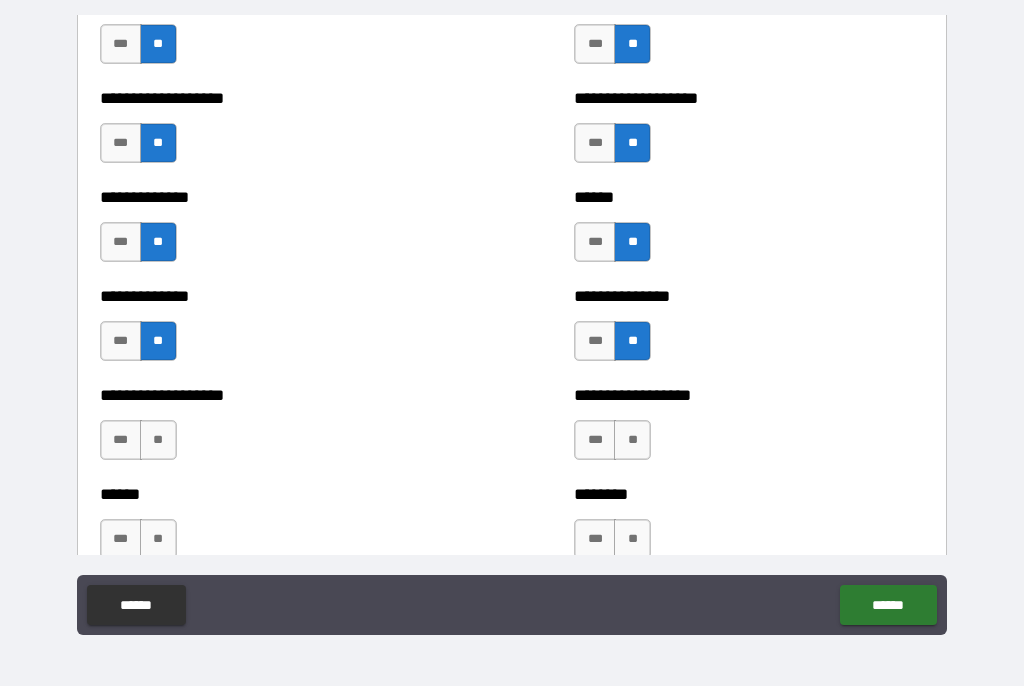 click on "**" at bounding box center (158, 441) 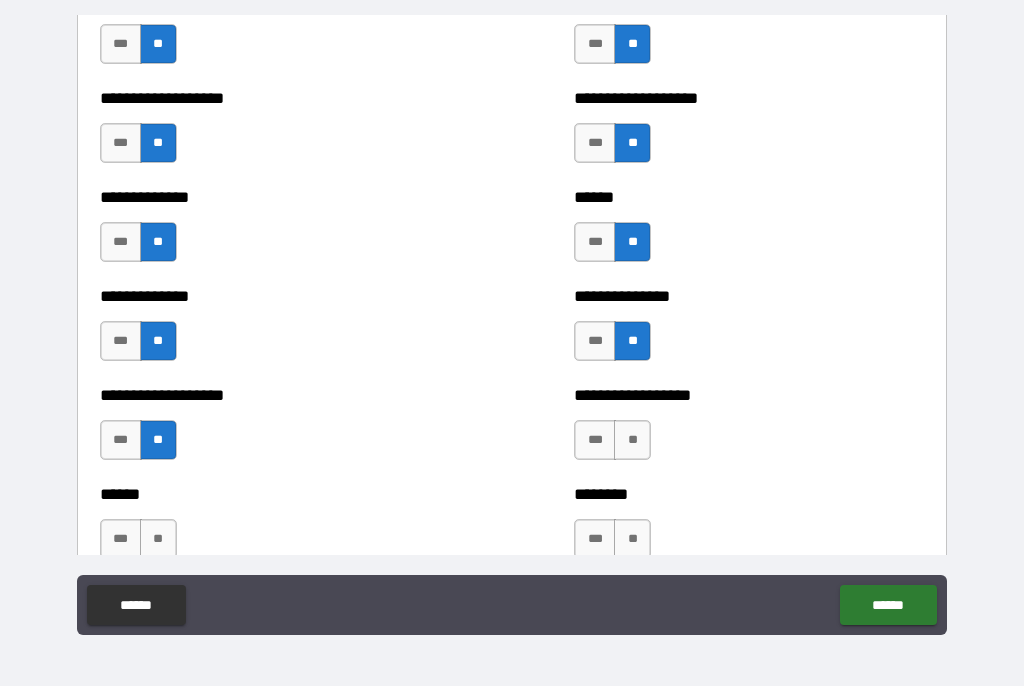 click on "***" at bounding box center (121, 441) 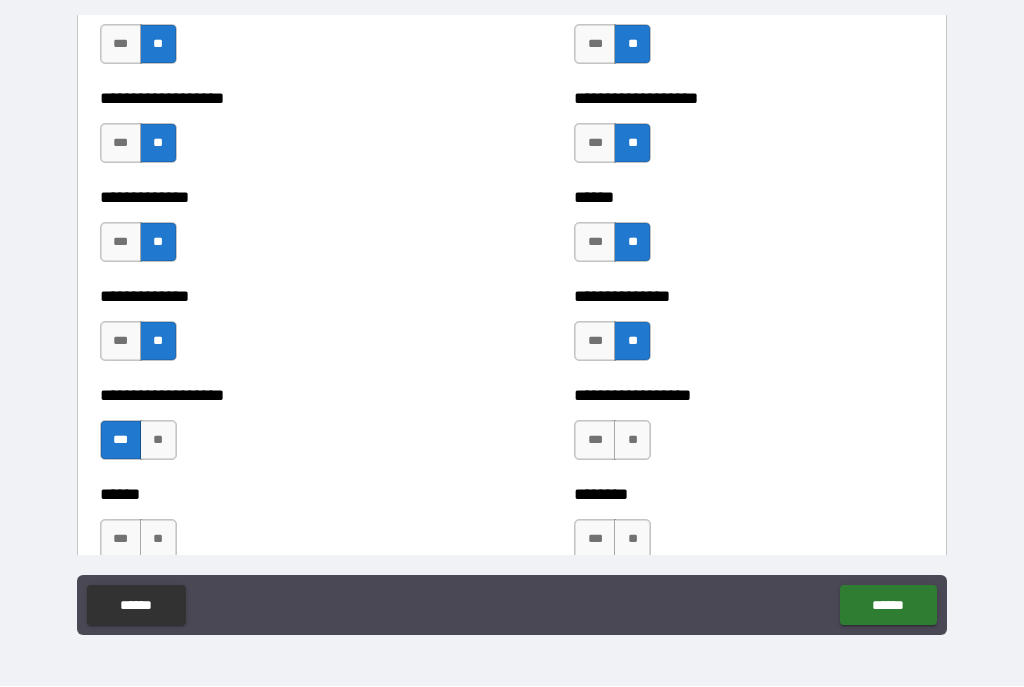 click on "**" at bounding box center (632, 441) 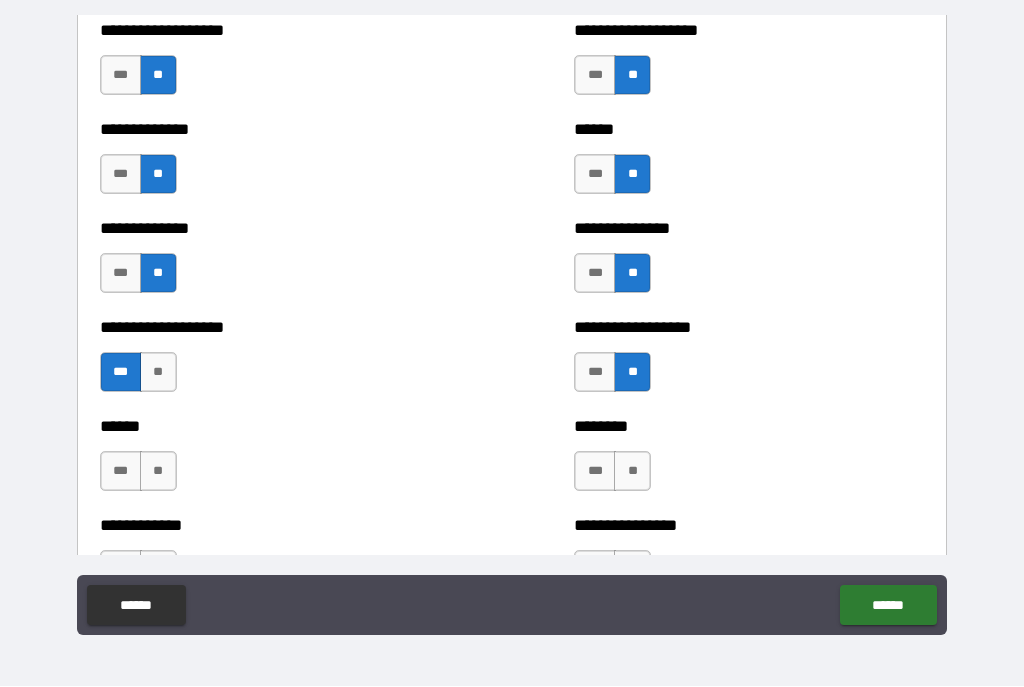 scroll, scrollTop: 4685, scrollLeft: 0, axis: vertical 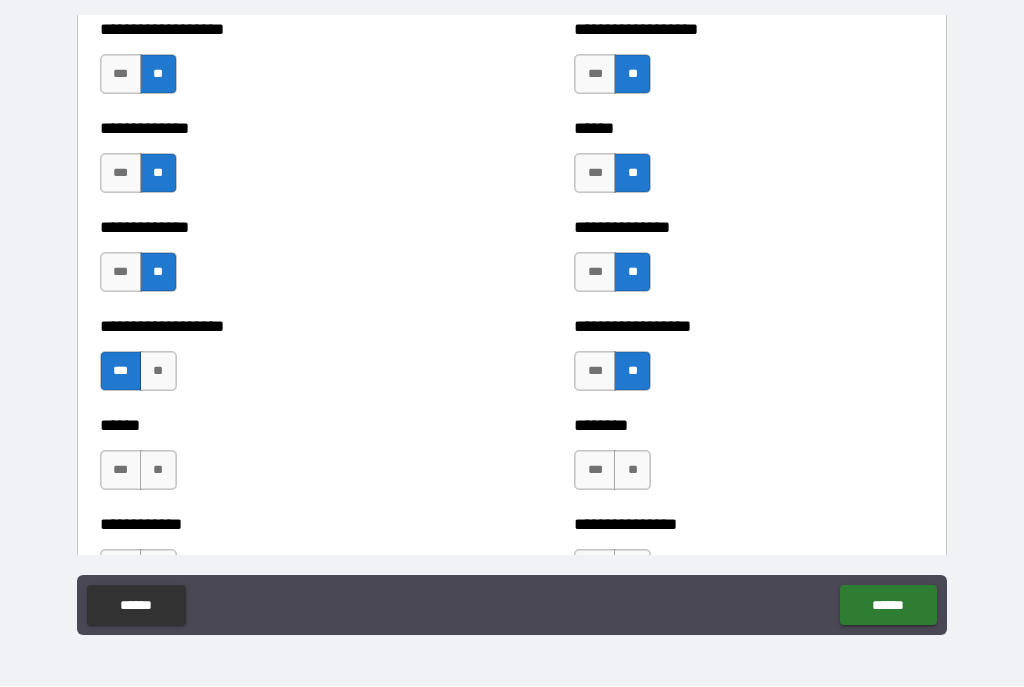 click on "**" at bounding box center [632, 471] 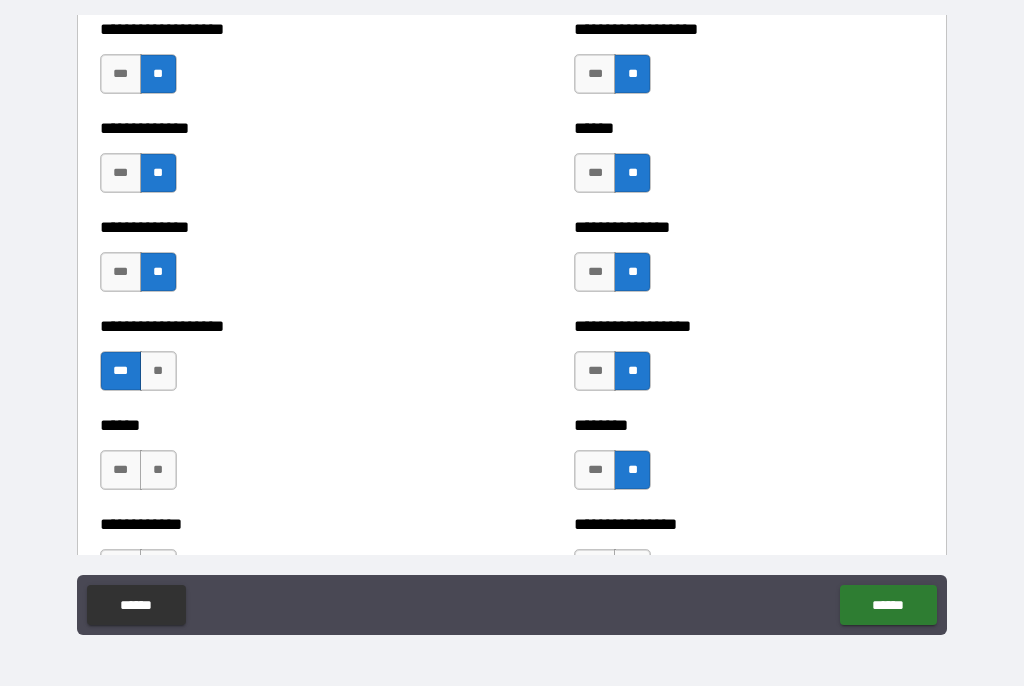 click on "**" at bounding box center [158, 471] 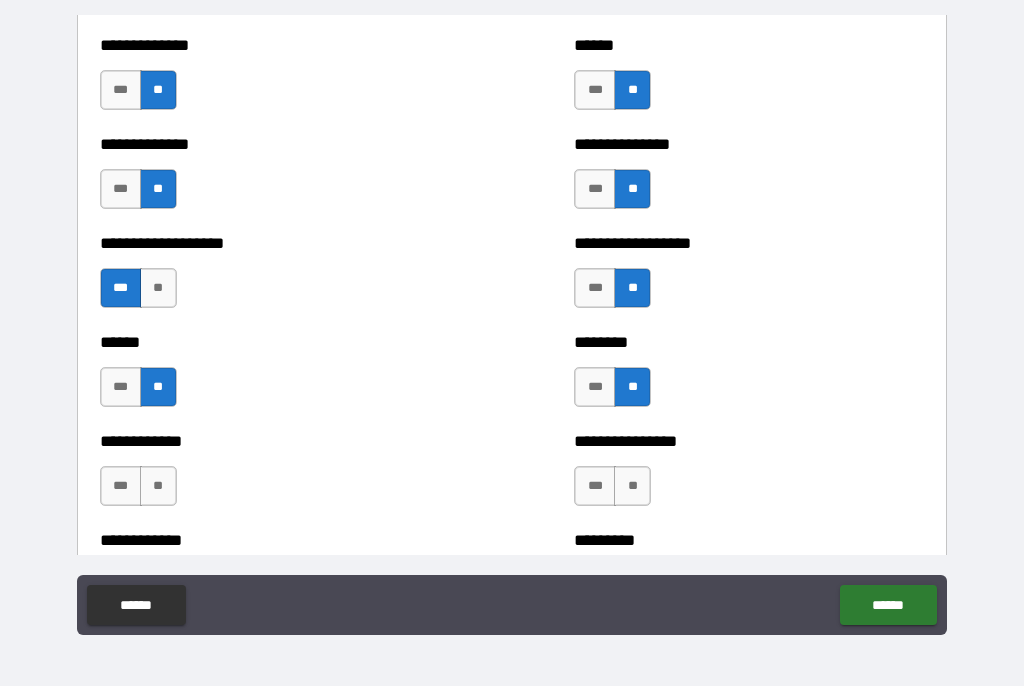 scroll, scrollTop: 4830, scrollLeft: 0, axis: vertical 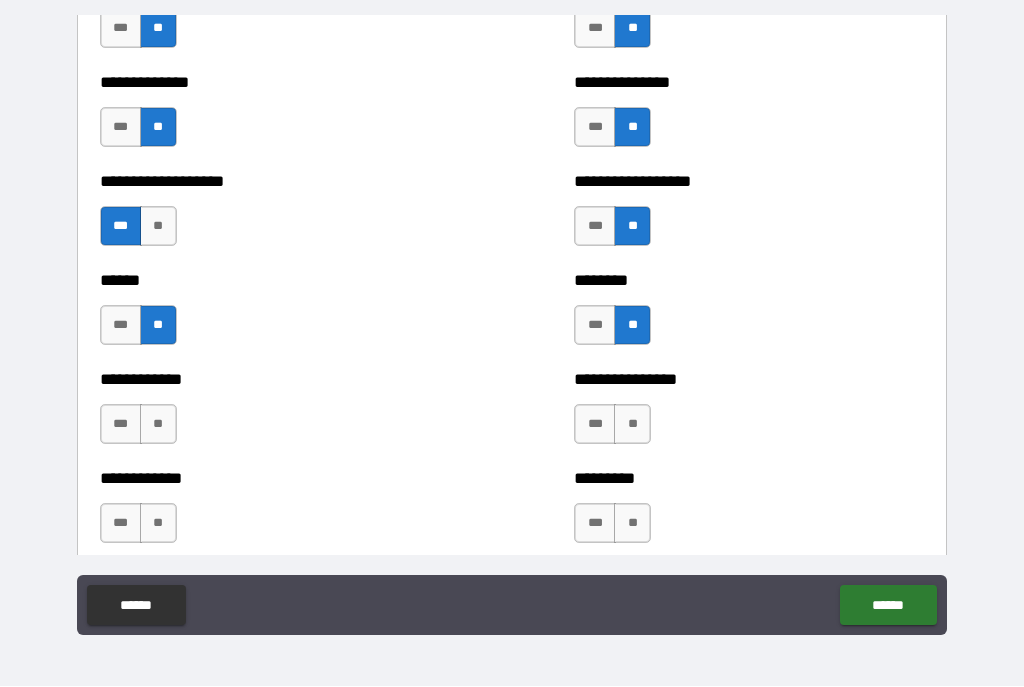click on "**" at bounding box center [158, 425] 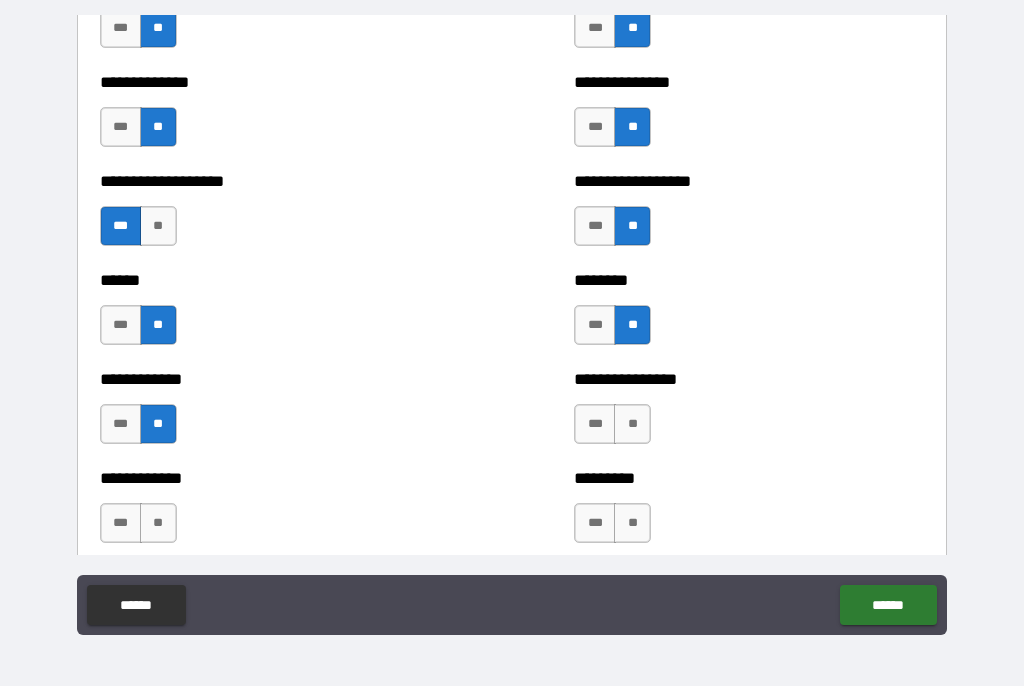 click on "**" at bounding box center [632, 425] 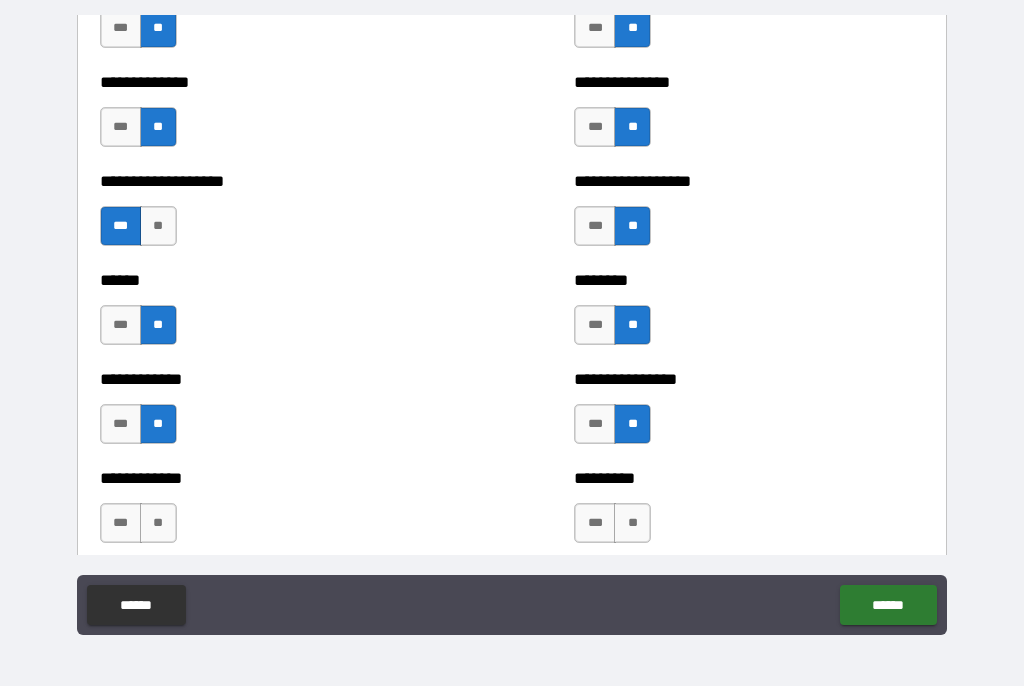 click on "**" at bounding box center (632, 524) 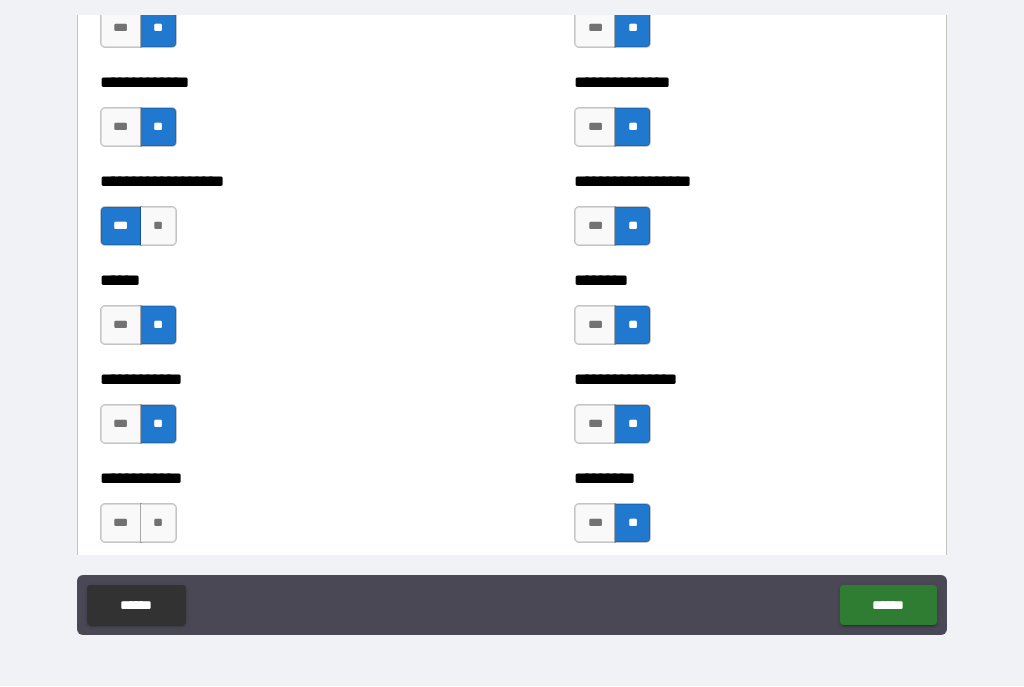 click on "**" at bounding box center (158, 524) 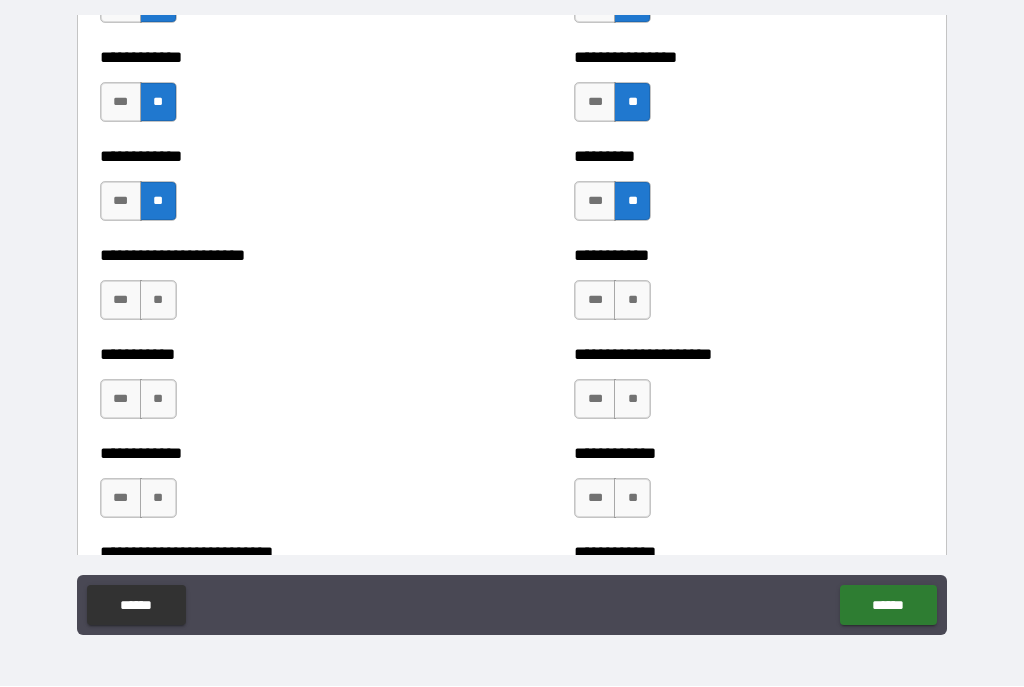 scroll, scrollTop: 5152, scrollLeft: 0, axis: vertical 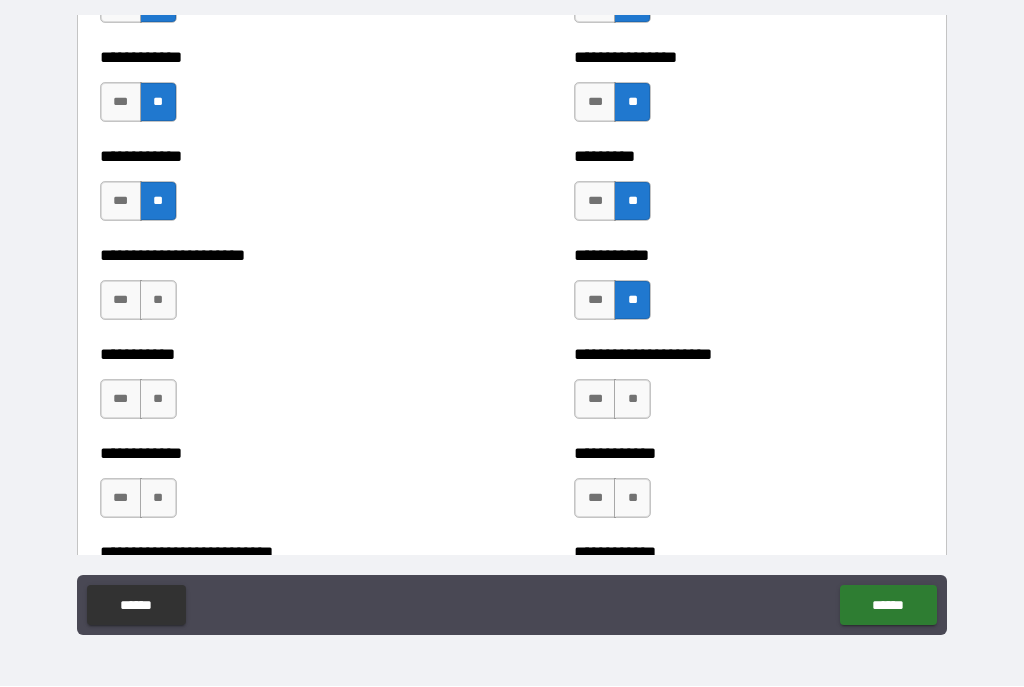 click on "**" at bounding box center [158, 301] 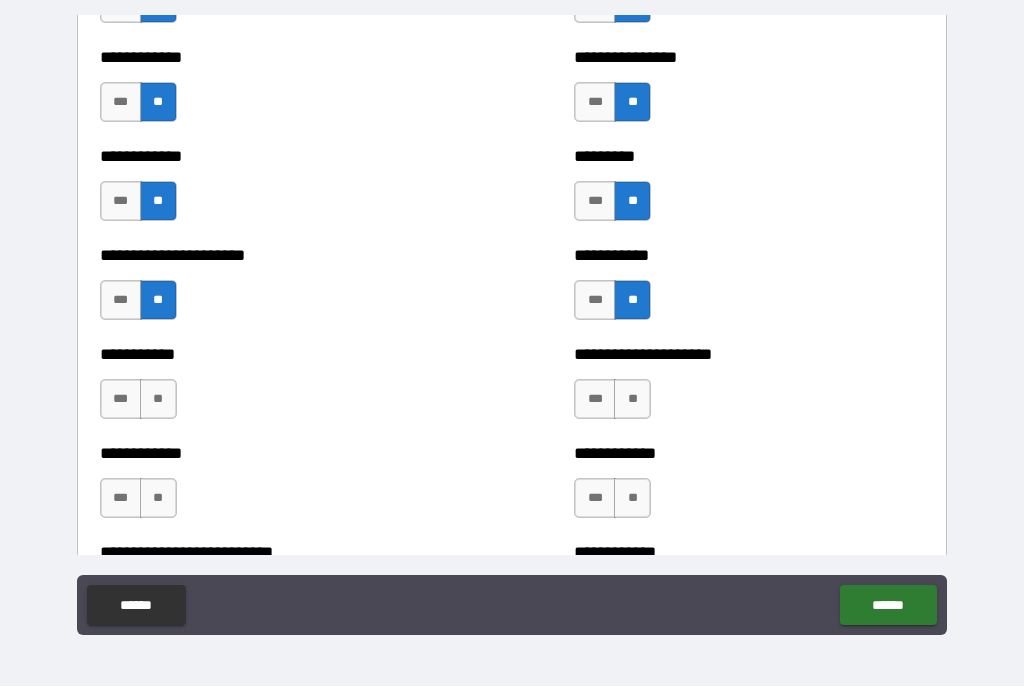click on "**" at bounding box center (632, 400) 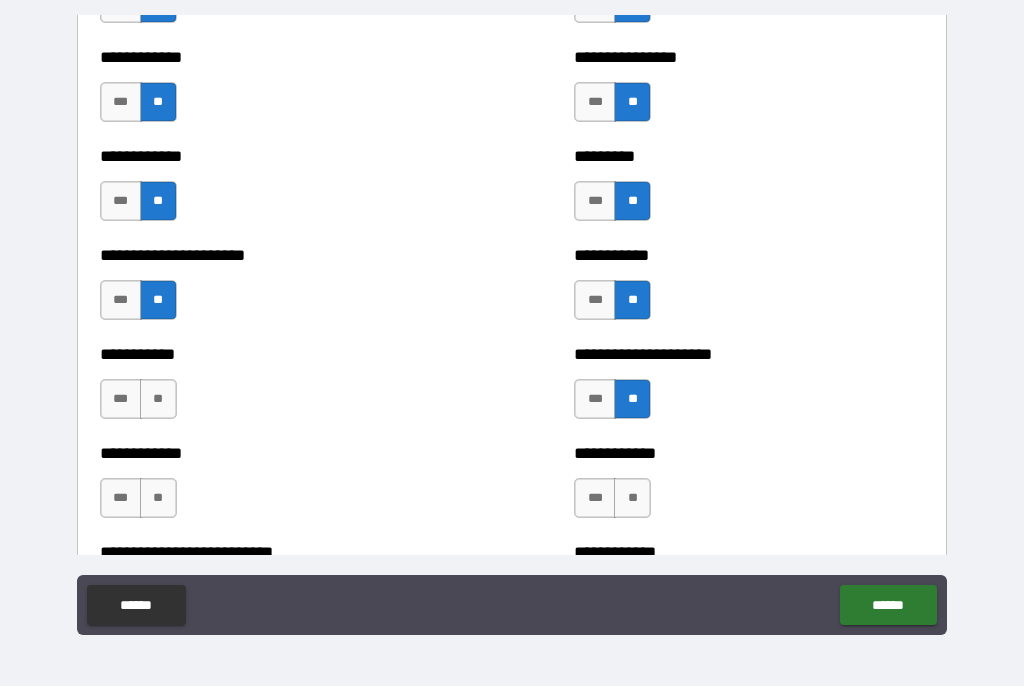 click on "**" at bounding box center (158, 400) 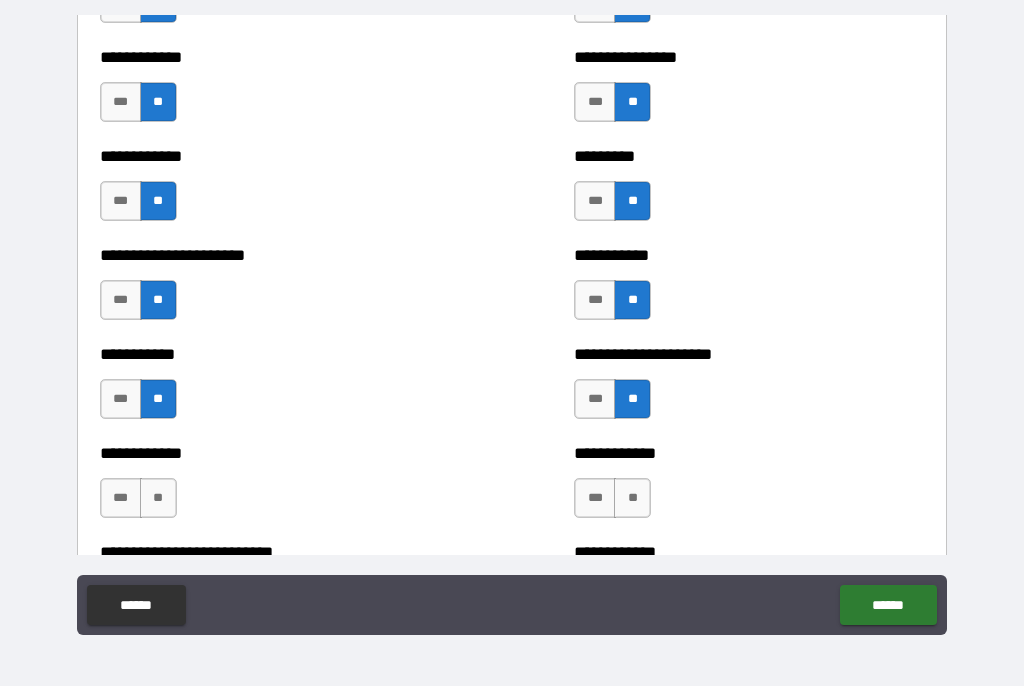 click on "**" at bounding box center [158, 499] 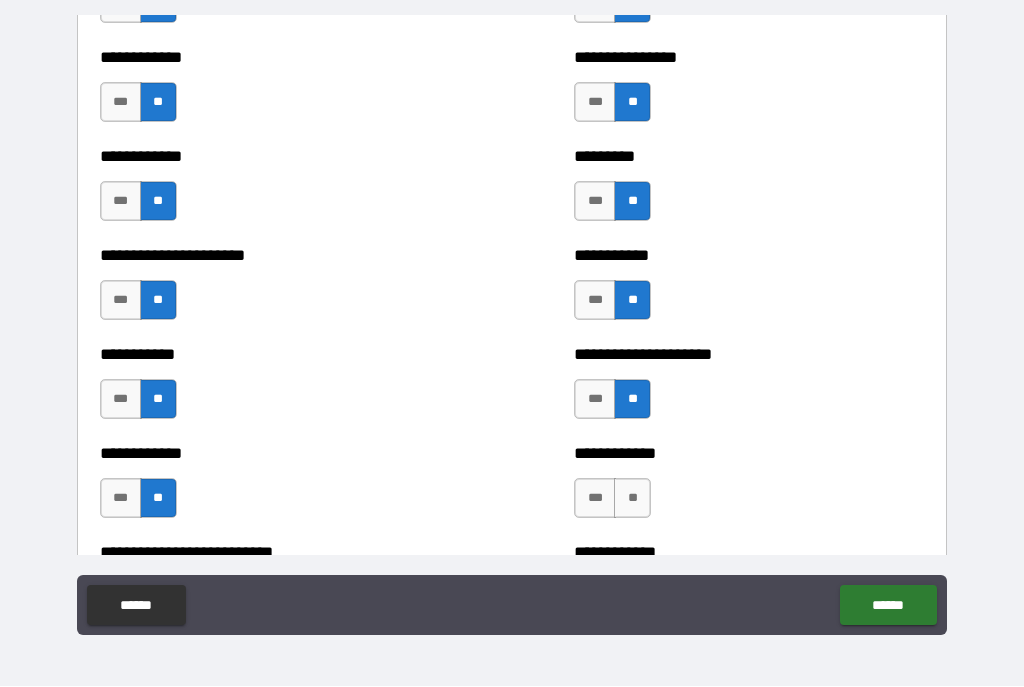 click on "**" at bounding box center (632, 499) 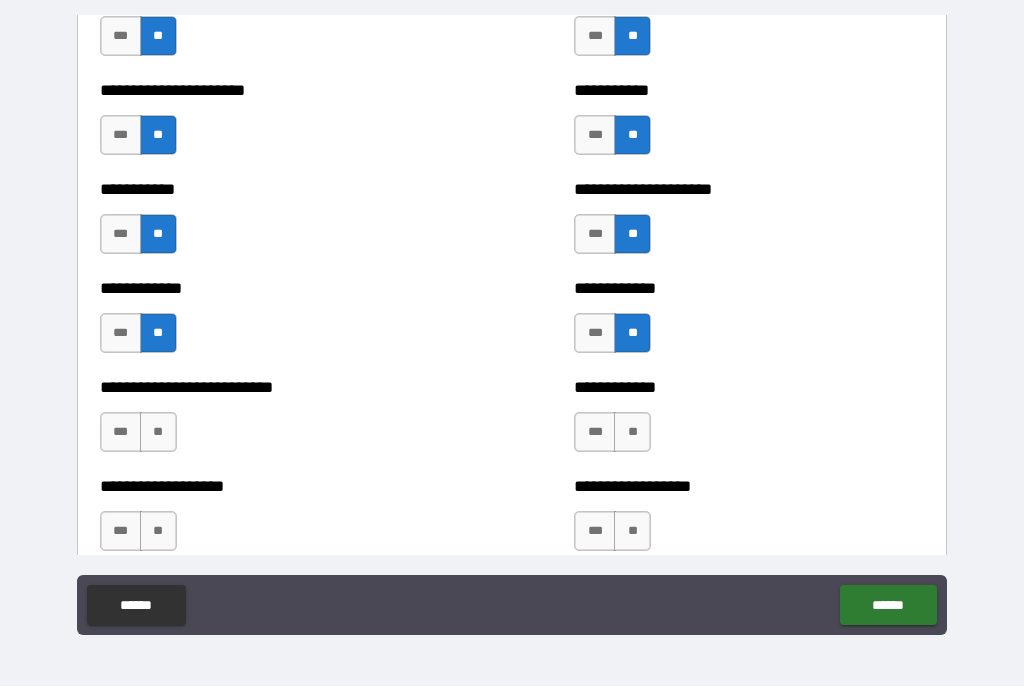 scroll, scrollTop: 5337, scrollLeft: 0, axis: vertical 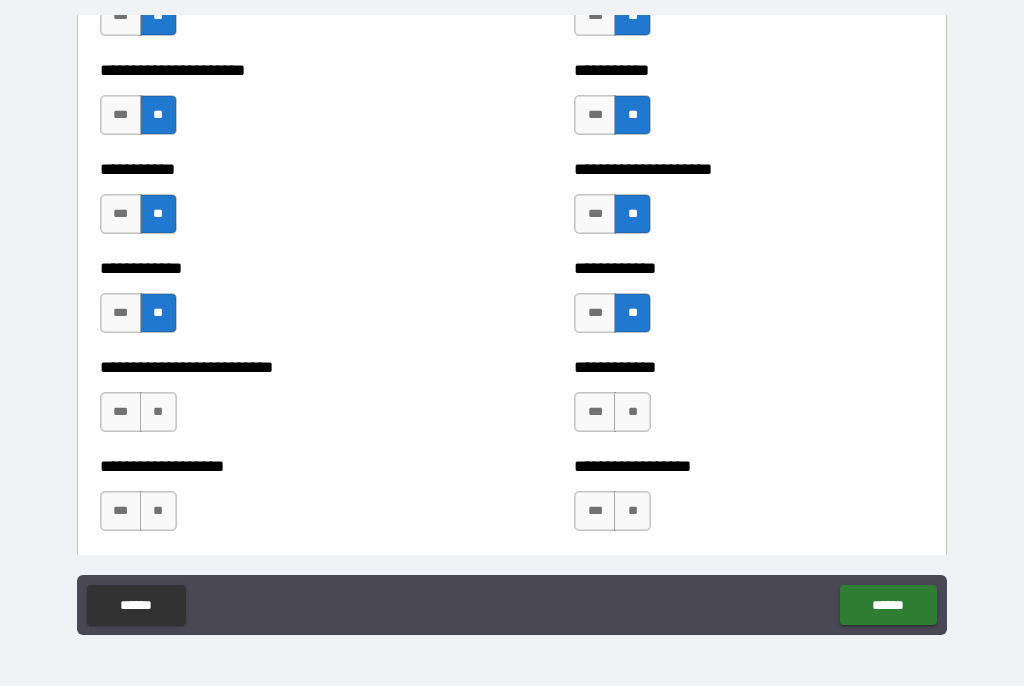 click on "**" at bounding box center (632, 413) 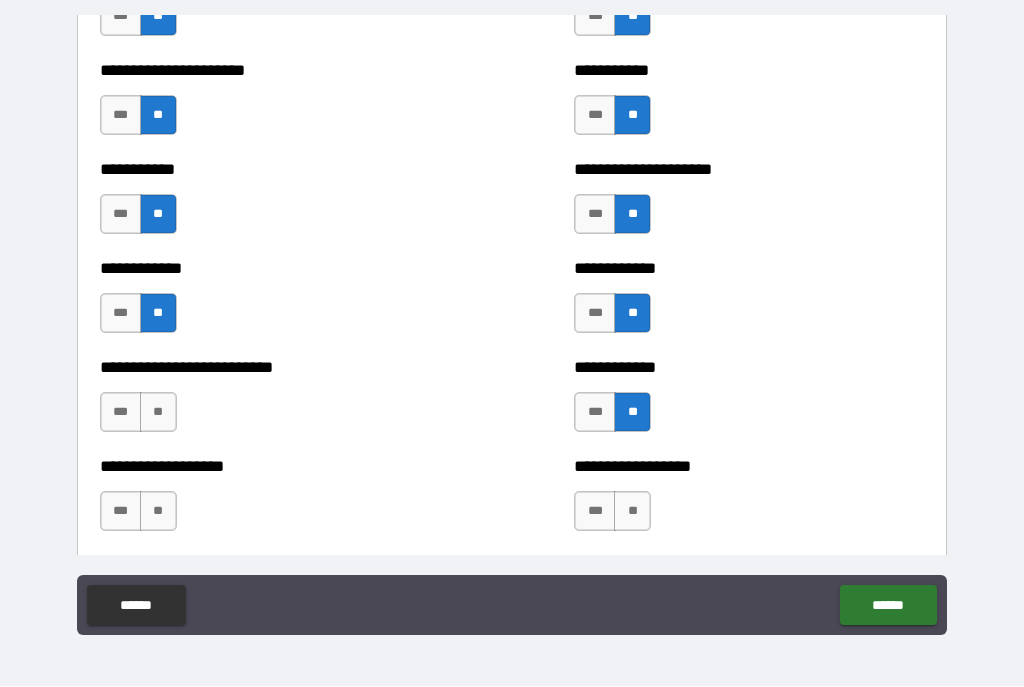 click on "**" at bounding box center (158, 413) 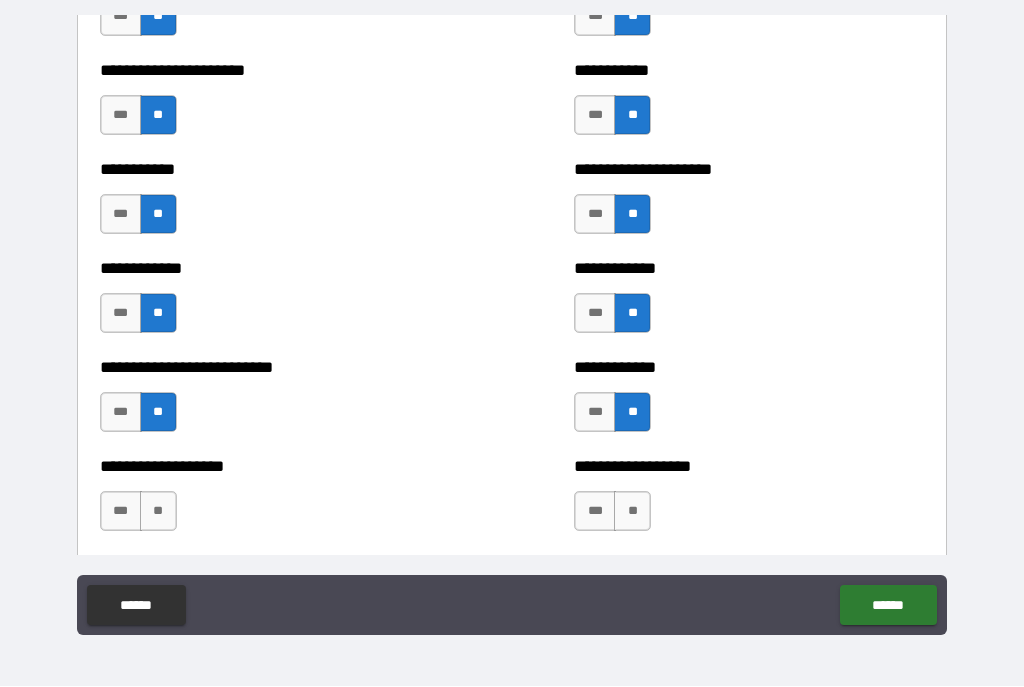 click on "**" at bounding box center (158, 512) 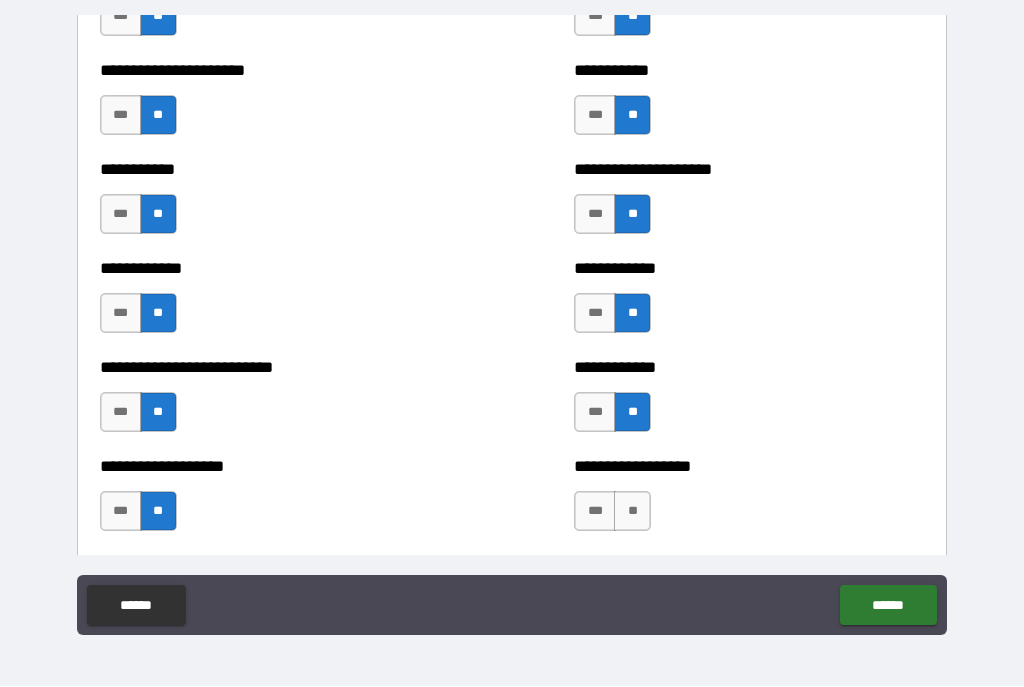 click on "**" at bounding box center (632, 512) 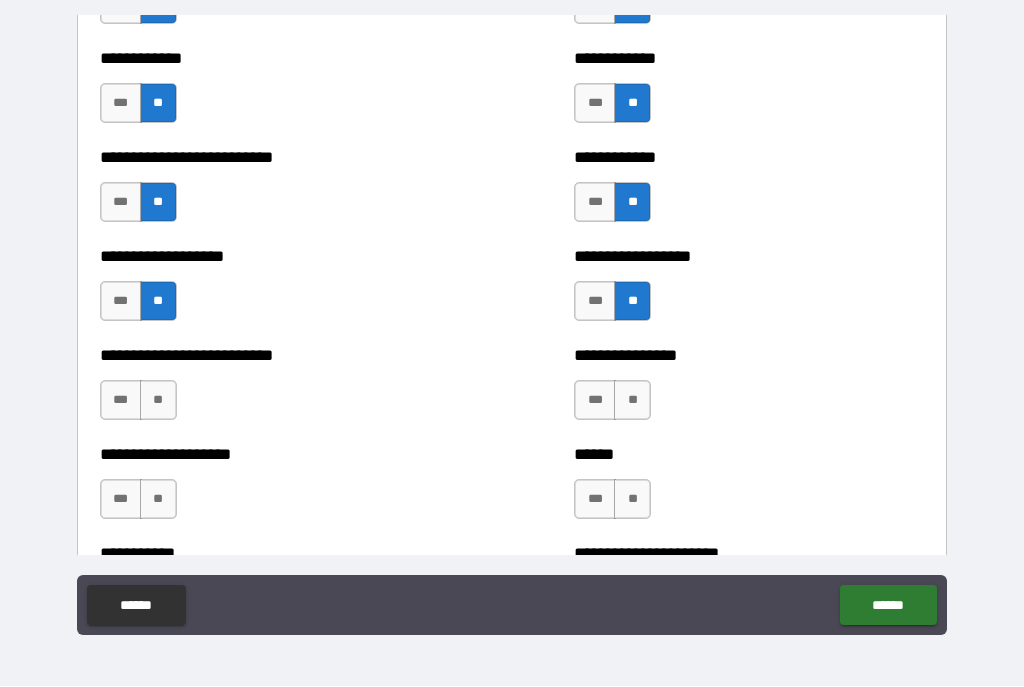 scroll, scrollTop: 5549, scrollLeft: 0, axis: vertical 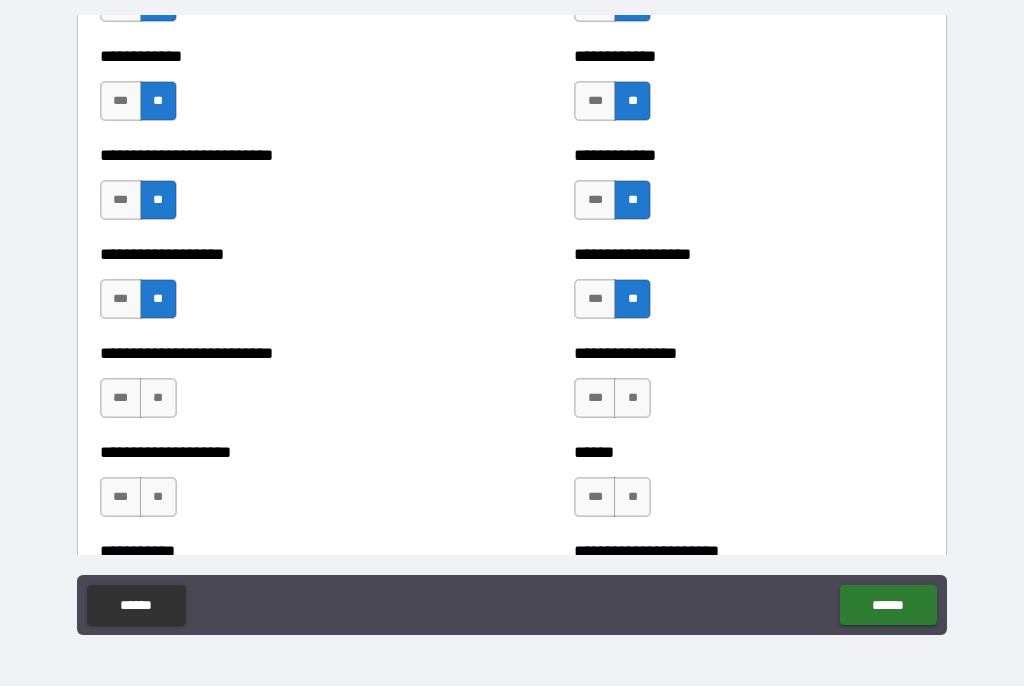 click on "**" at bounding box center [158, 399] 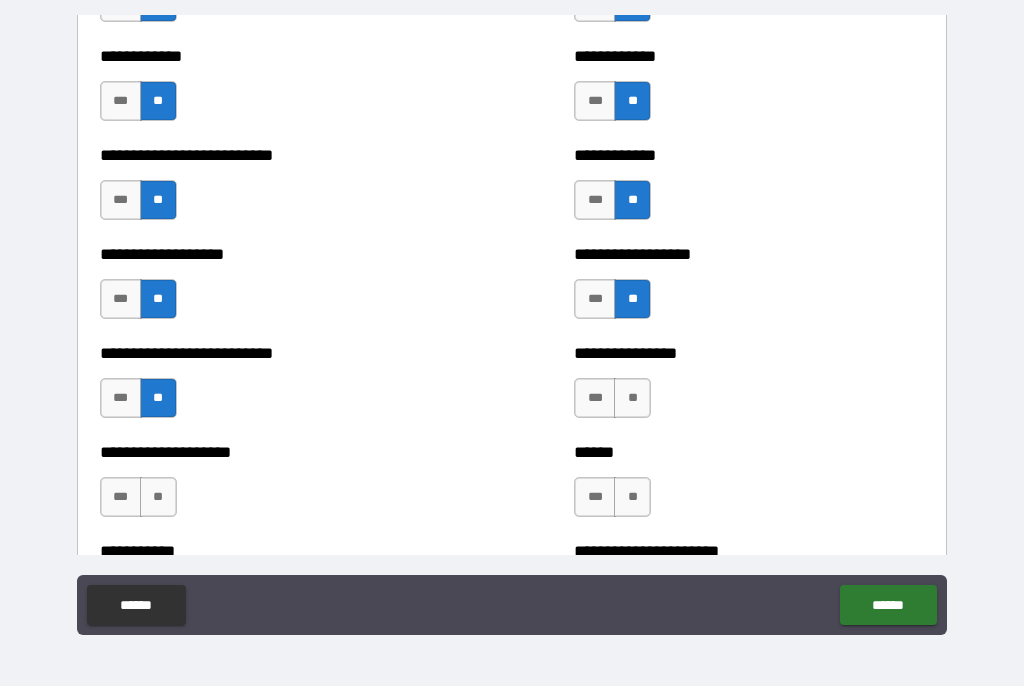 click on "**" at bounding box center (632, 399) 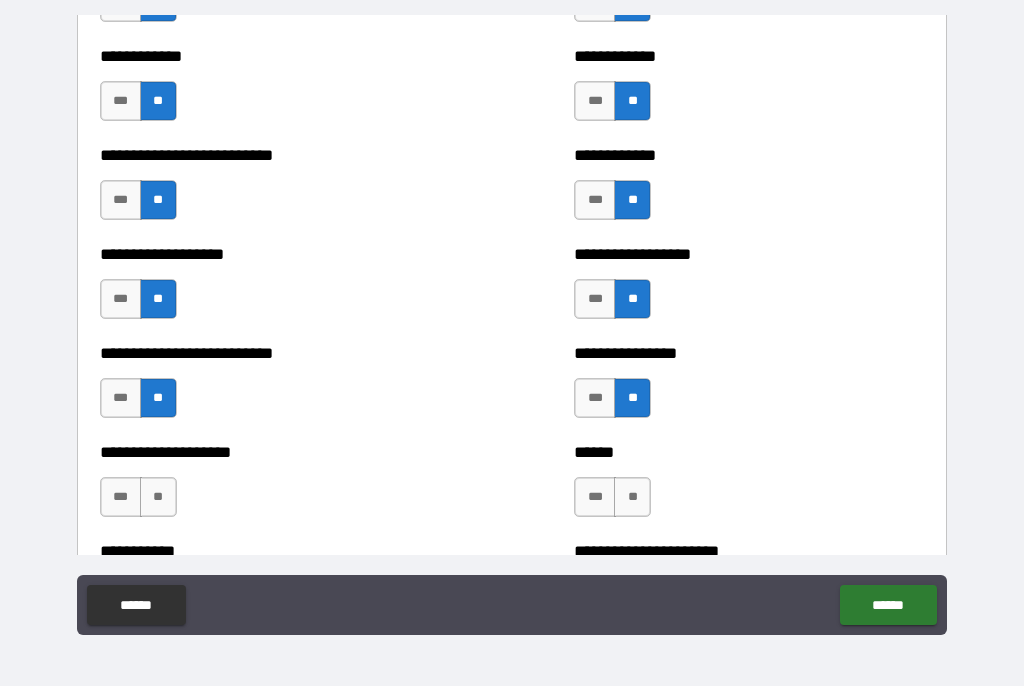 click on "**" at bounding box center [632, 498] 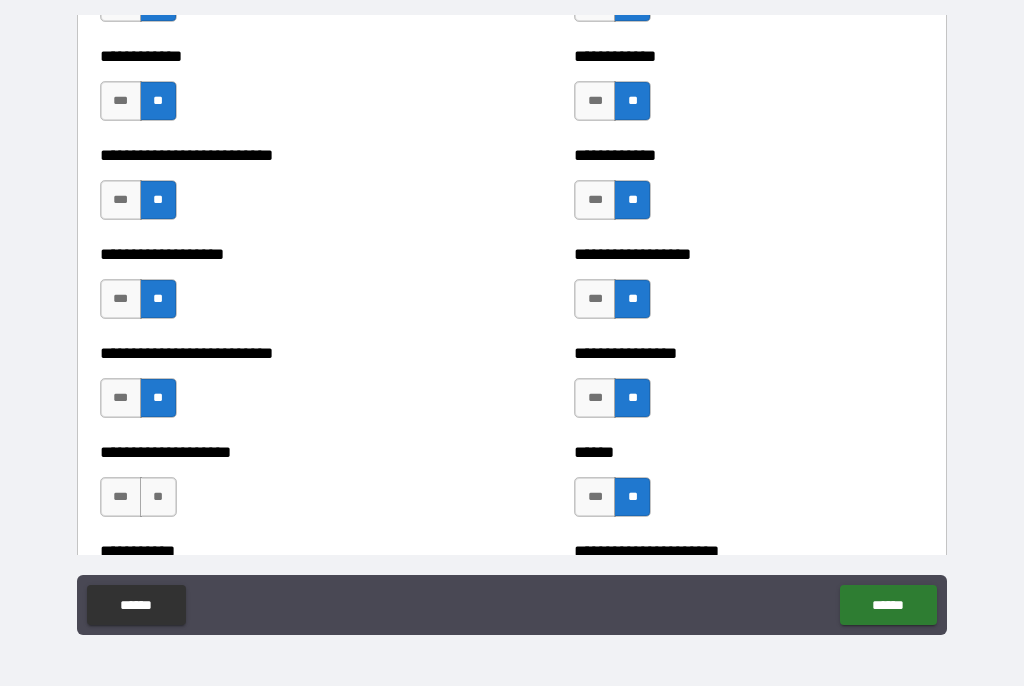 click on "**" at bounding box center [158, 498] 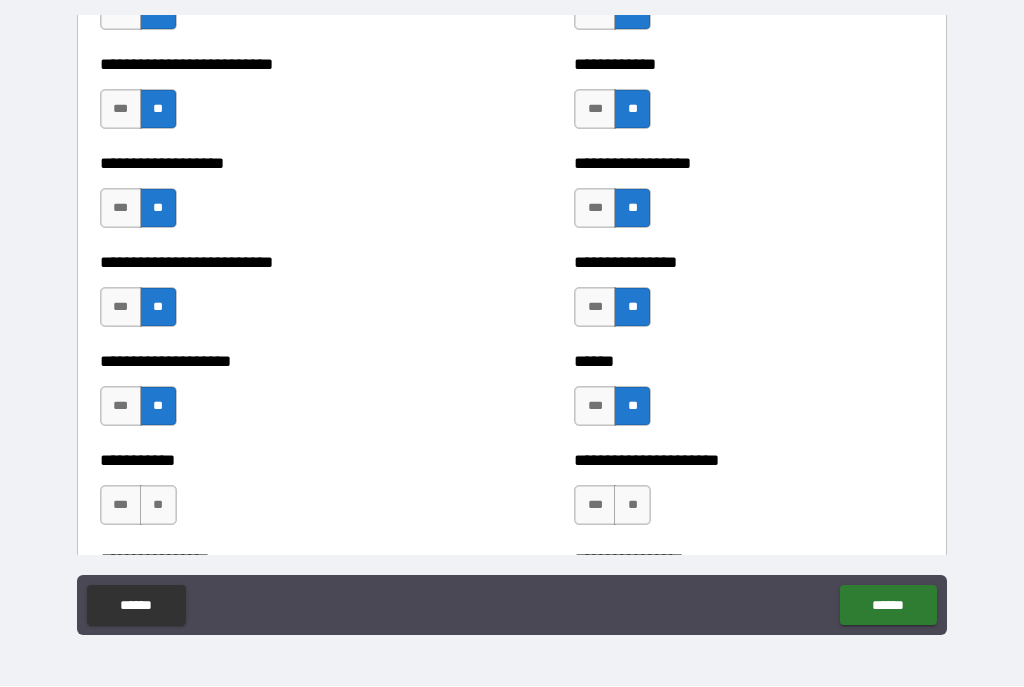 scroll, scrollTop: 5712, scrollLeft: 0, axis: vertical 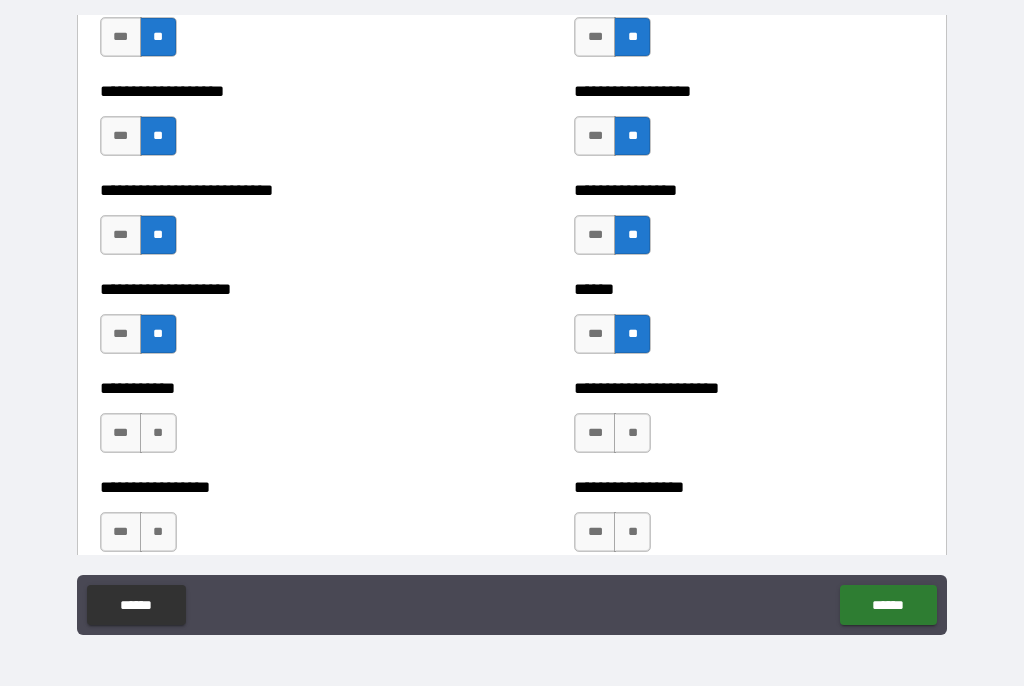 click on "**" at bounding box center [158, 434] 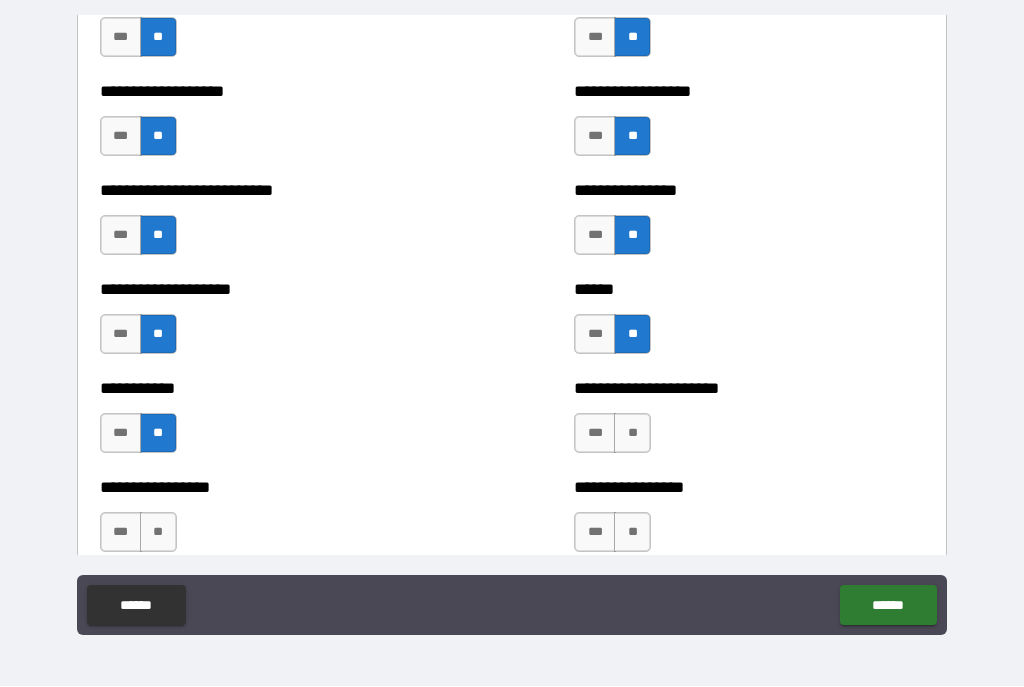 click on "**" at bounding box center [632, 434] 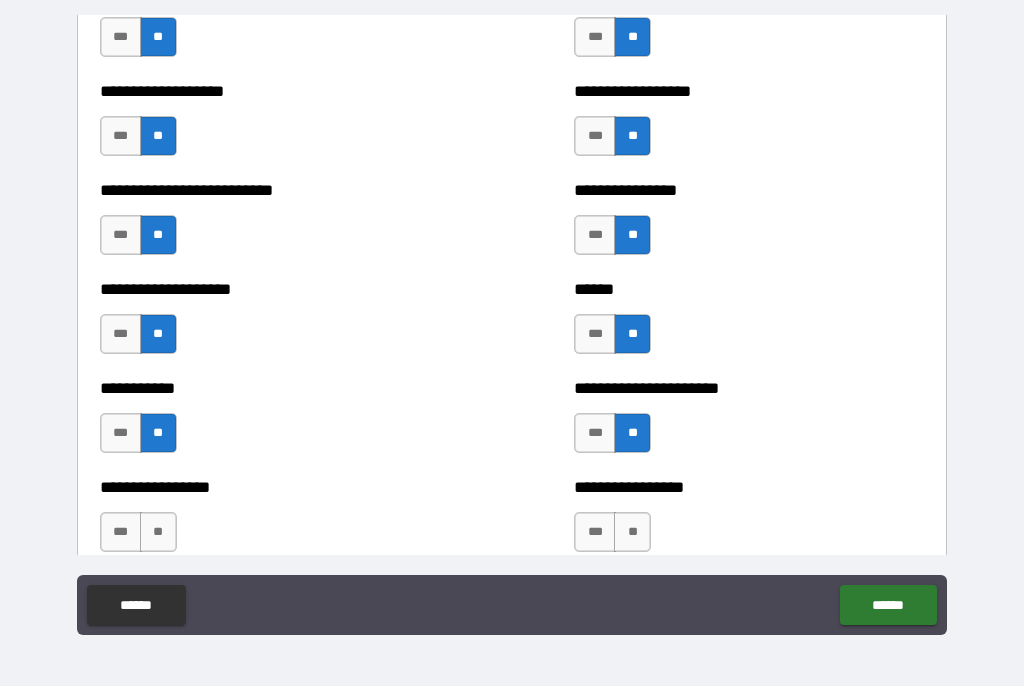 click on "**" at bounding box center (632, 533) 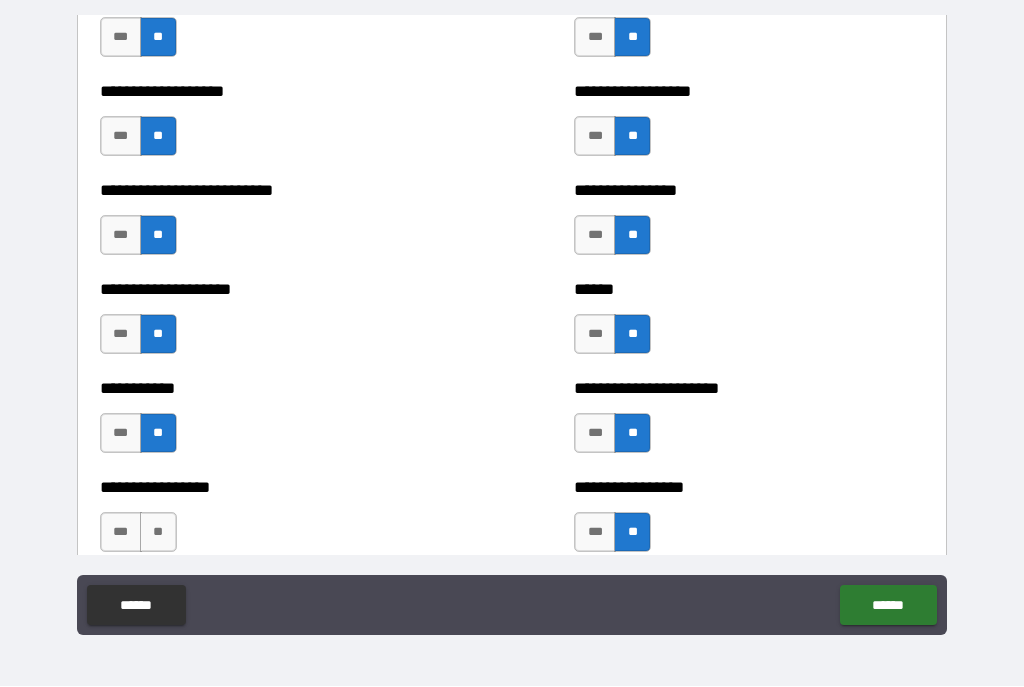 click on "**" at bounding box center (158, 533) 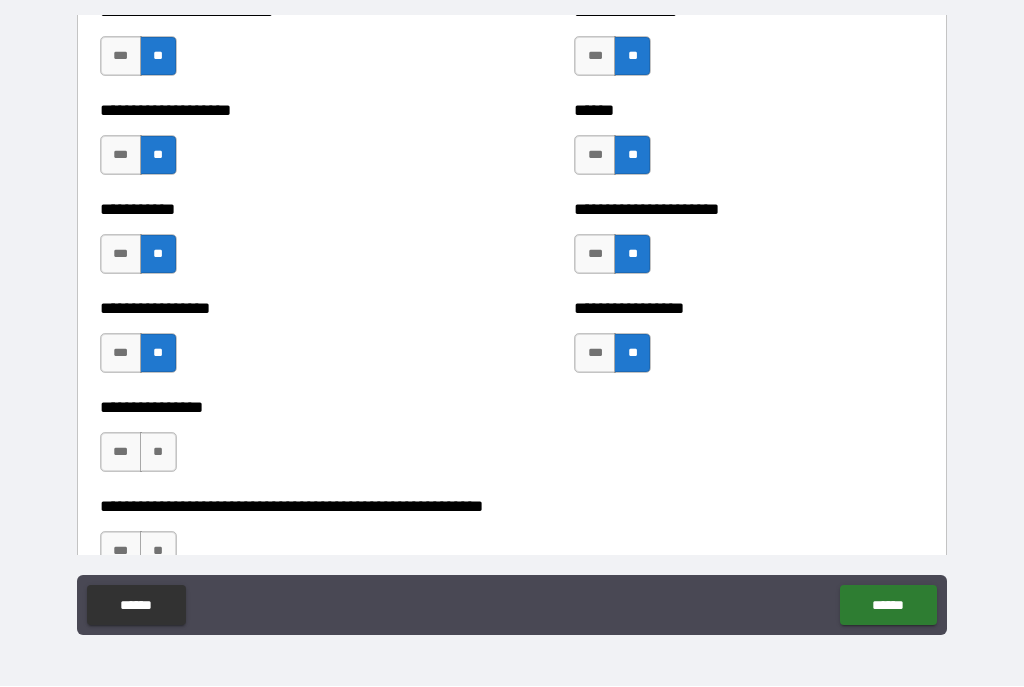 scroll, scrollTop: 5899, scrollLeft: 0, axis: vertical 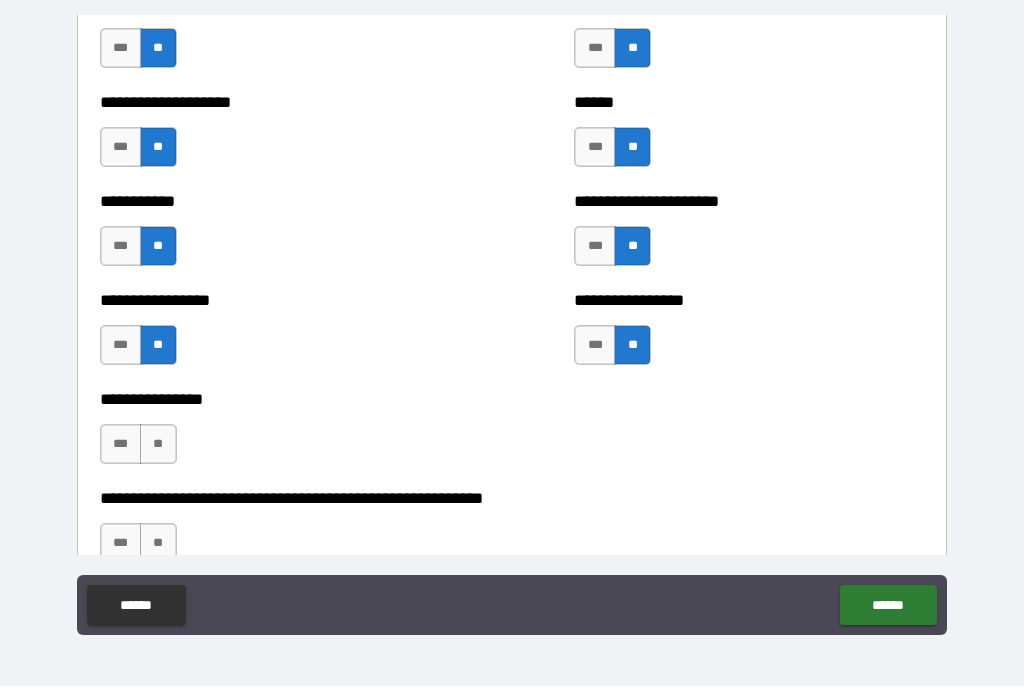 click on "**" at bounding box center (158, 445) 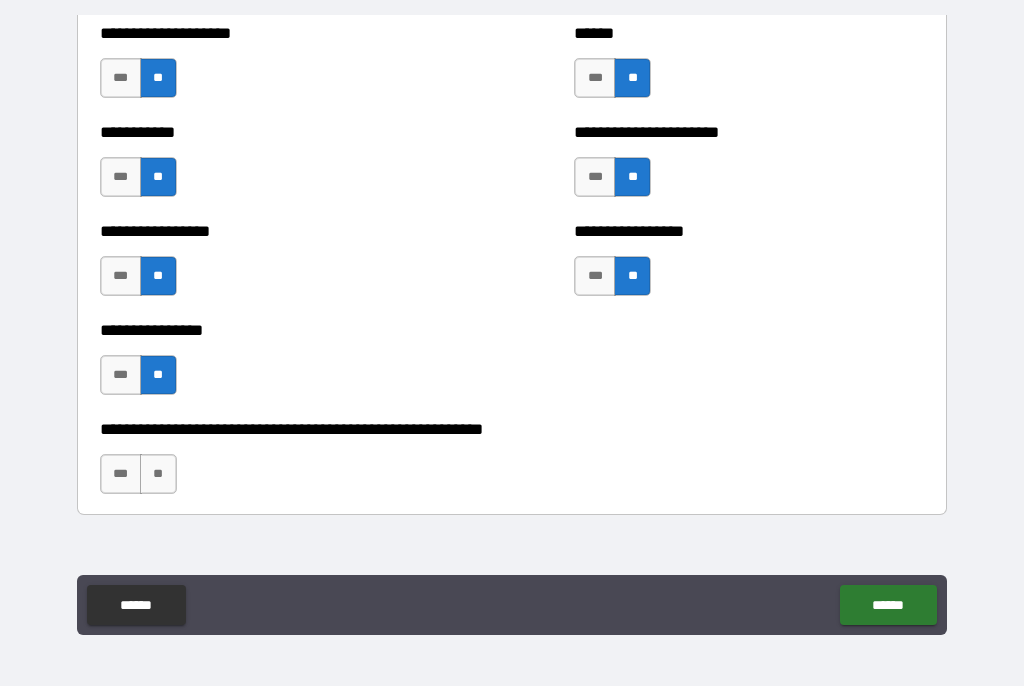 scroll, scrollTop: 5999, scrollLeft: 0, axis: vertical 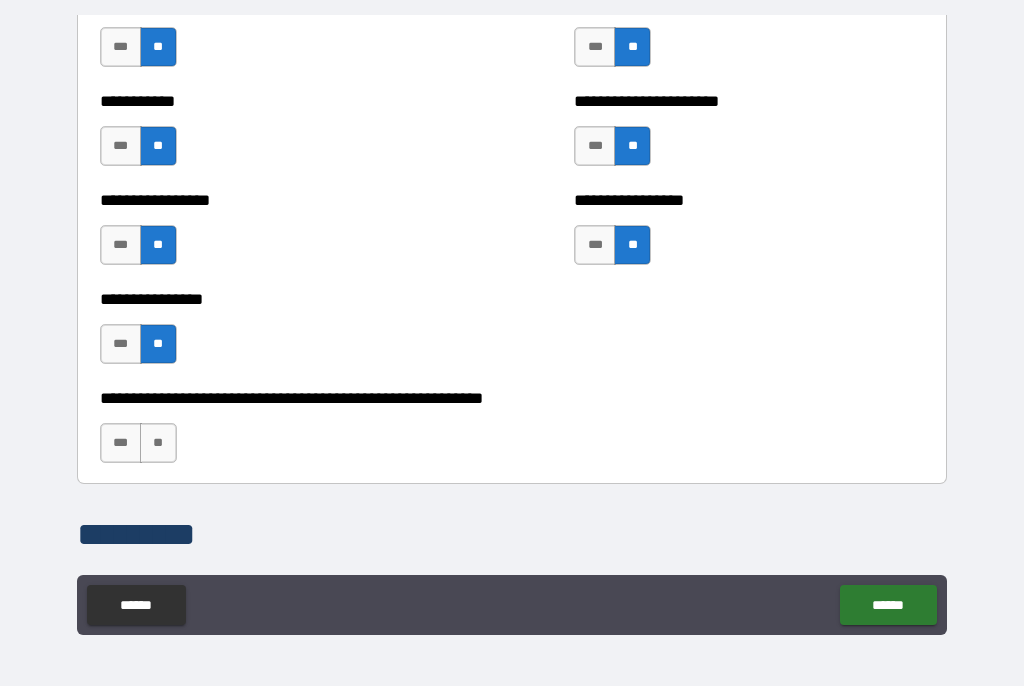 click on "**" at bounding box center (158, 444) 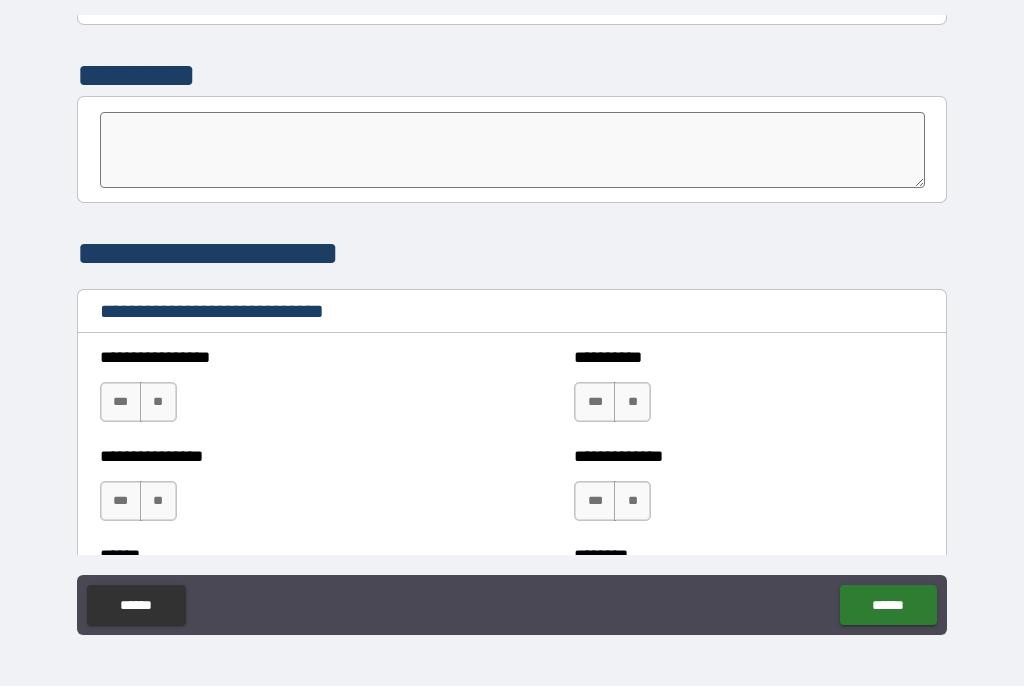 scroll, scrollTop: 6458, scrollLeft: 0, axis: vertical 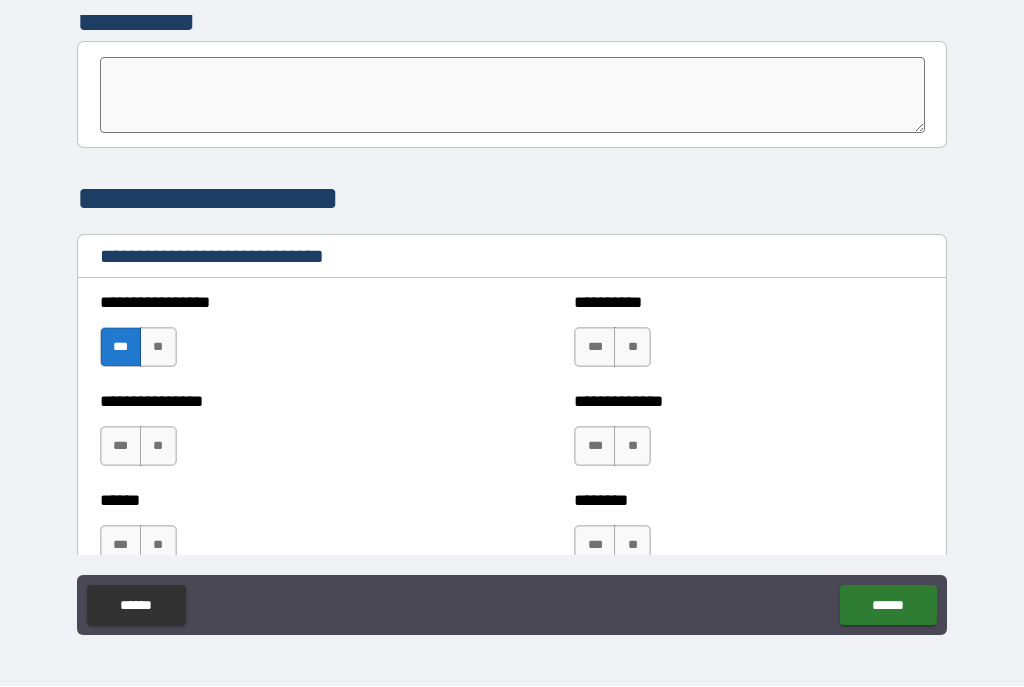 click on "***" at bounding box center [595, 348] 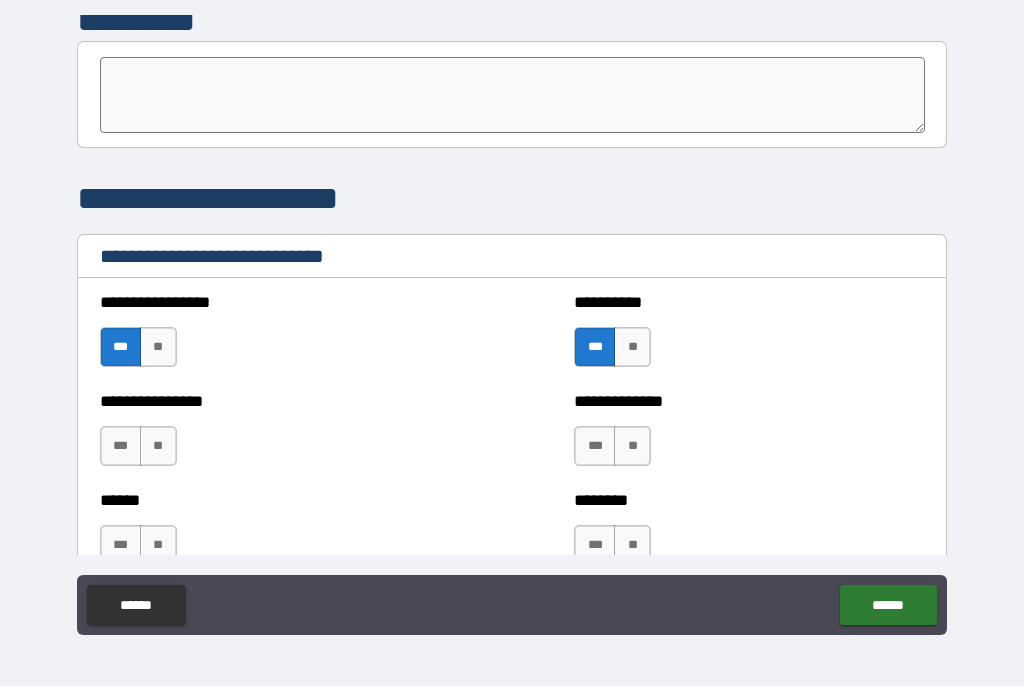 click on "***" at bounding box center [595, 447] 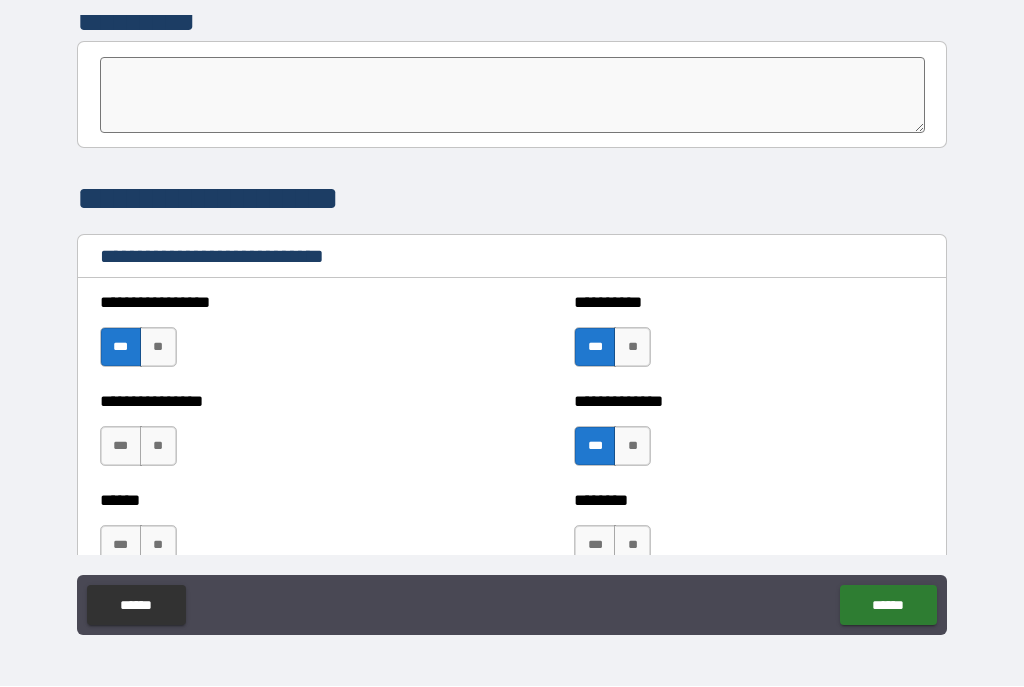 click on "***" at bounding box center (121, 447) 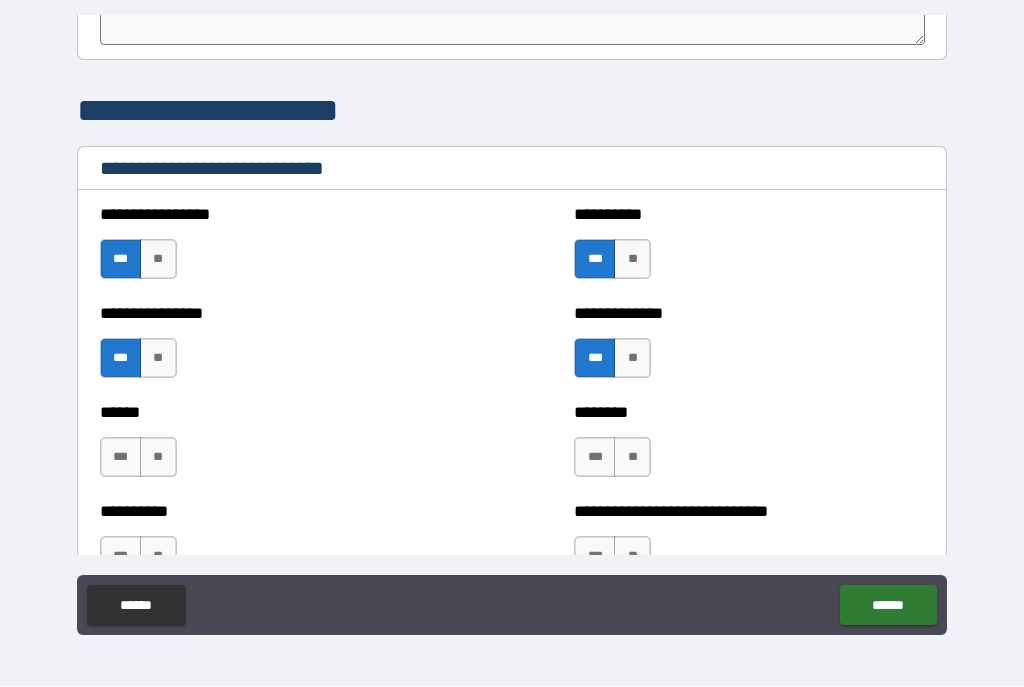 scroll, scrollTop: 6629, scrollLeft: 0, axis: vertical 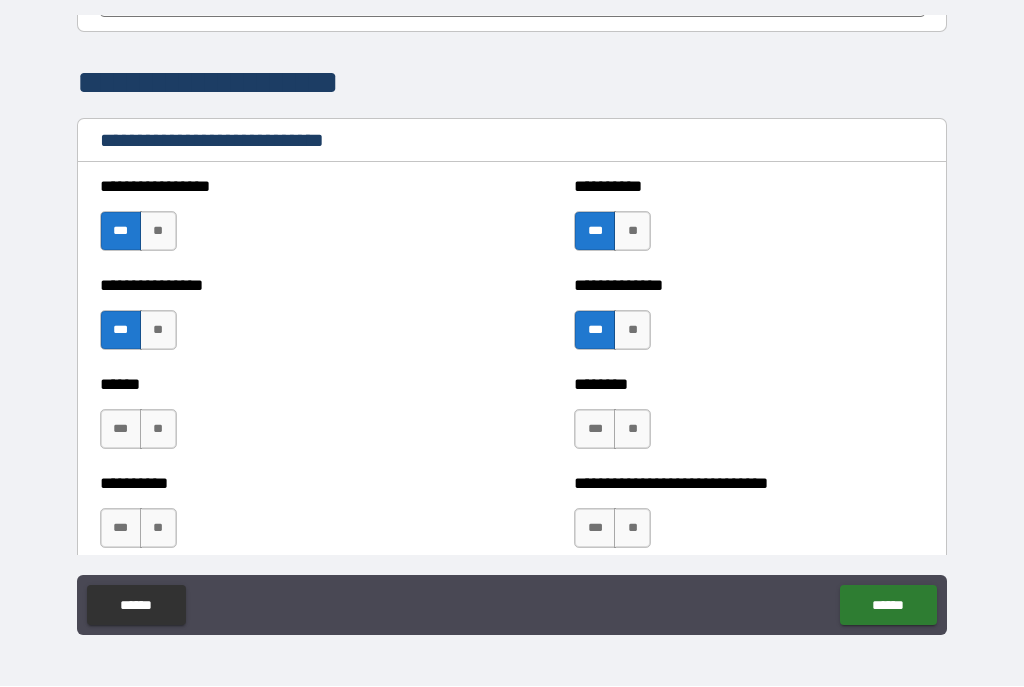 click on "***" at bounding box center (121, 430) 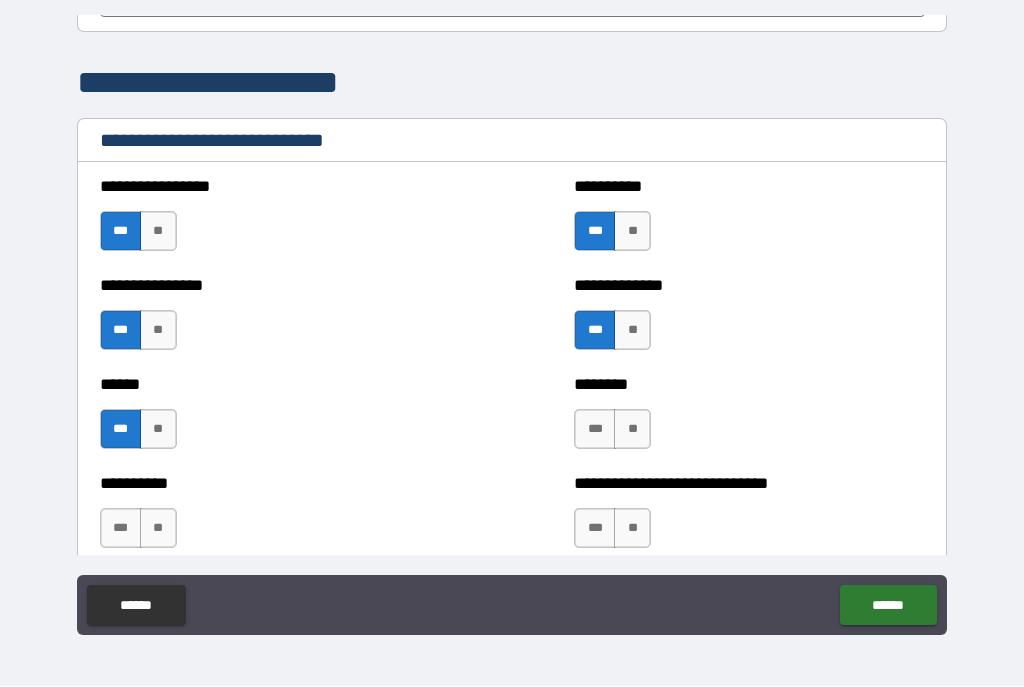 click on "**" at bounding box center (632, 430) 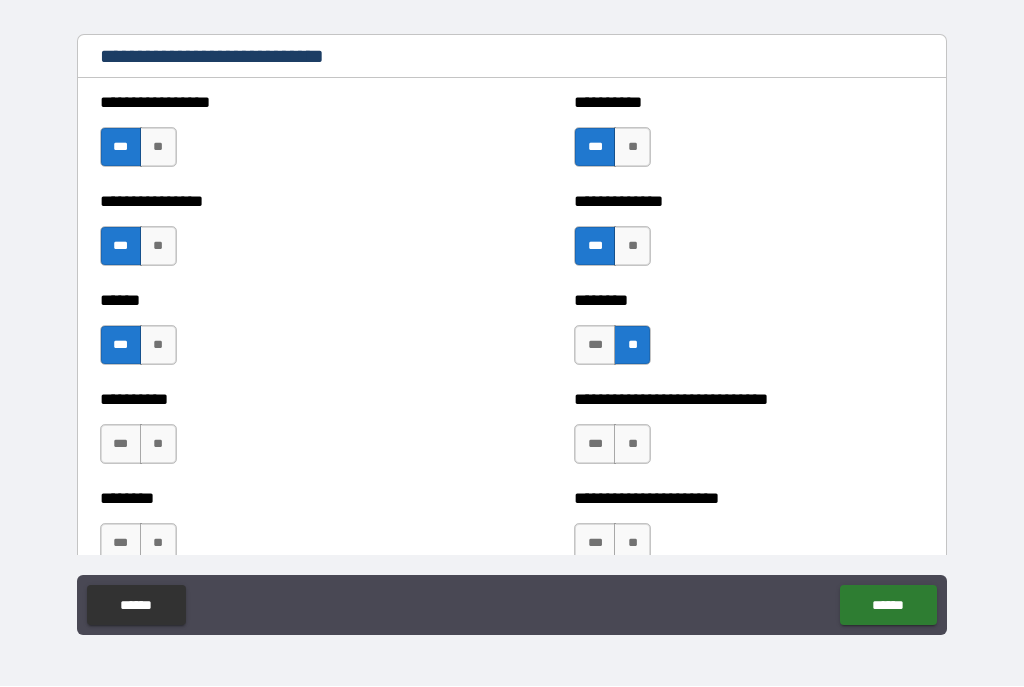 scroll, scrollTop: 6723, scrollLeft: 0, axis: vertical 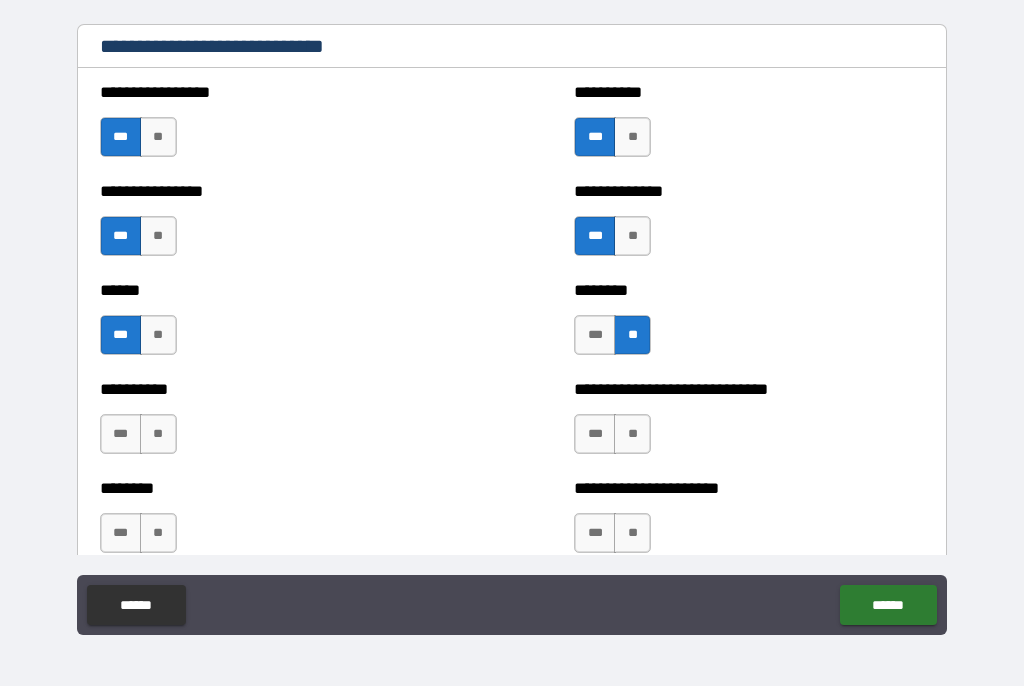 click on "***" at bounding box center [595, 435] 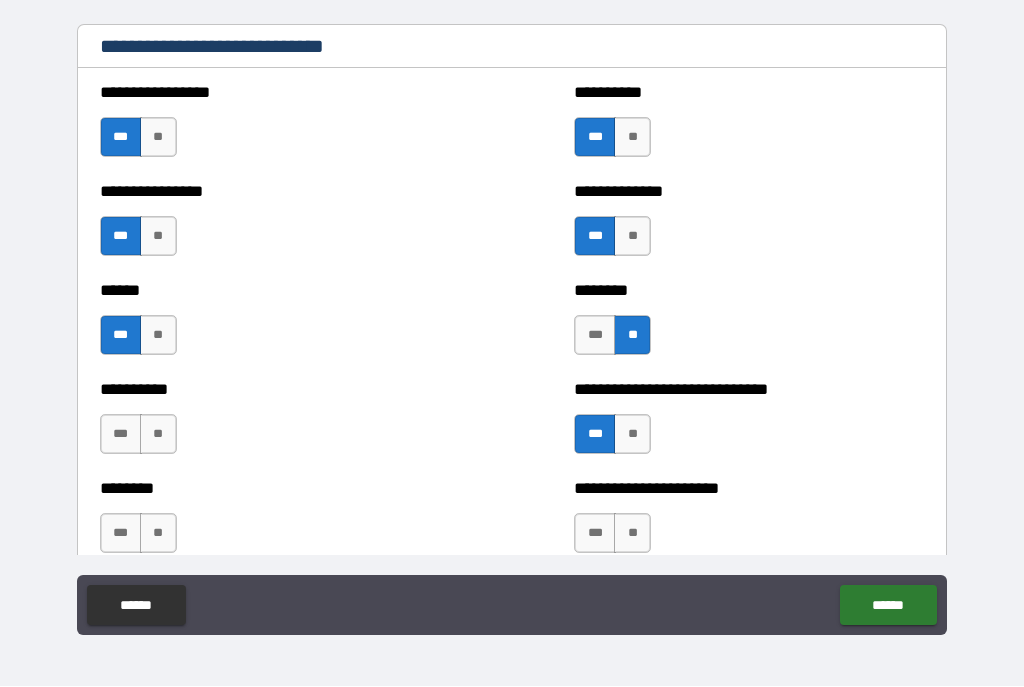 click on "***" at bounding box center [121, 435] 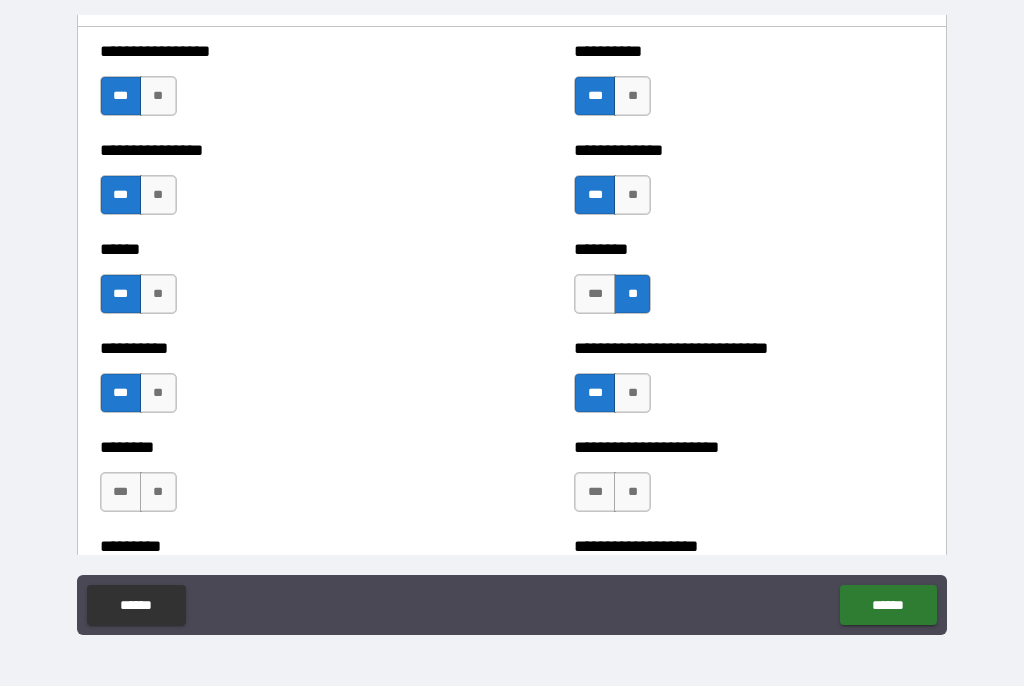scroll, scrollTop: 6776, scrollLeft: 0, axis: vertical 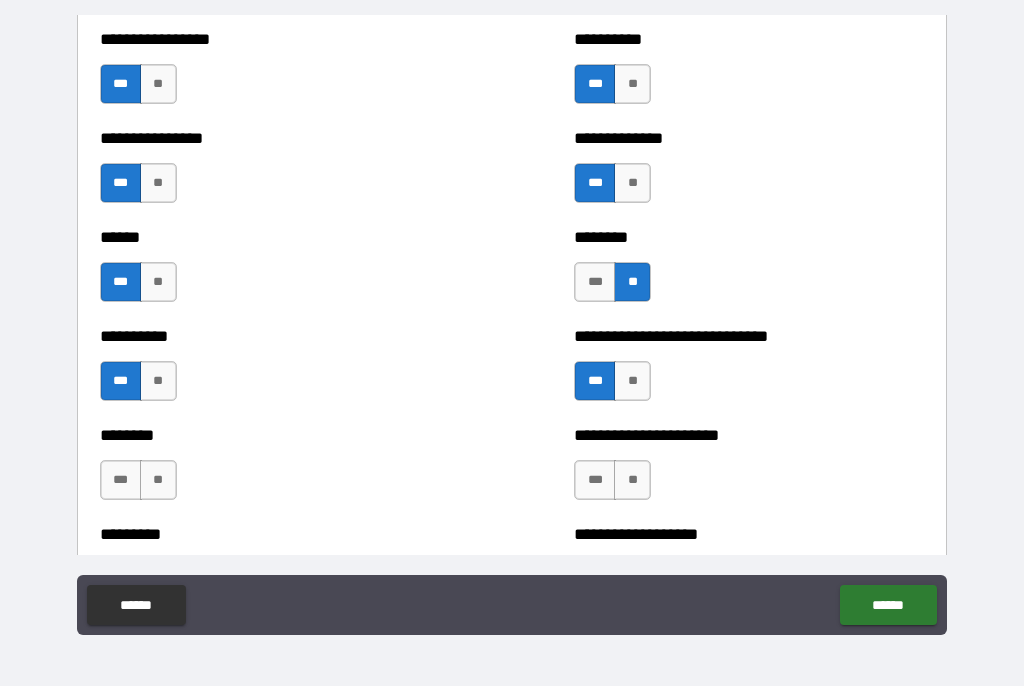click on "***" at bounding box center [121, 481] 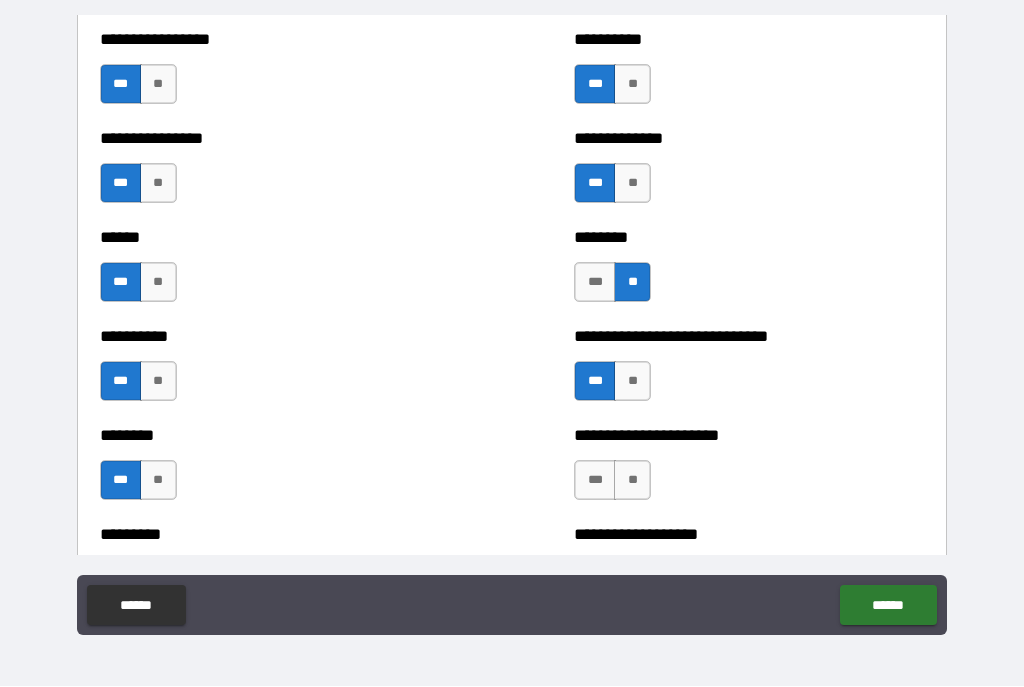 click on "***" at bounding box center (595, 481) 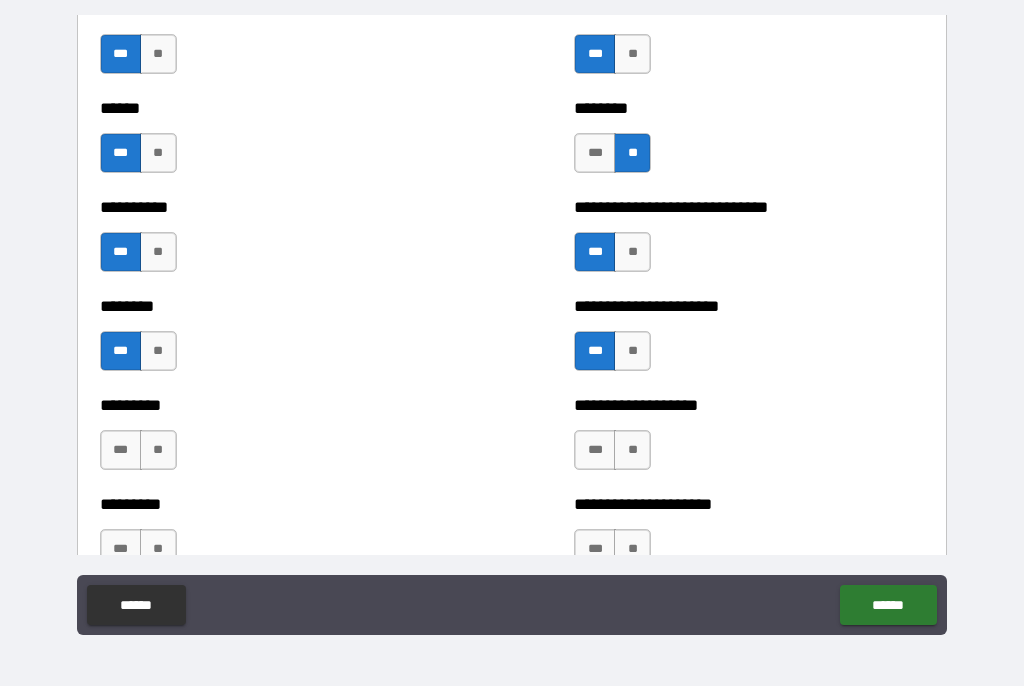 scroll, scrollTop: 6913, scrollLeft: 0, axis: vertical 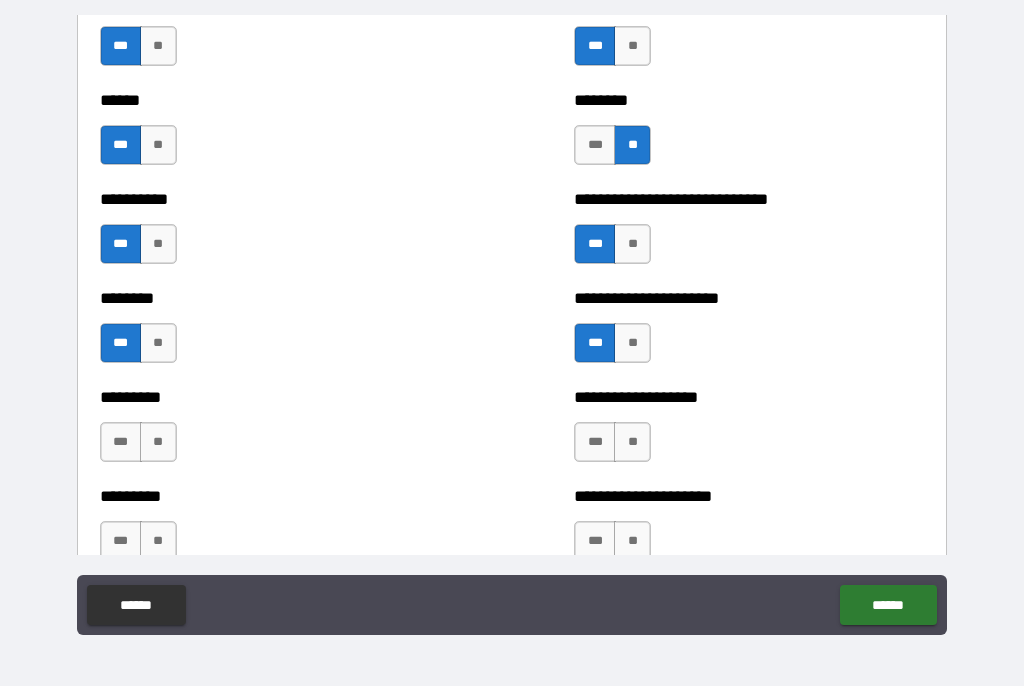 click on "***" at bounding box center (595, 443) 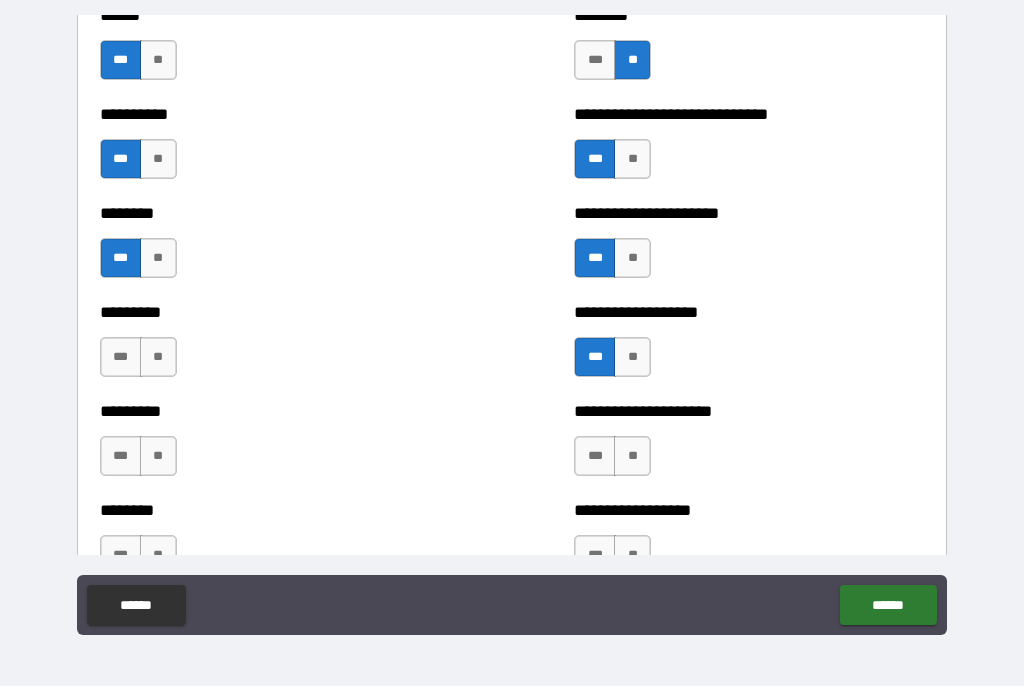 scroll, scrollTop: 7004, scrollLeft: 0, axis: vertical 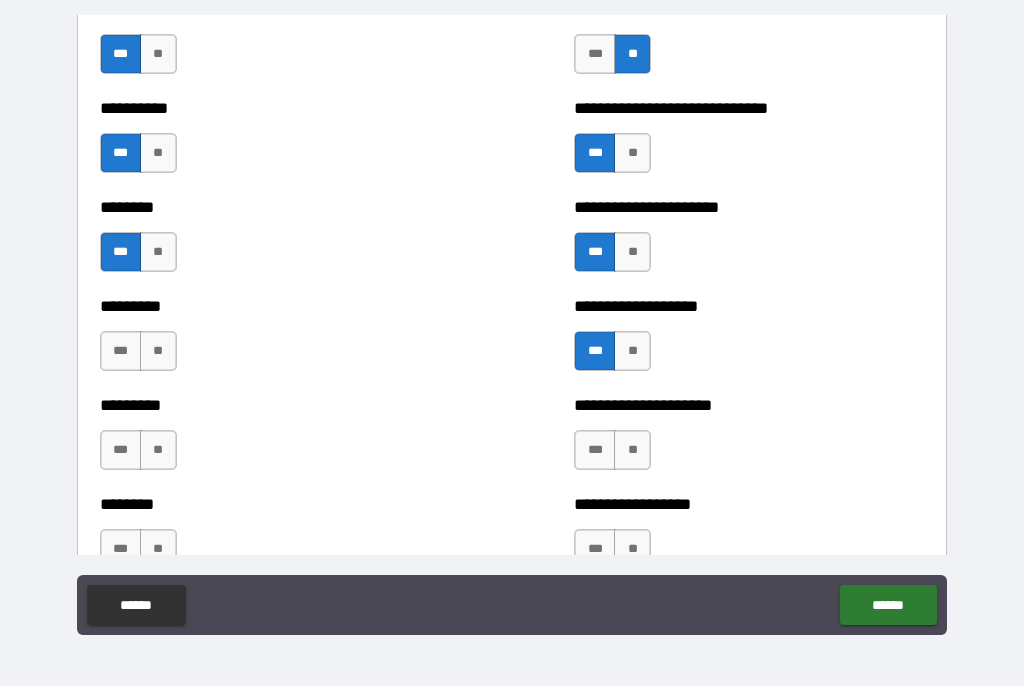 click on "**" at bounding box center (158, 352) 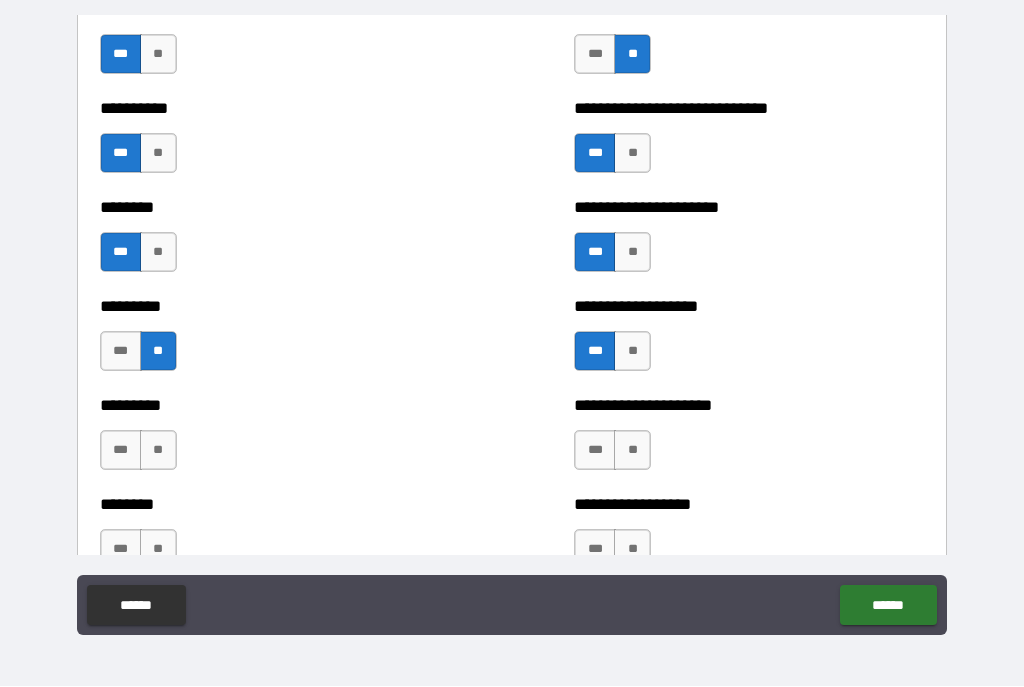 click on "**" at bounding box center (158, 451) 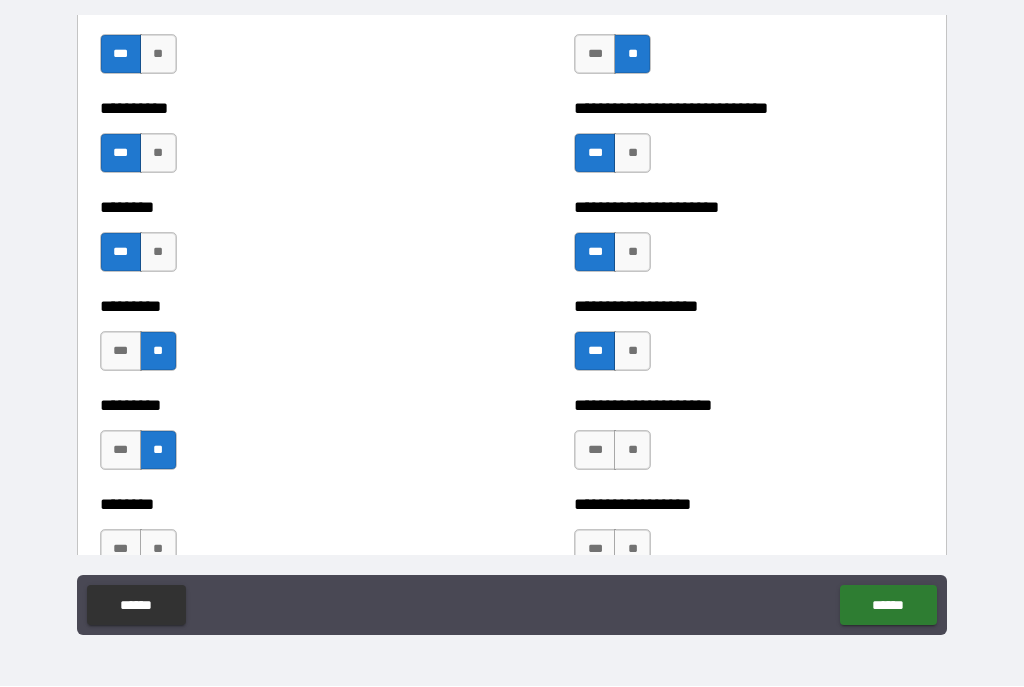 click on "**" at bounding box center [632, 451] 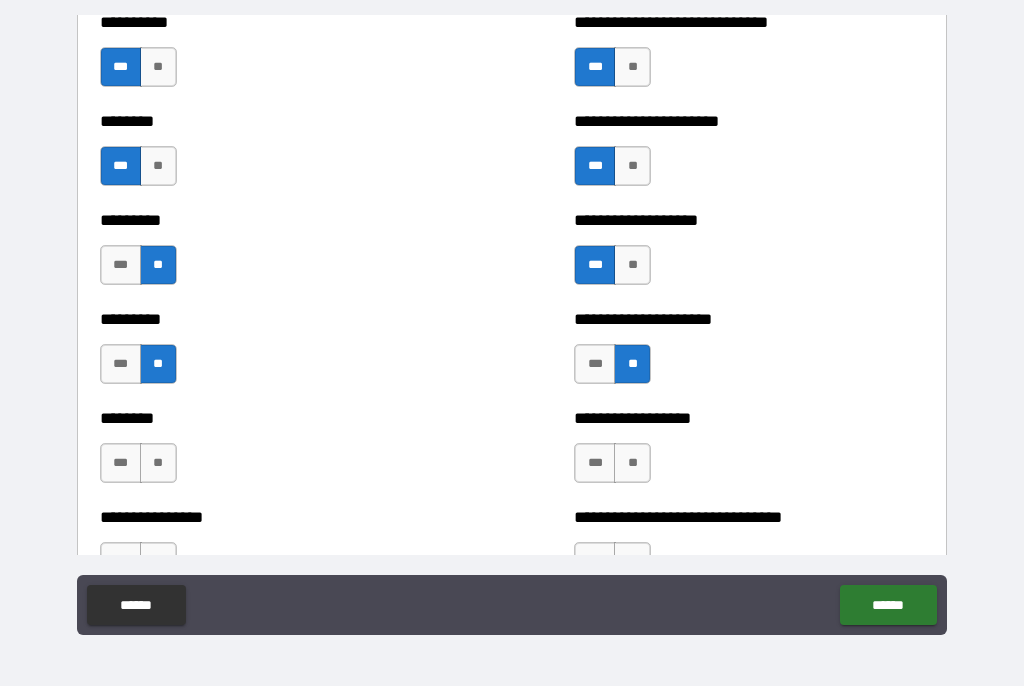 scroll, scrollTop: 7100, scrollLeft: 0, axis: vertical 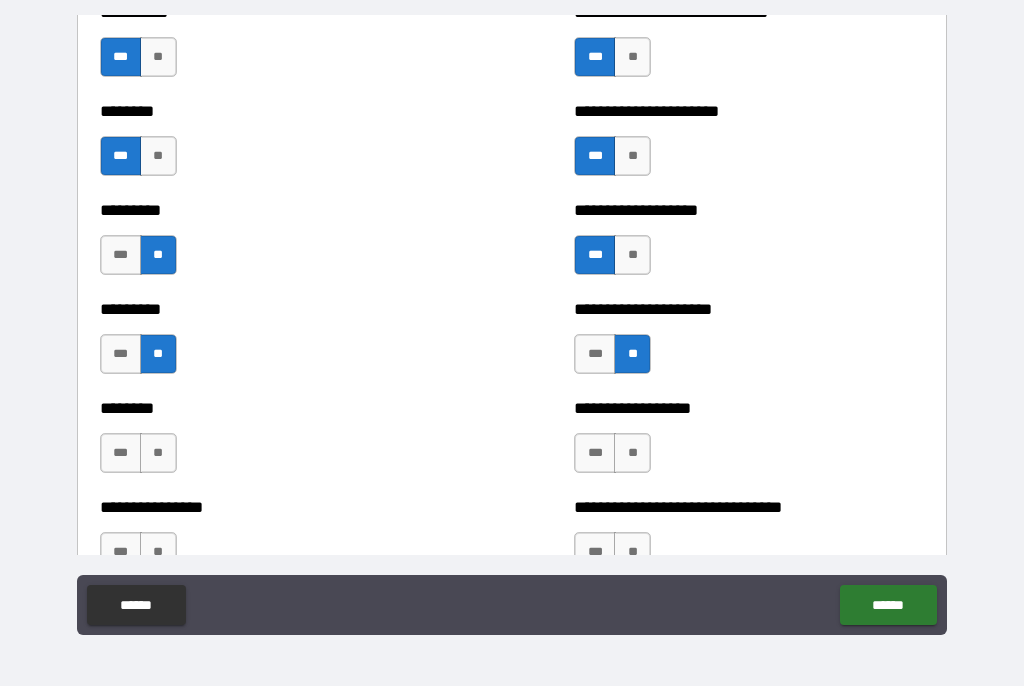 click on "**" at bounding box center [632, 454] 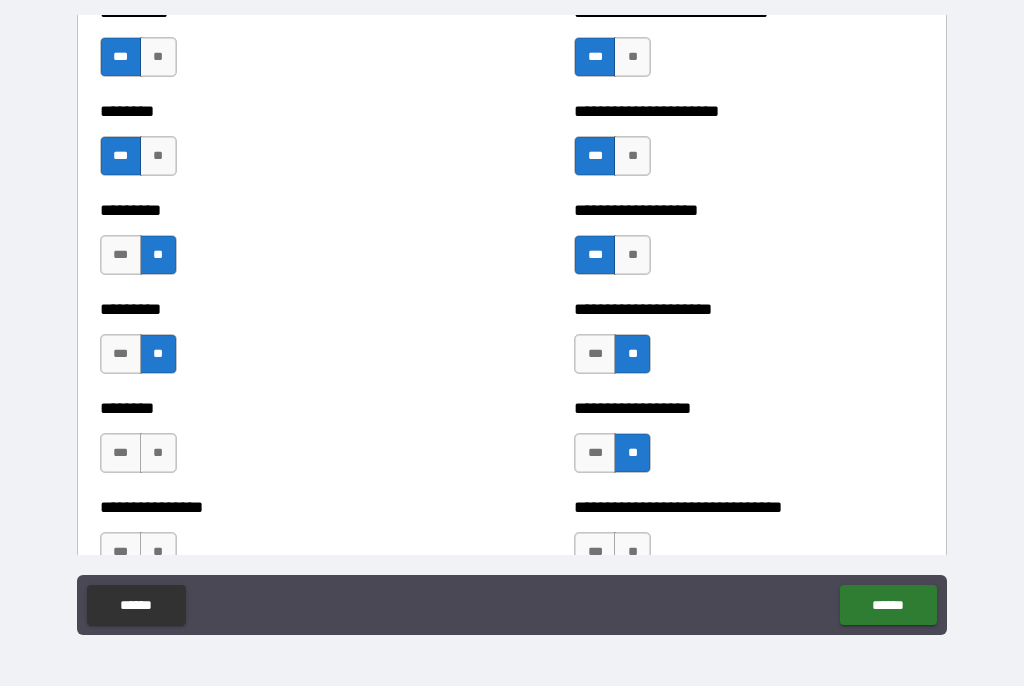 click on "***" at bounding box center (121, 454) 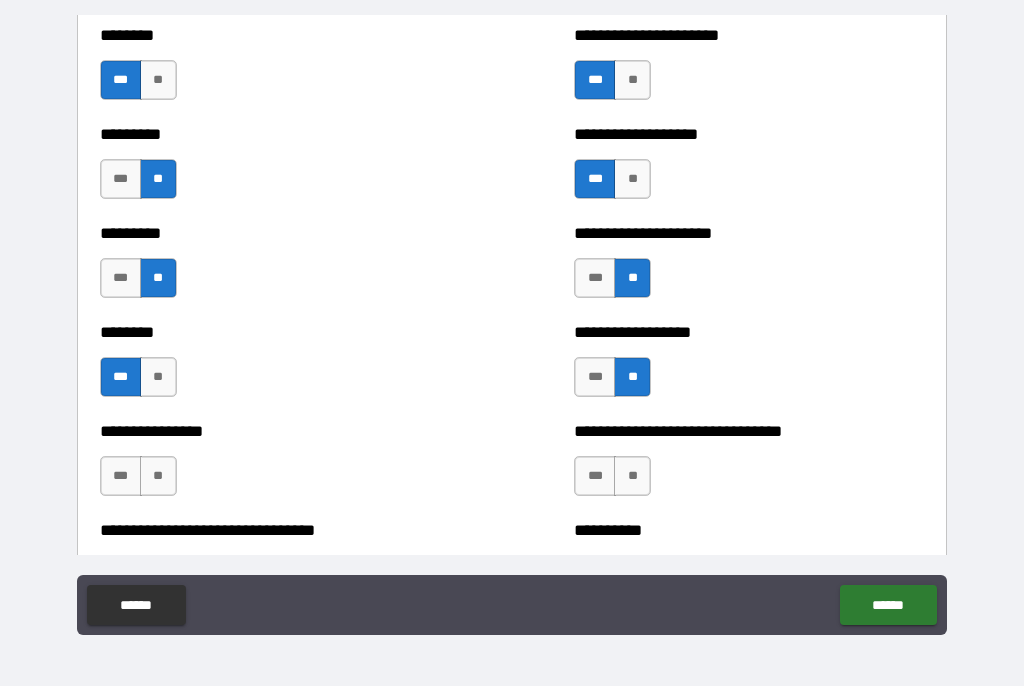 scroll, scrollTop: 7179, scrollLeft: 0, axis: vertical 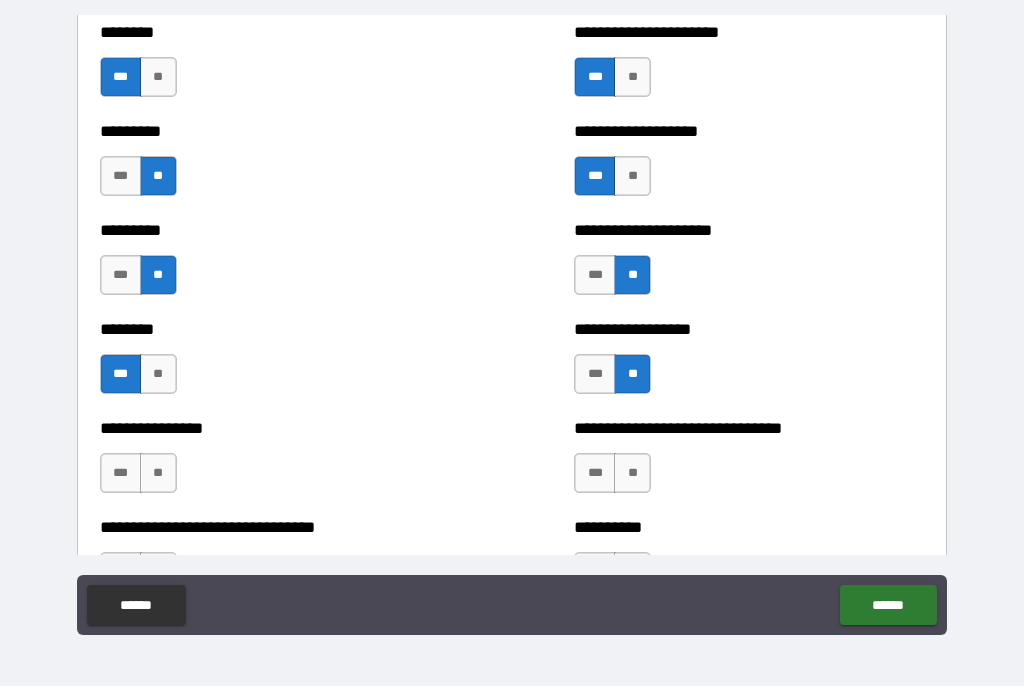 click on "***" at bounding box center (121, 474) 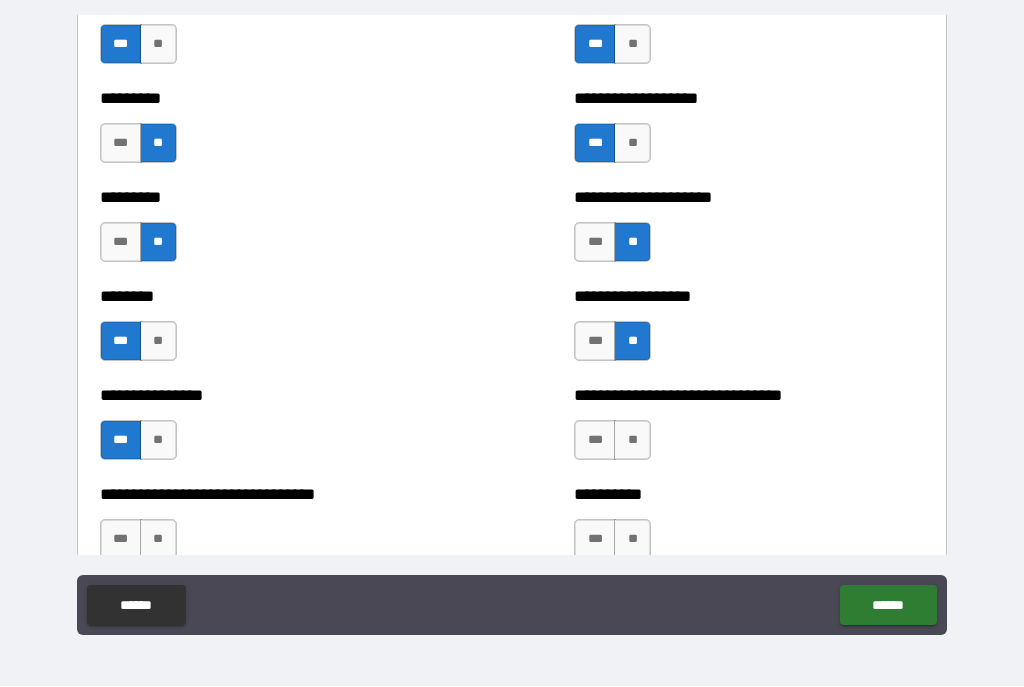 scroll, scrollTop: 7212, scrollLeft: 0, axis: vertical 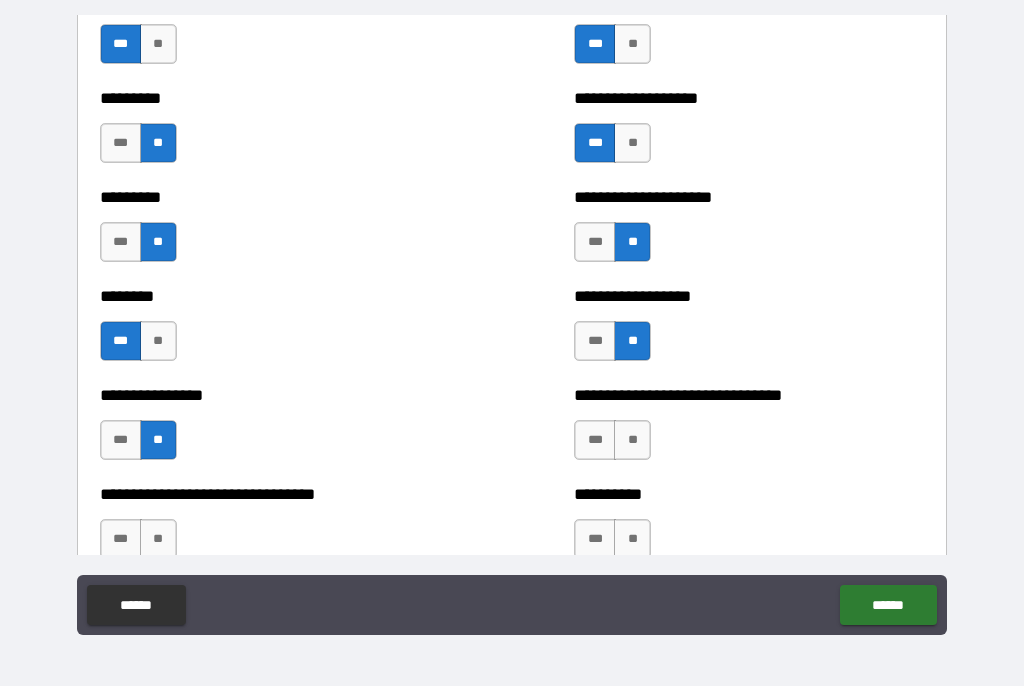click on "**" at bounding box center [632, 441] 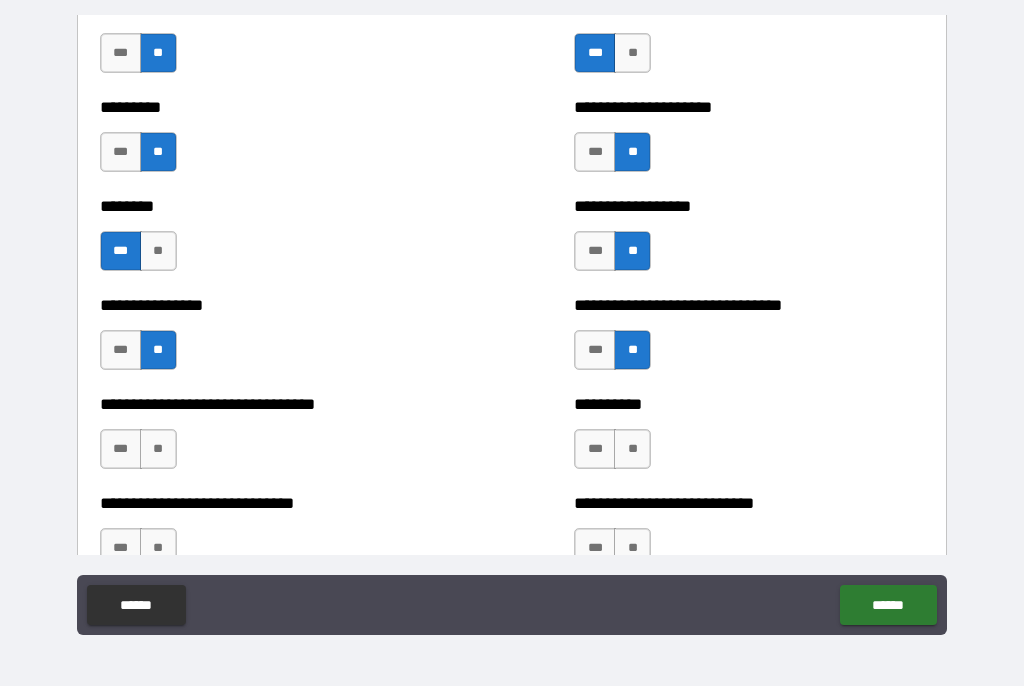 scroll, scrollTop: 7309, scrollLeft: 0, axis: vertical 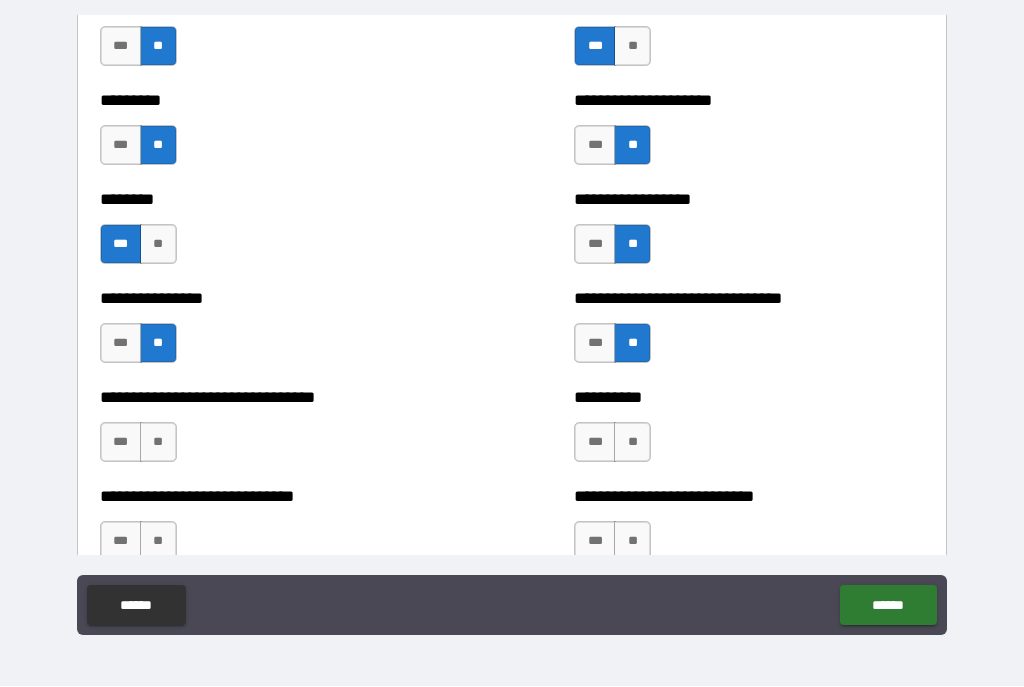 click on "***" at bounding box center [595, 443] 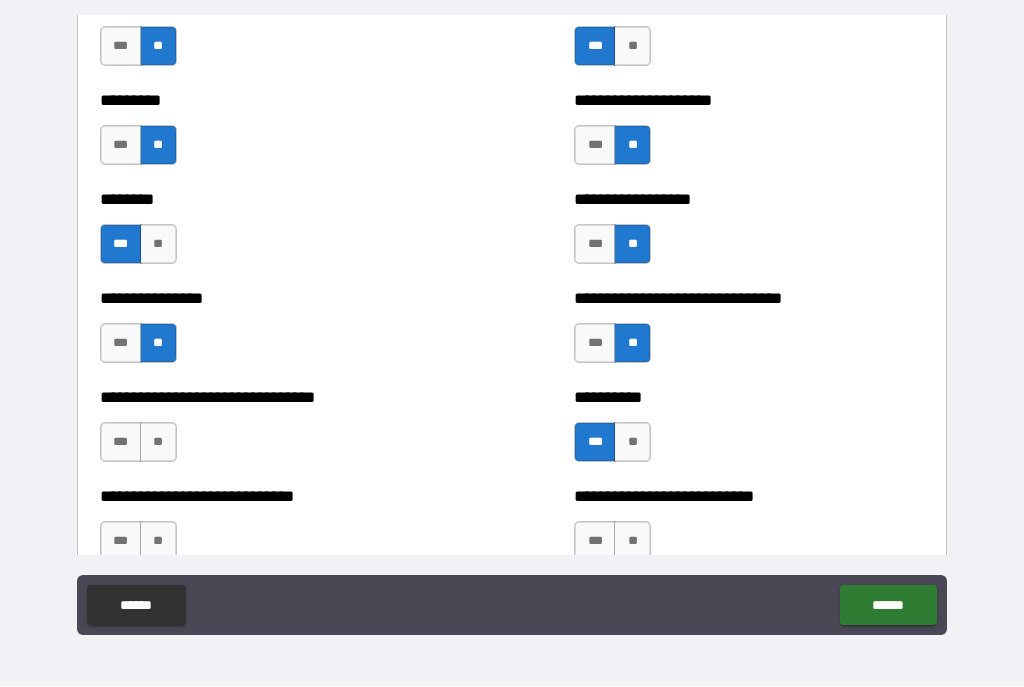 click on "***" at bounding box center (121, 443) 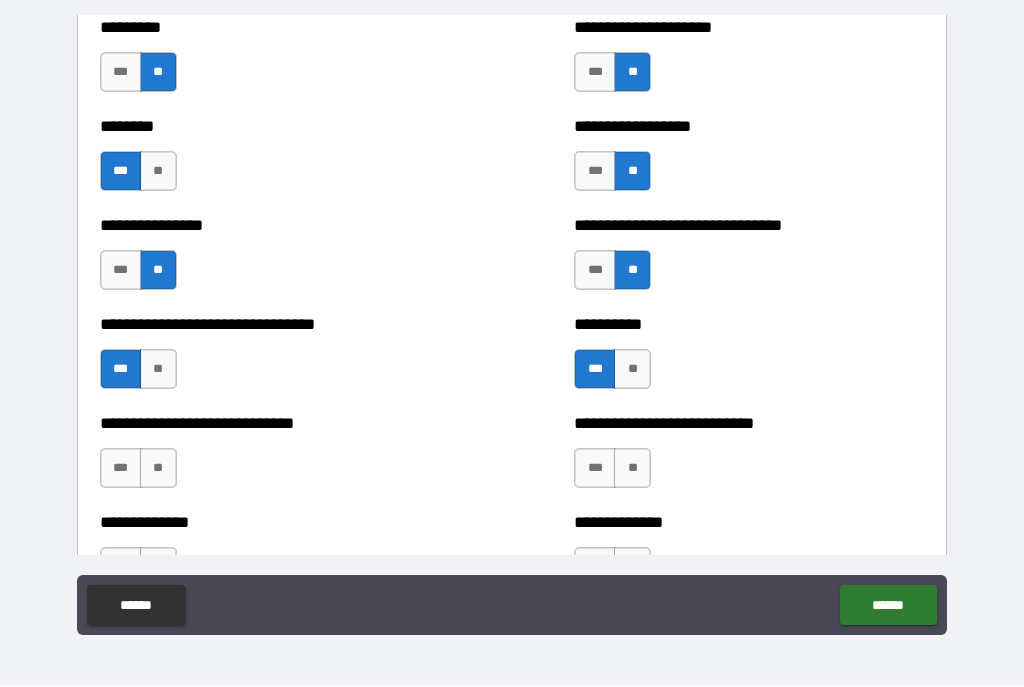 scroll, scrollTop: 7389, scrollLeft: 0, axis: vertical 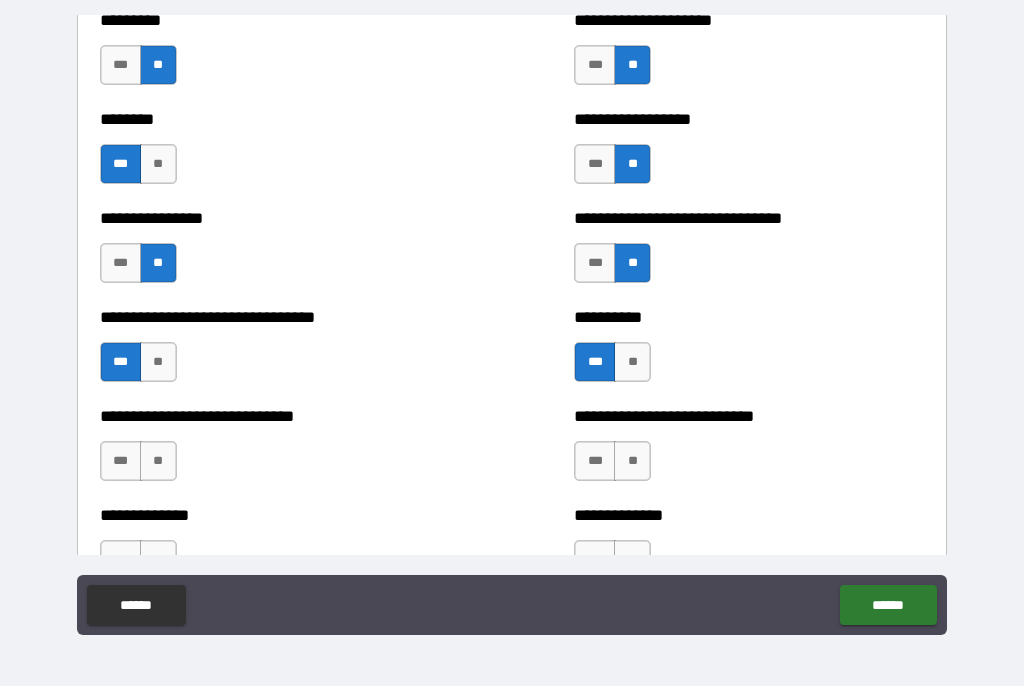 click on "**" at bounding box center (158, 363) 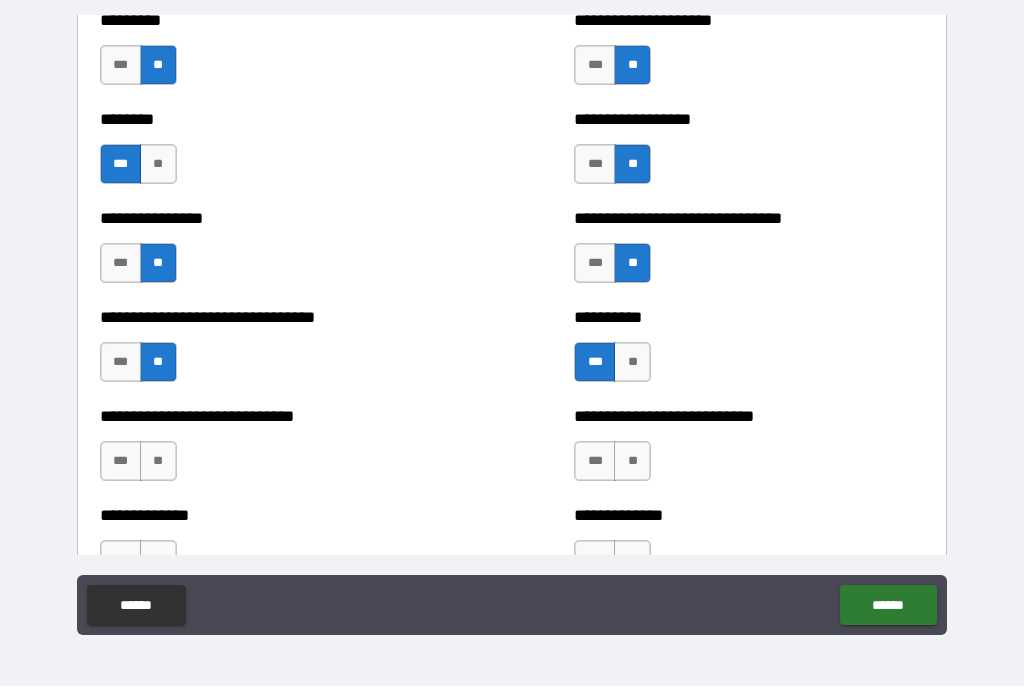 click on "**" at bounding box center (158, 462) 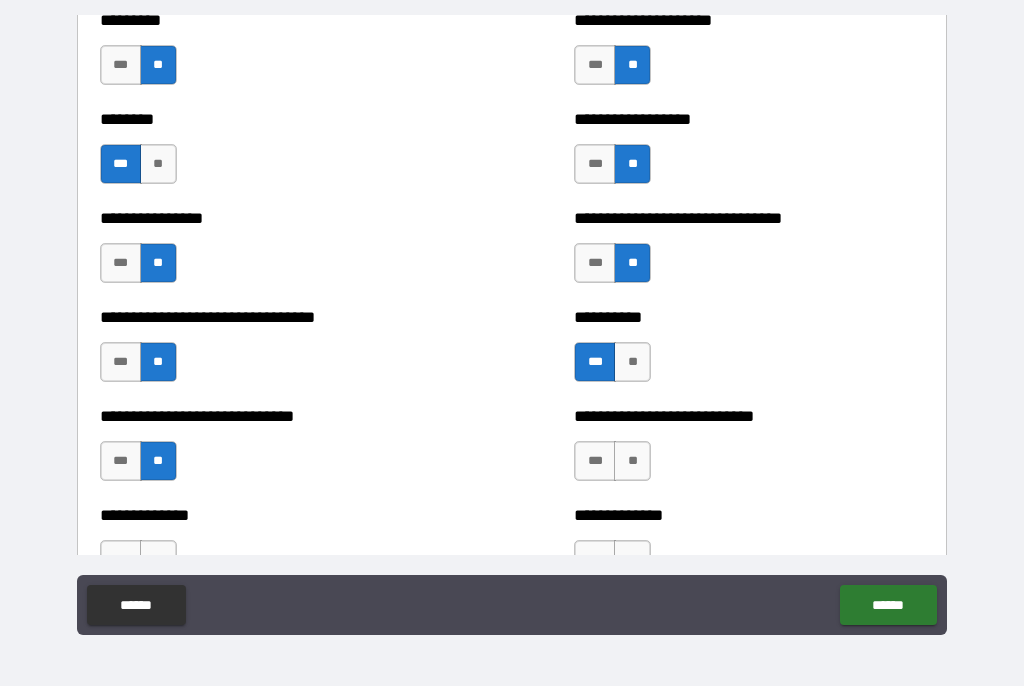 click on "***" at bounding box center (595, 462) 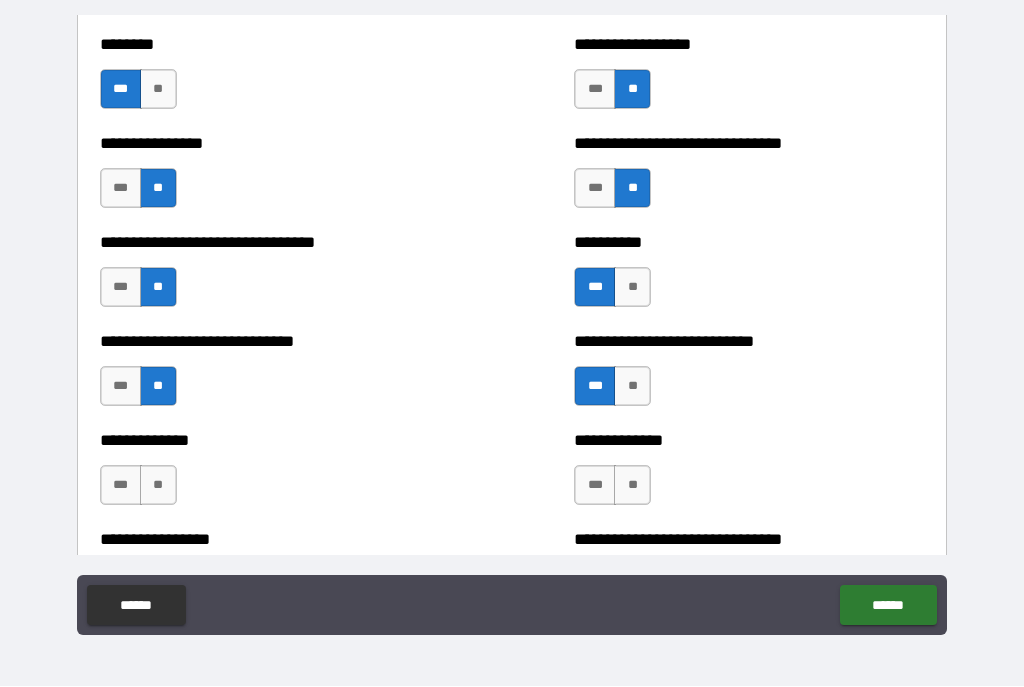 scroll, scrollTop: 7489, scrollLeft: 0, axis: vertical 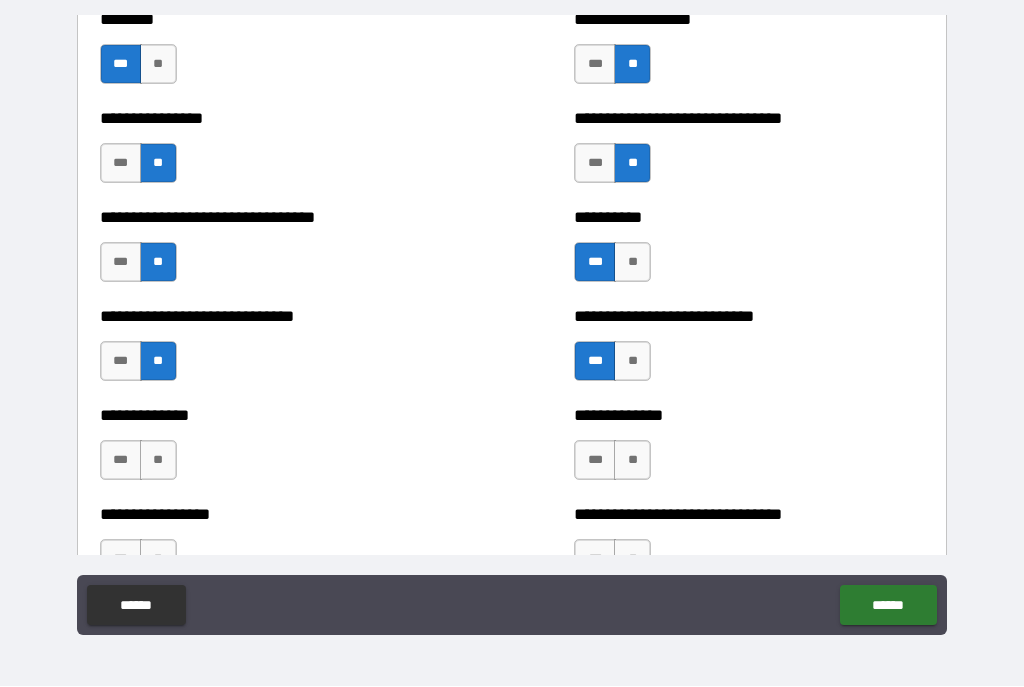 click on "**" at bounding box center (632, 461) 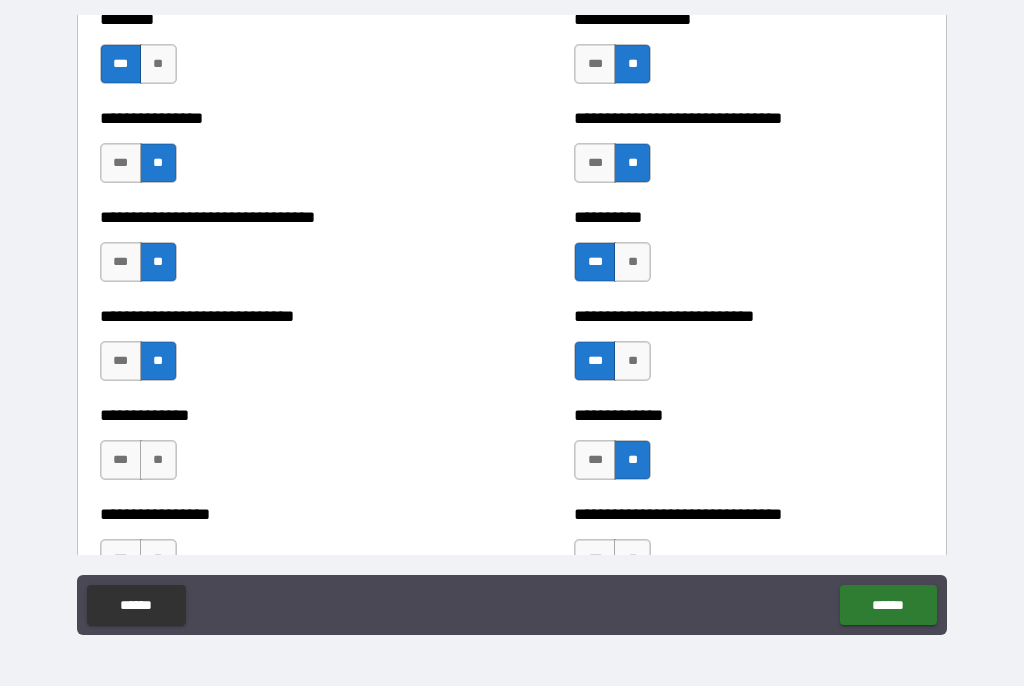 click on "**" at bounding box center [158, 461] 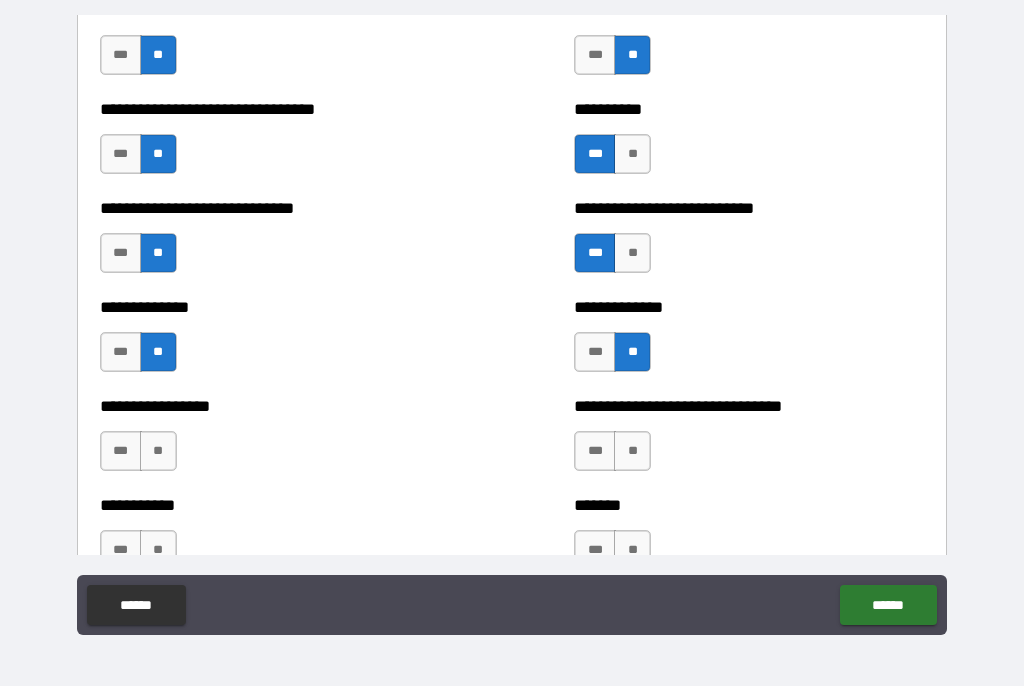 scroll, scrollTop: 7598, scrollLeft: 0, axis: vertical 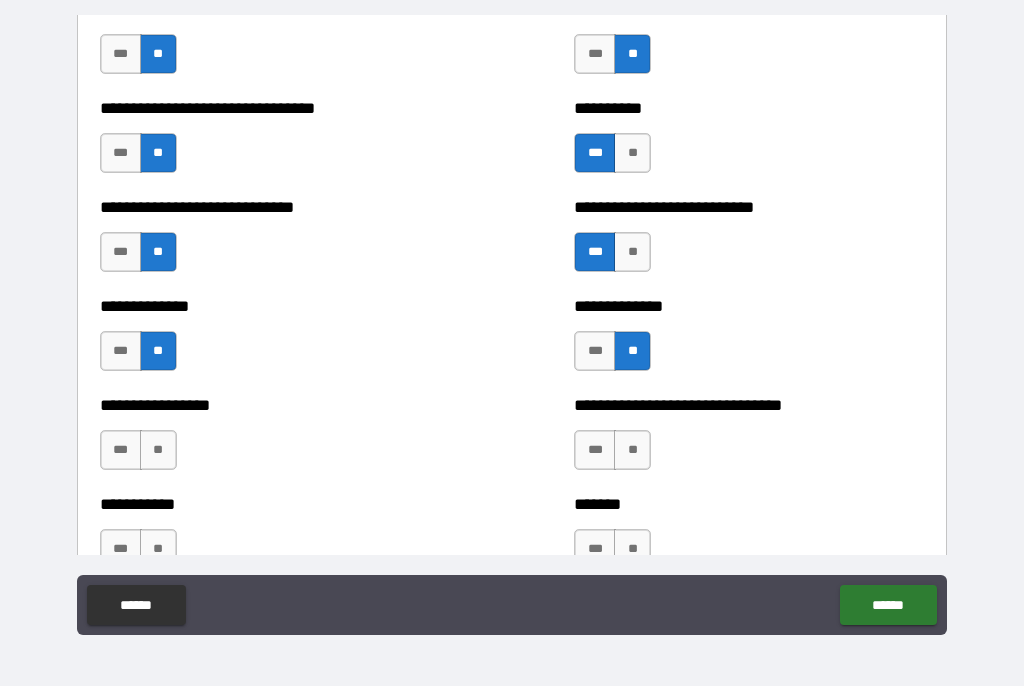 click on "***" at bounding box center (121, 451) 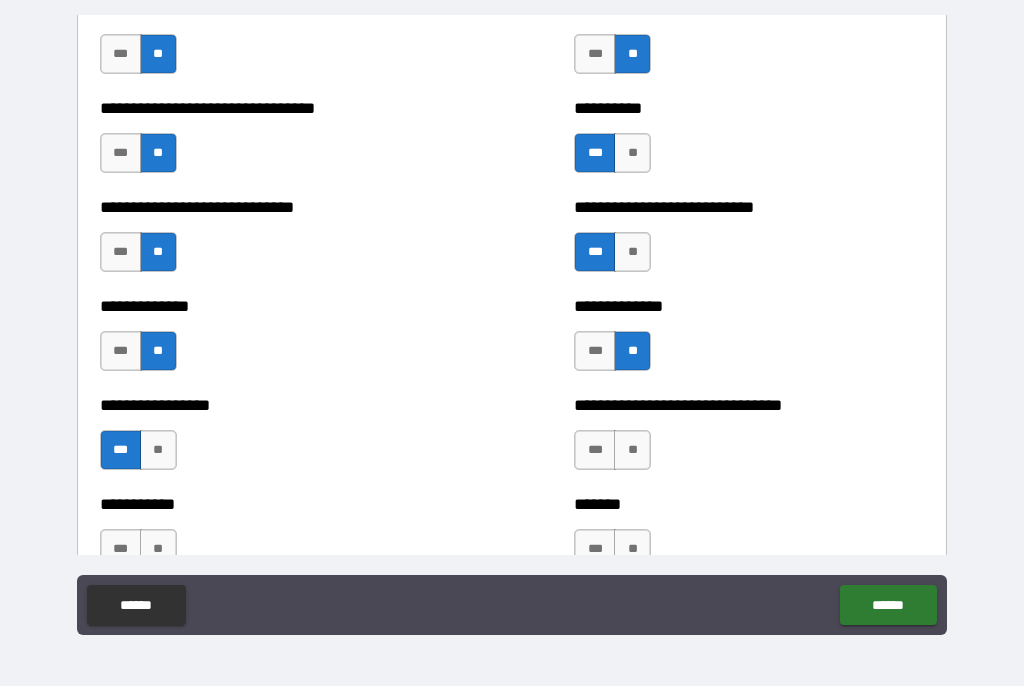 click on "**" at bounding box center [632, 451] 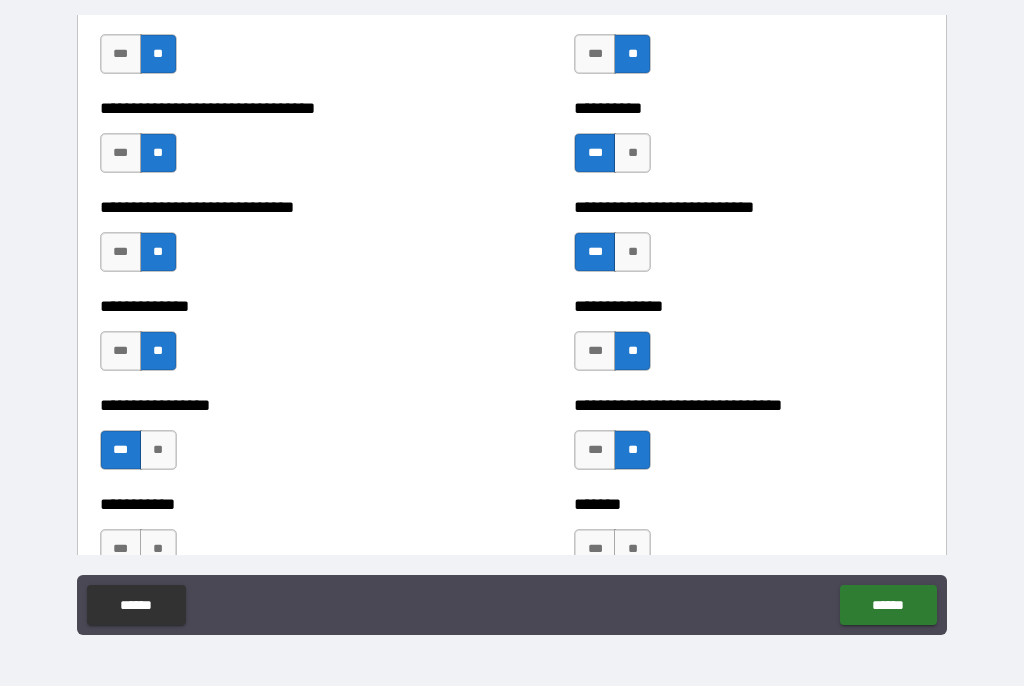 scroll, scrollTop: 7673, scrollLeft: 0, axis: vertical 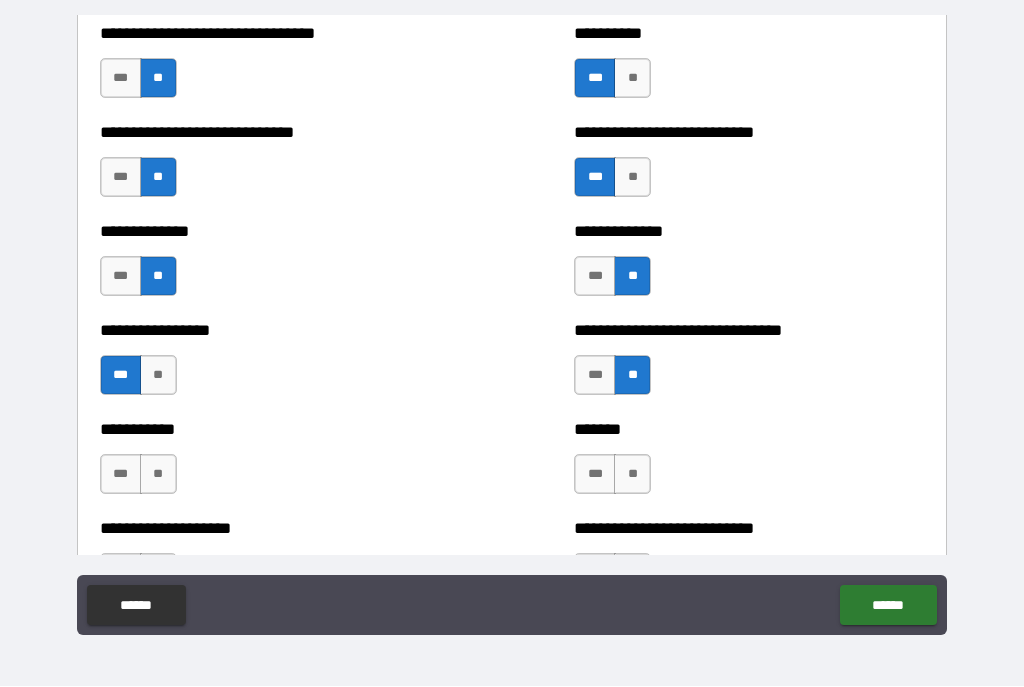 click on "**" at bounding box center (632, 475) 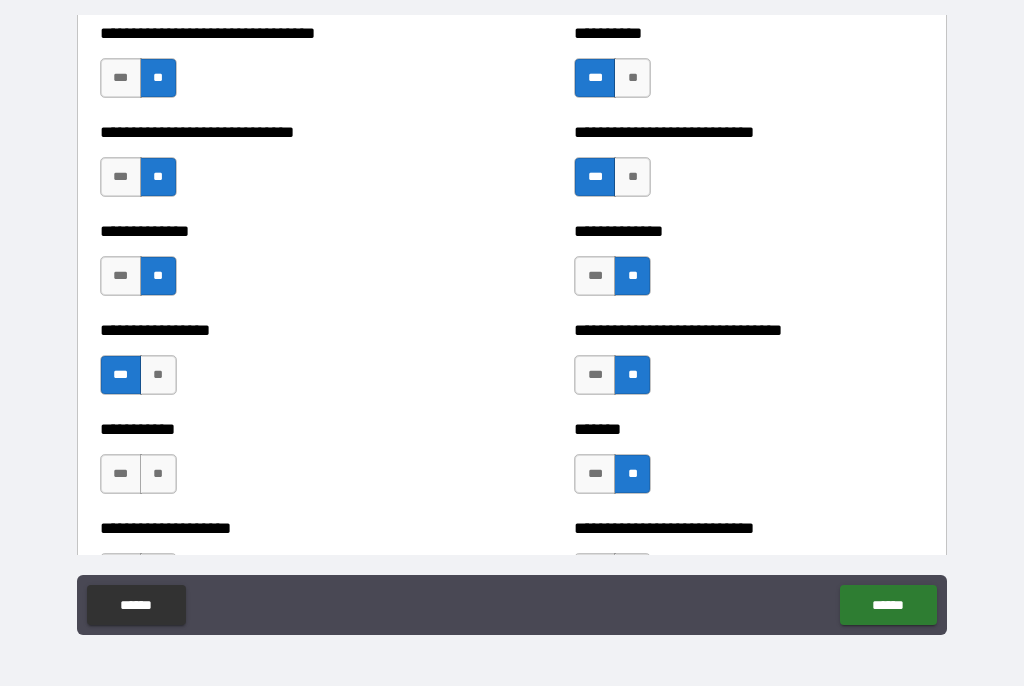 click on "**" at bounding box center [158, 475] 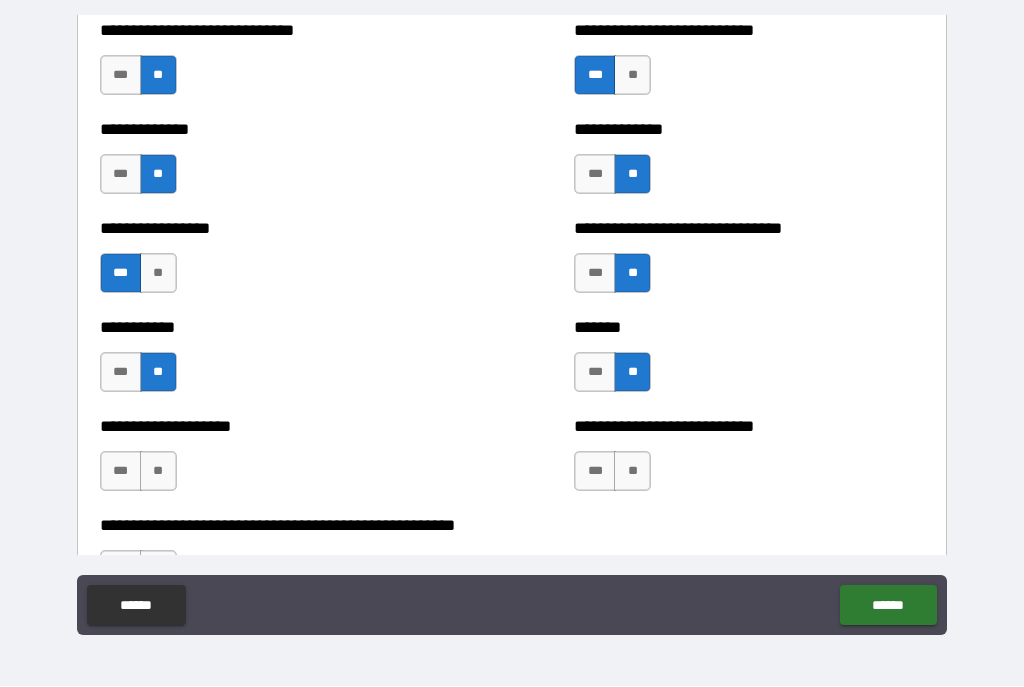 scroll, scrollTop: 7796, scrollLeft: 0, axis: vertical 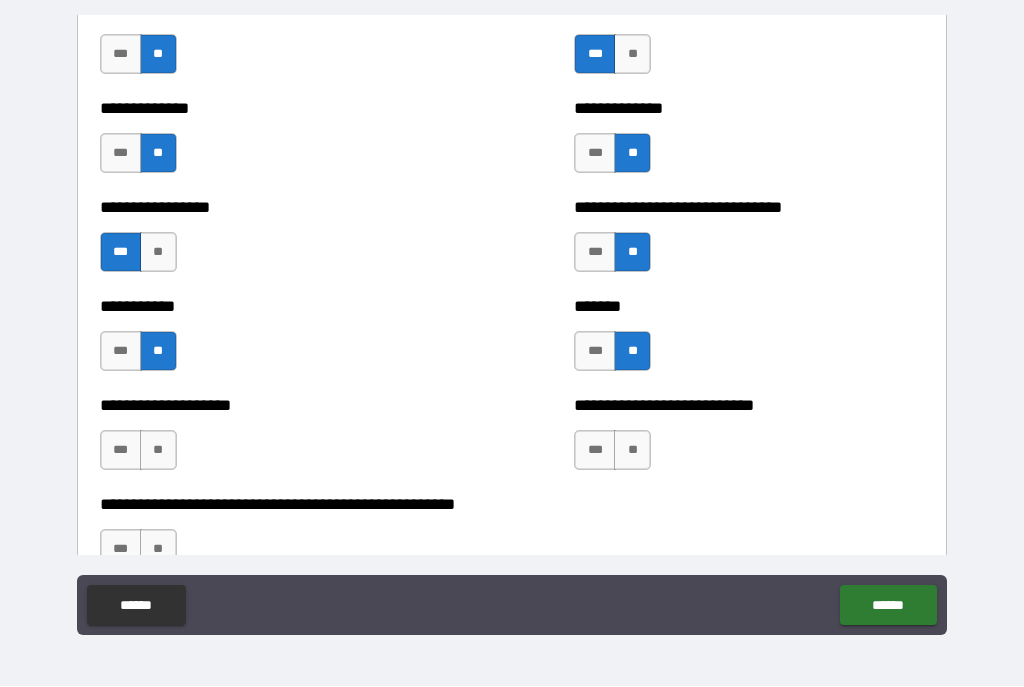 click on "***" at bounding box center [121, 451] 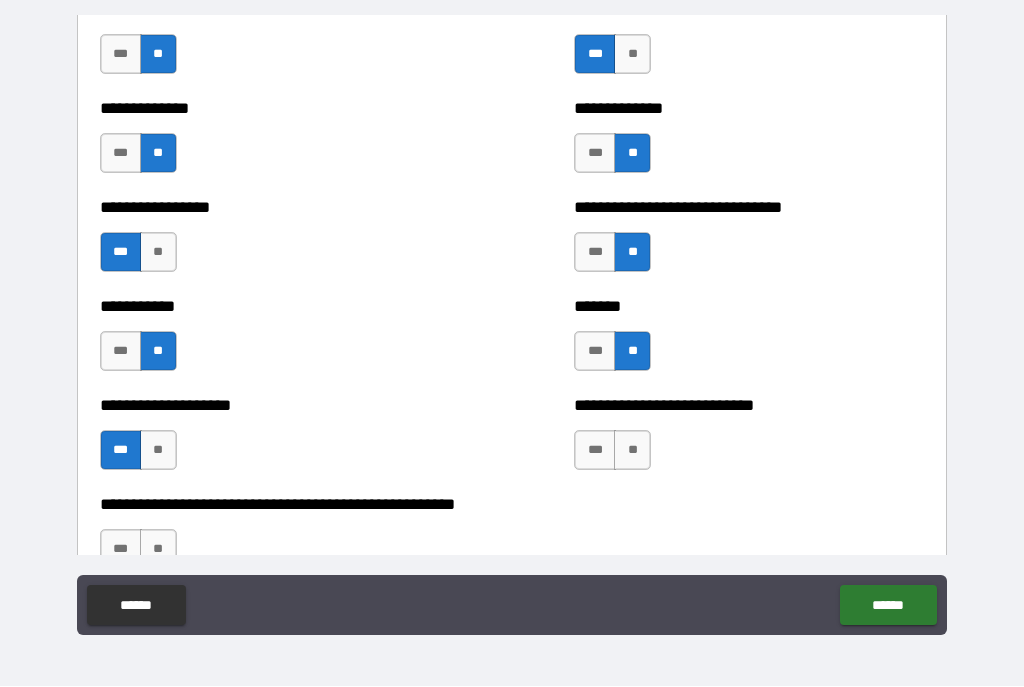 click on "**" at bounding box center [632, 451] 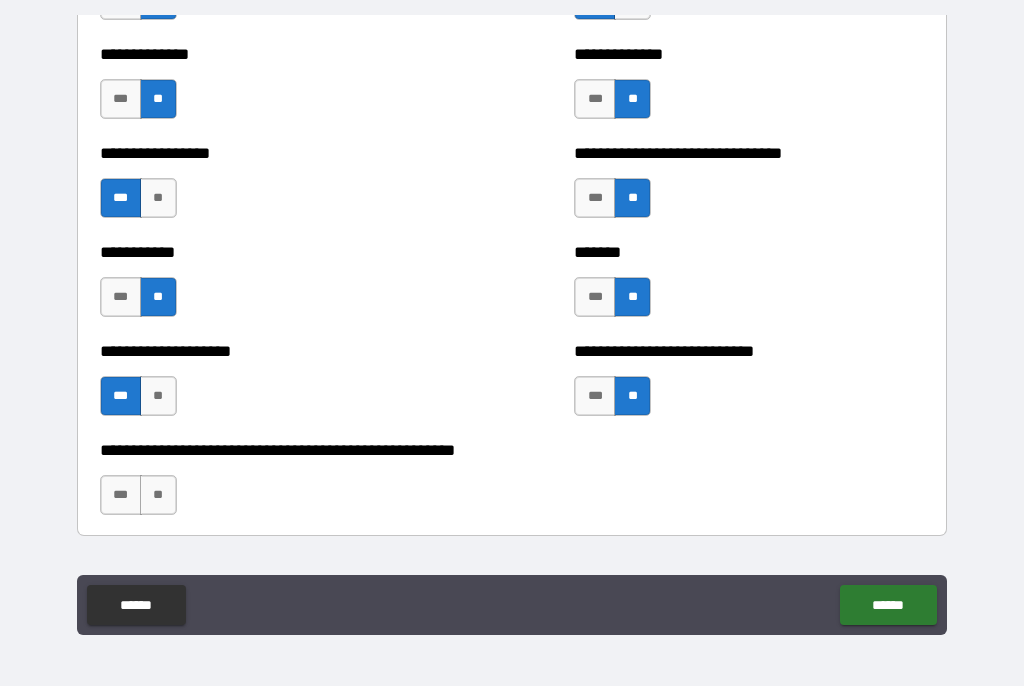 scroll, scrollTop: 7857, scrollLeft: 0, axis: vertical 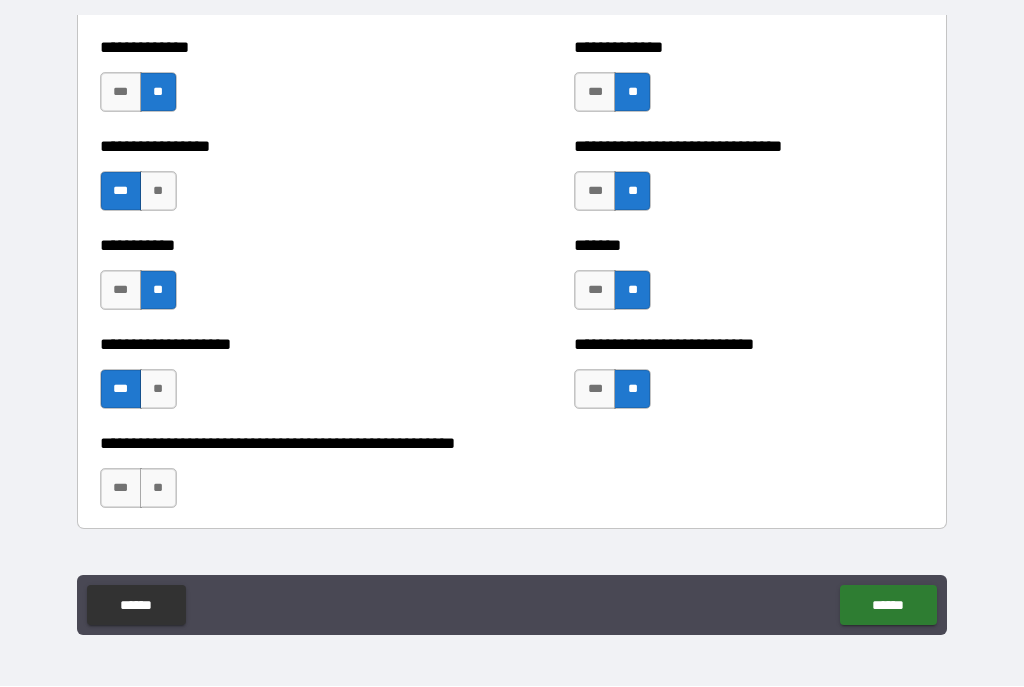 click on "**" at bounding box center (158, 489) 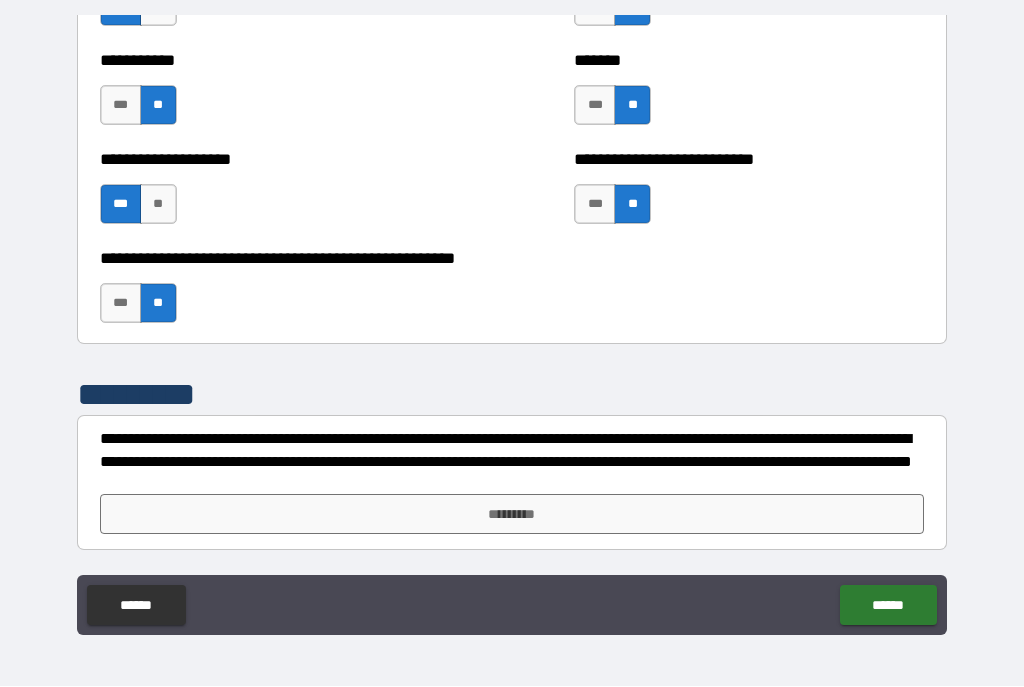 click on "*********" at bounding box center (512, 515) 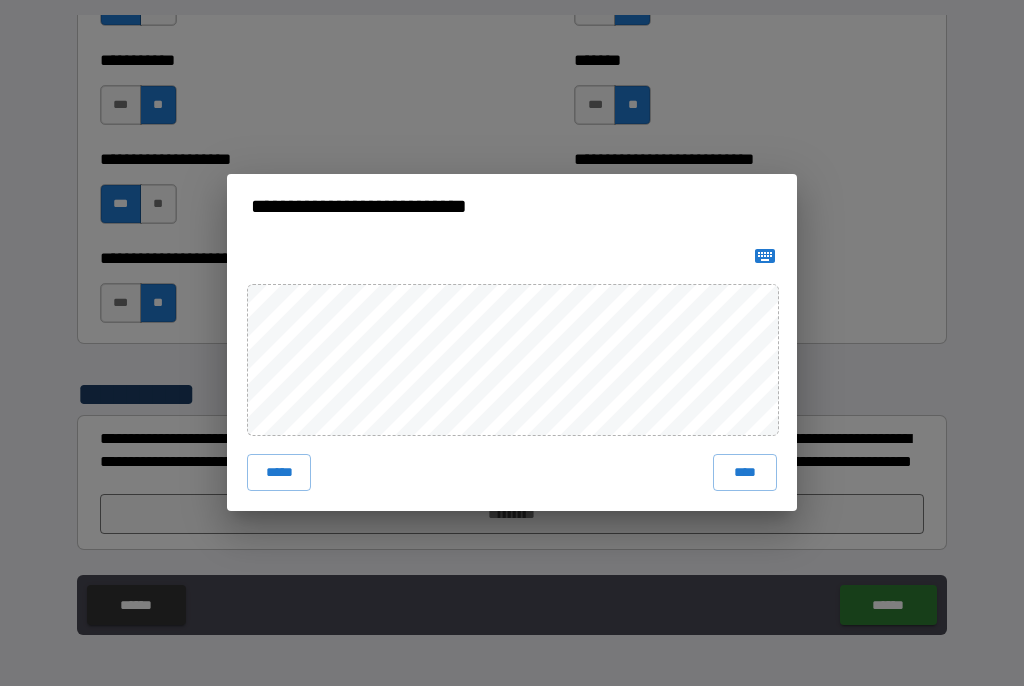 scroll, scrollTop: 8042, scrollLeft: 0, axis: vertical 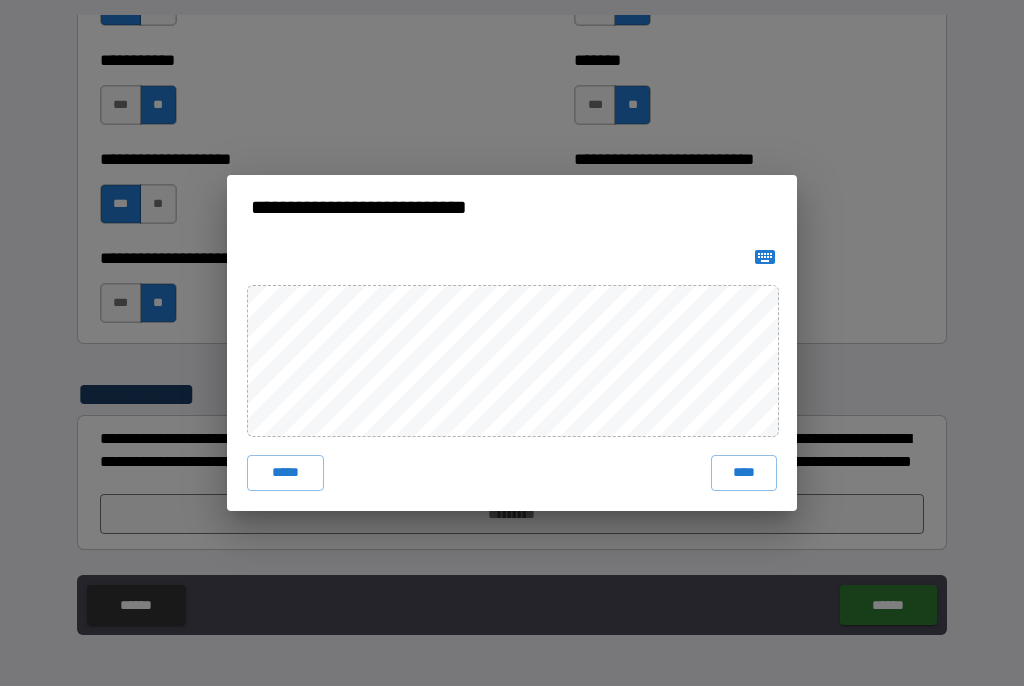 click on "****" at bounding box center (744, 474) 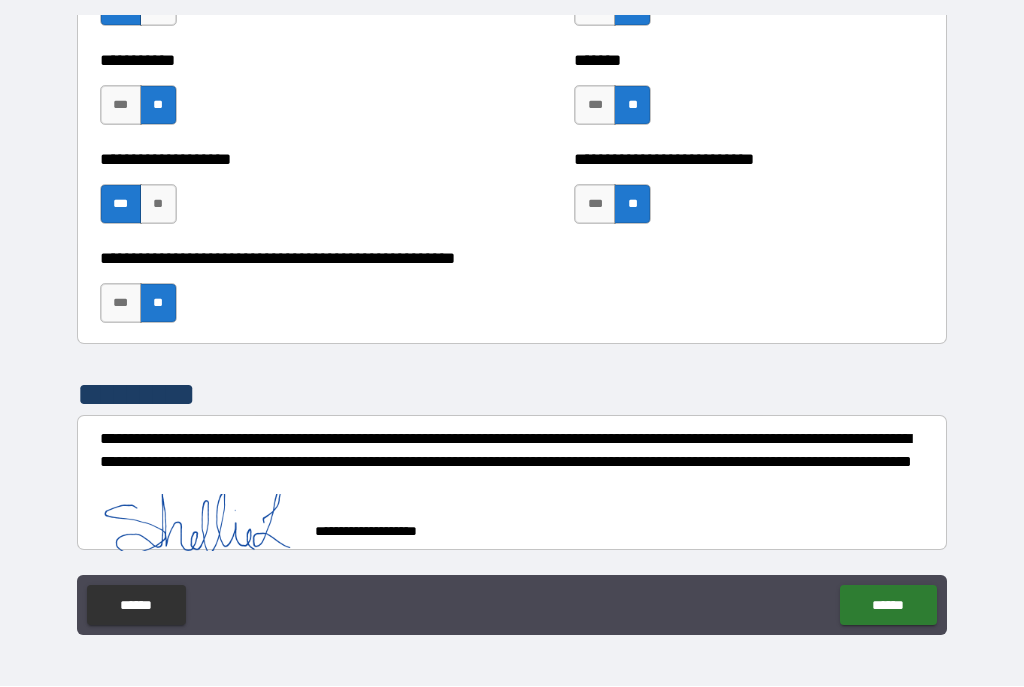 scroll, scrollTop: 8032, scrollLeft: 0, axis: vertical 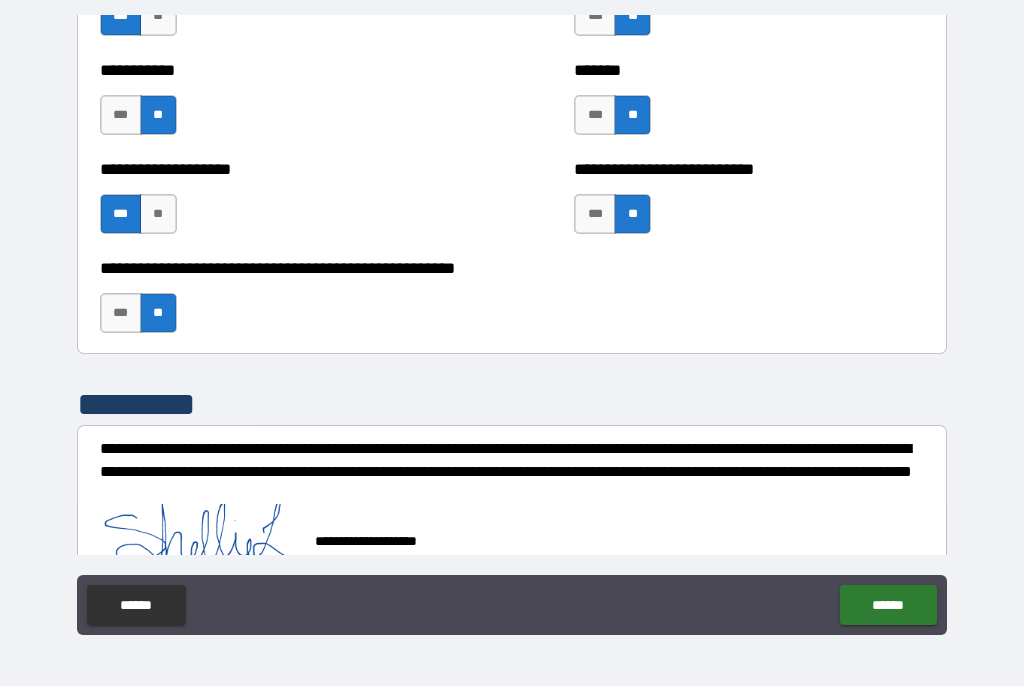click on "******" at bounding box center [888, 606] 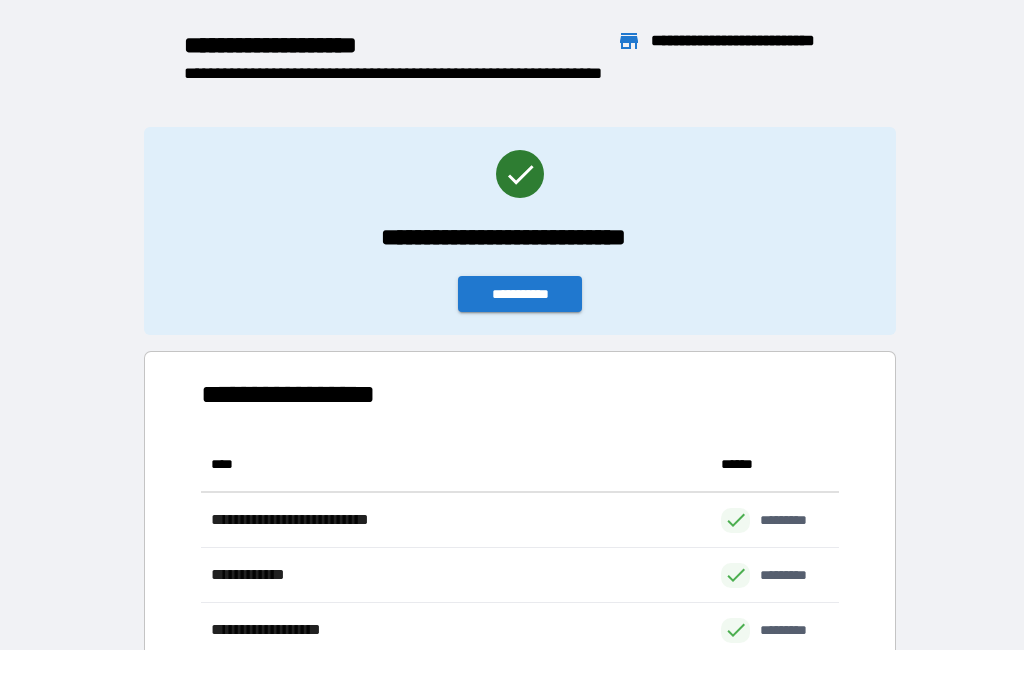 scroll, scrollTop: 386, scrollLeft: 638, axis: both 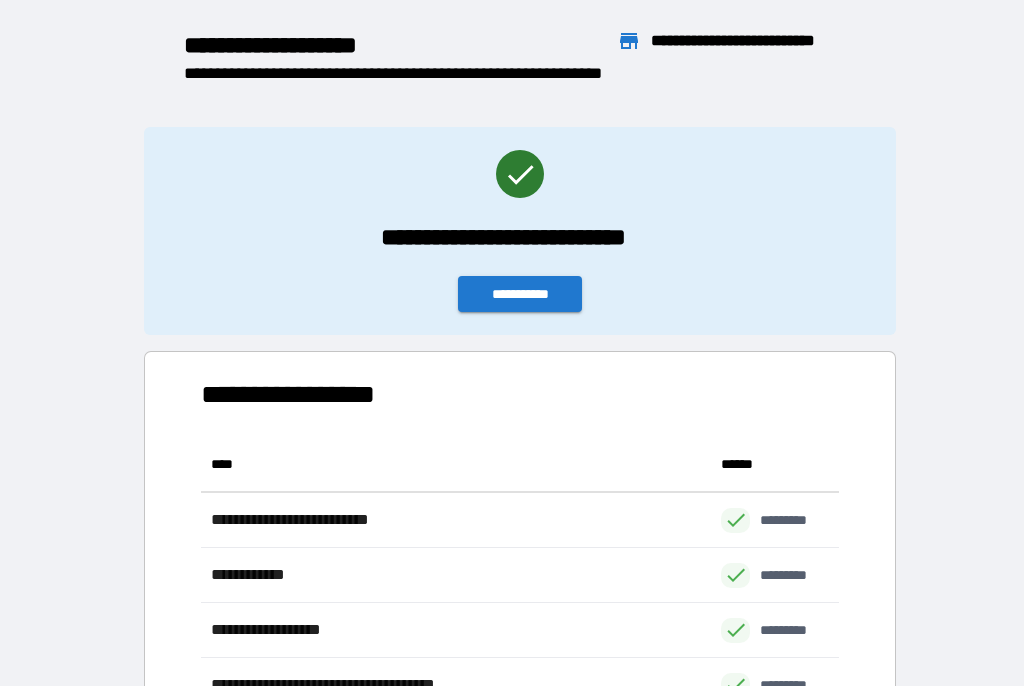 click on "**********" at bounding box center [520, 295] 